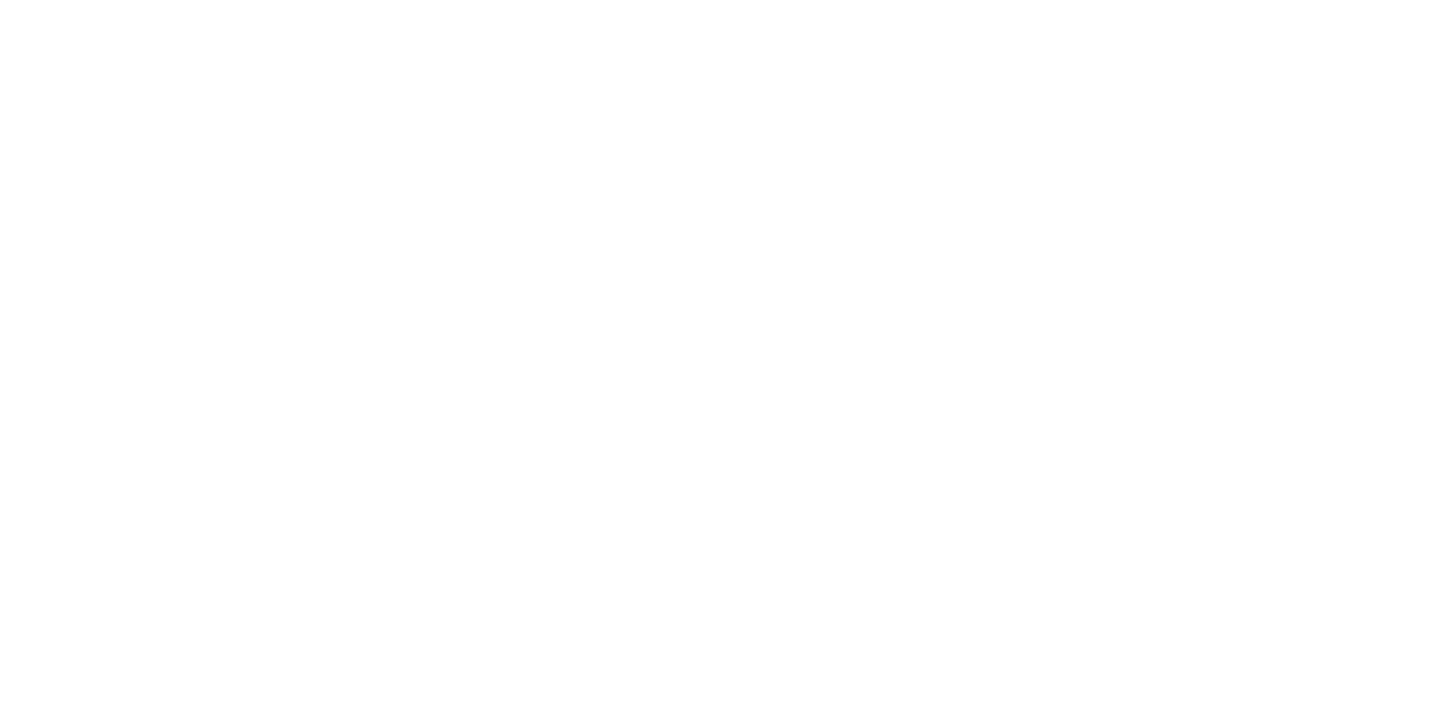 scroll, scrollTop: 0, scrollLeft: 0, axis: both 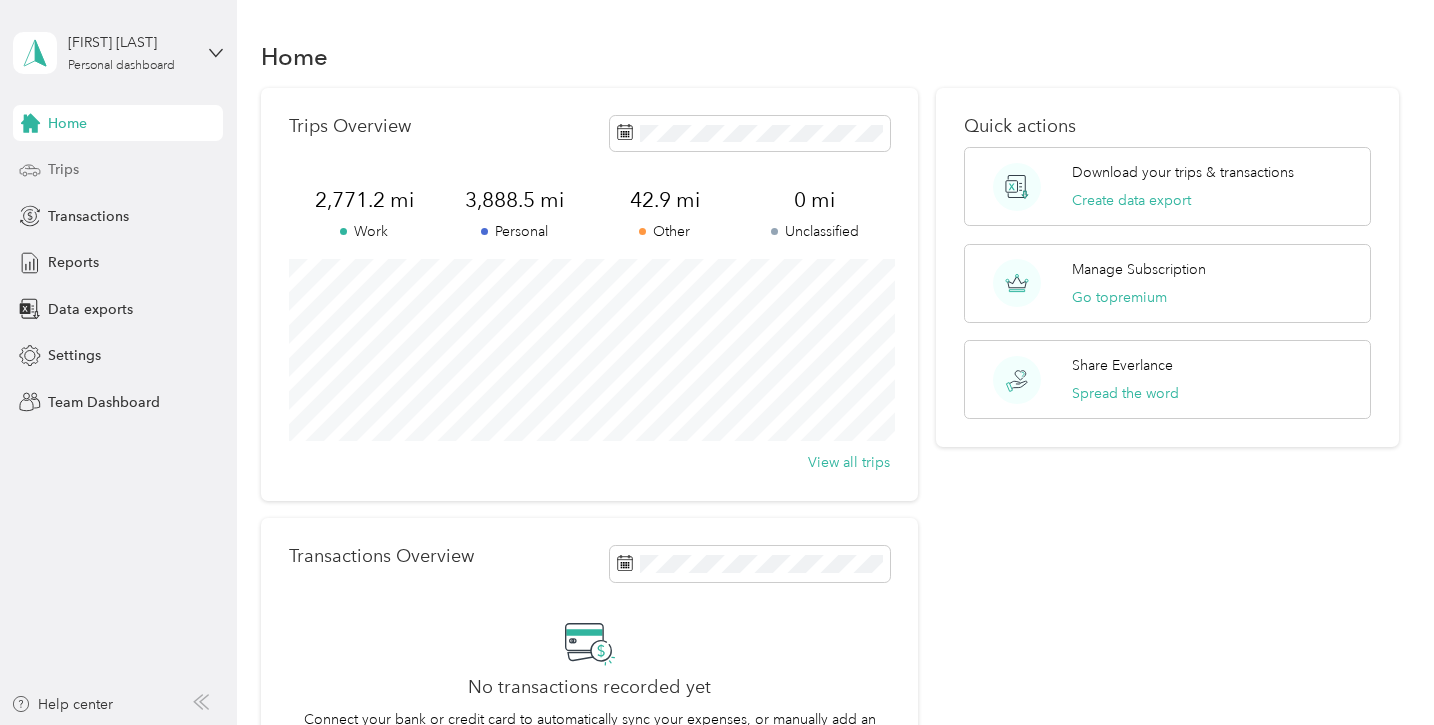 click on "Trips" at bounding box center [63, 169] 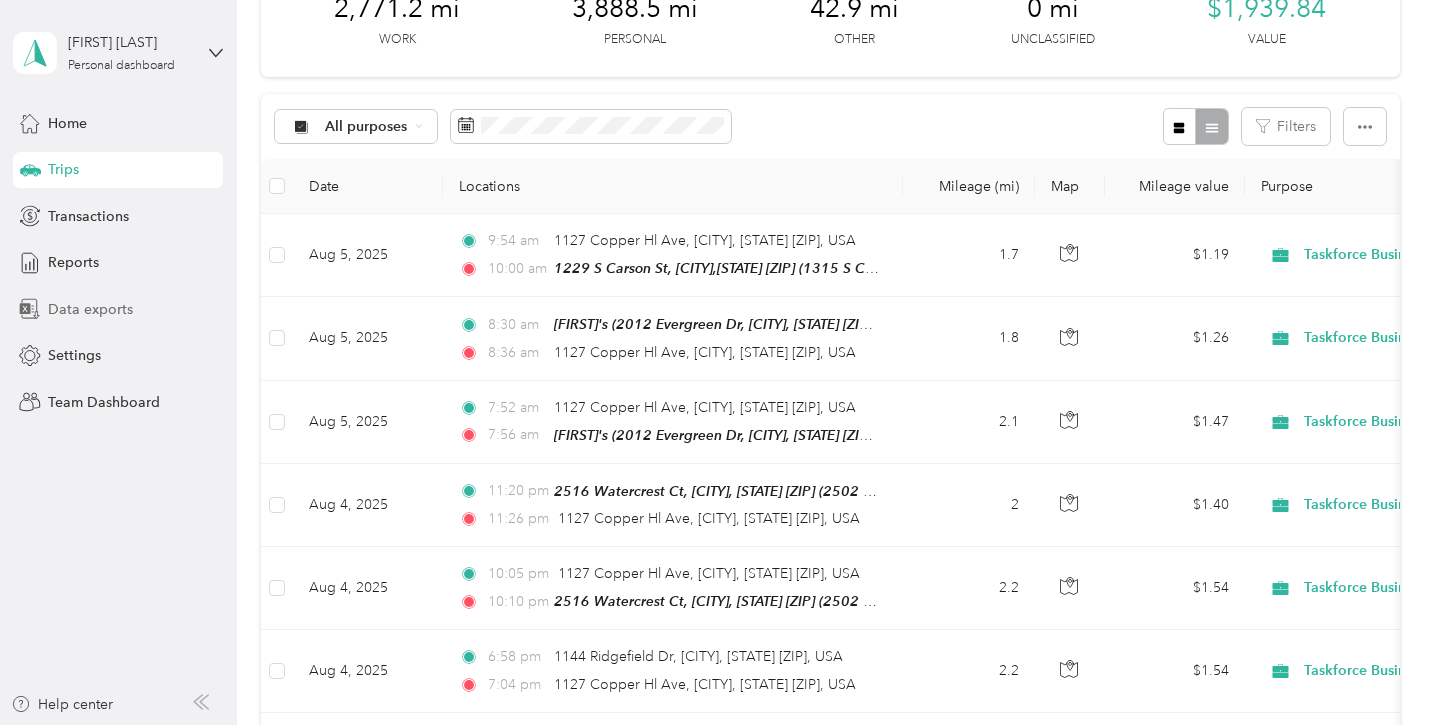 scroll, scrollTop: 133, scrollLeft: 0, axis: vertical 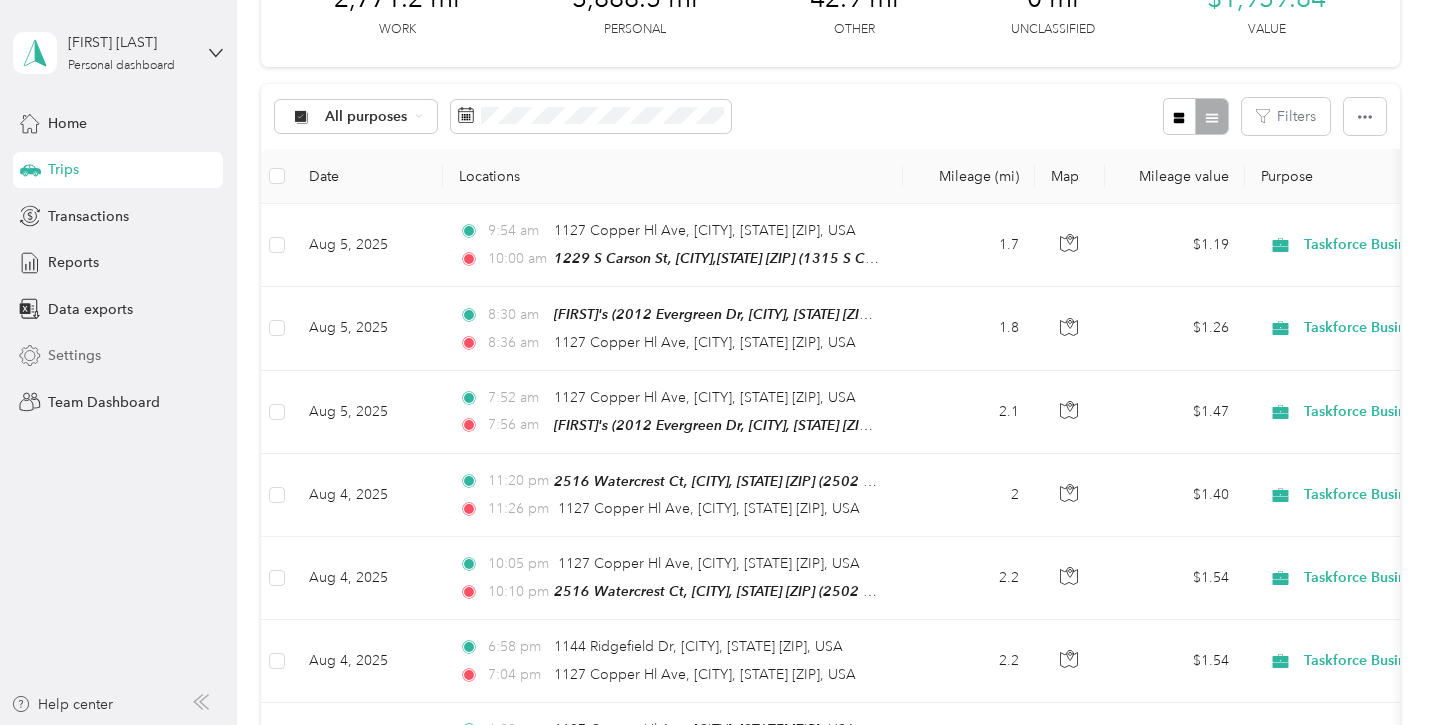 click on "Settings" at bounding box center [74, 355] 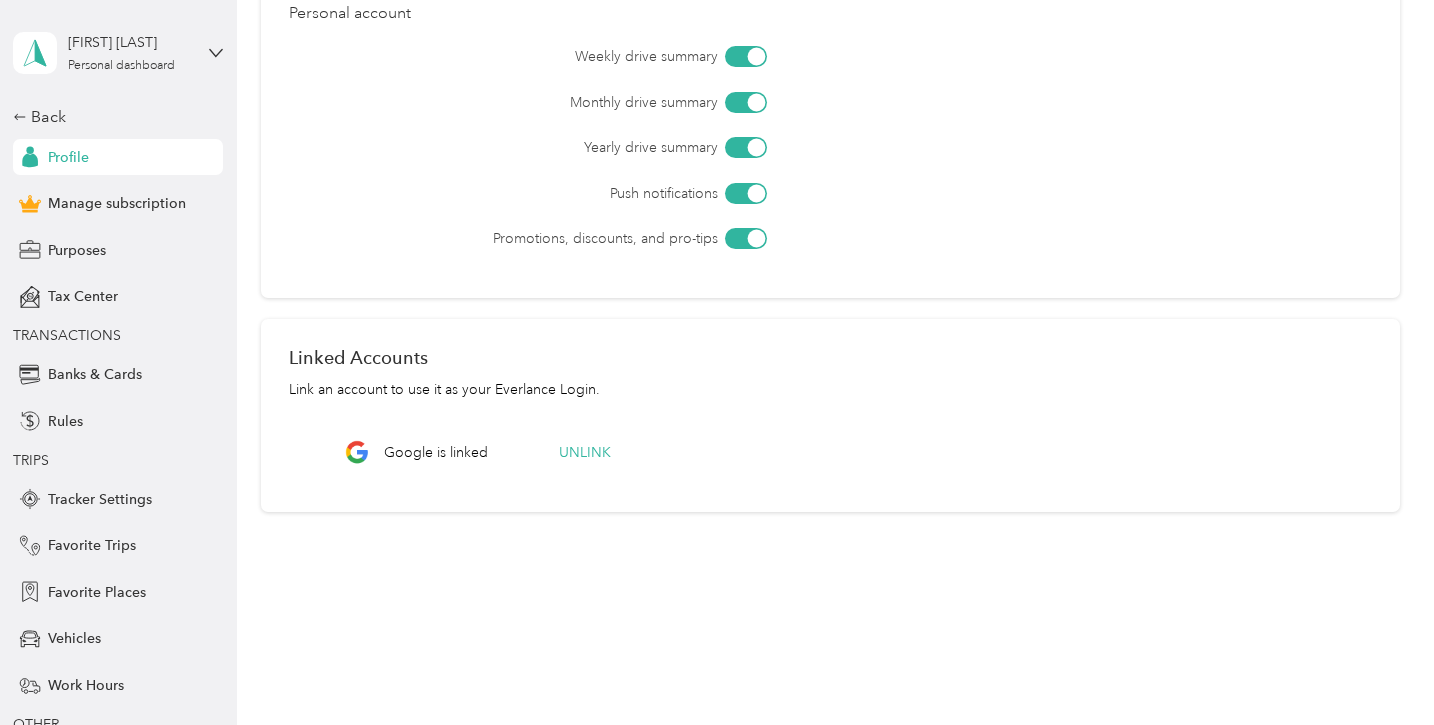 scroll, scrollTop: 720, scrollLeft: 0, axis: vertical 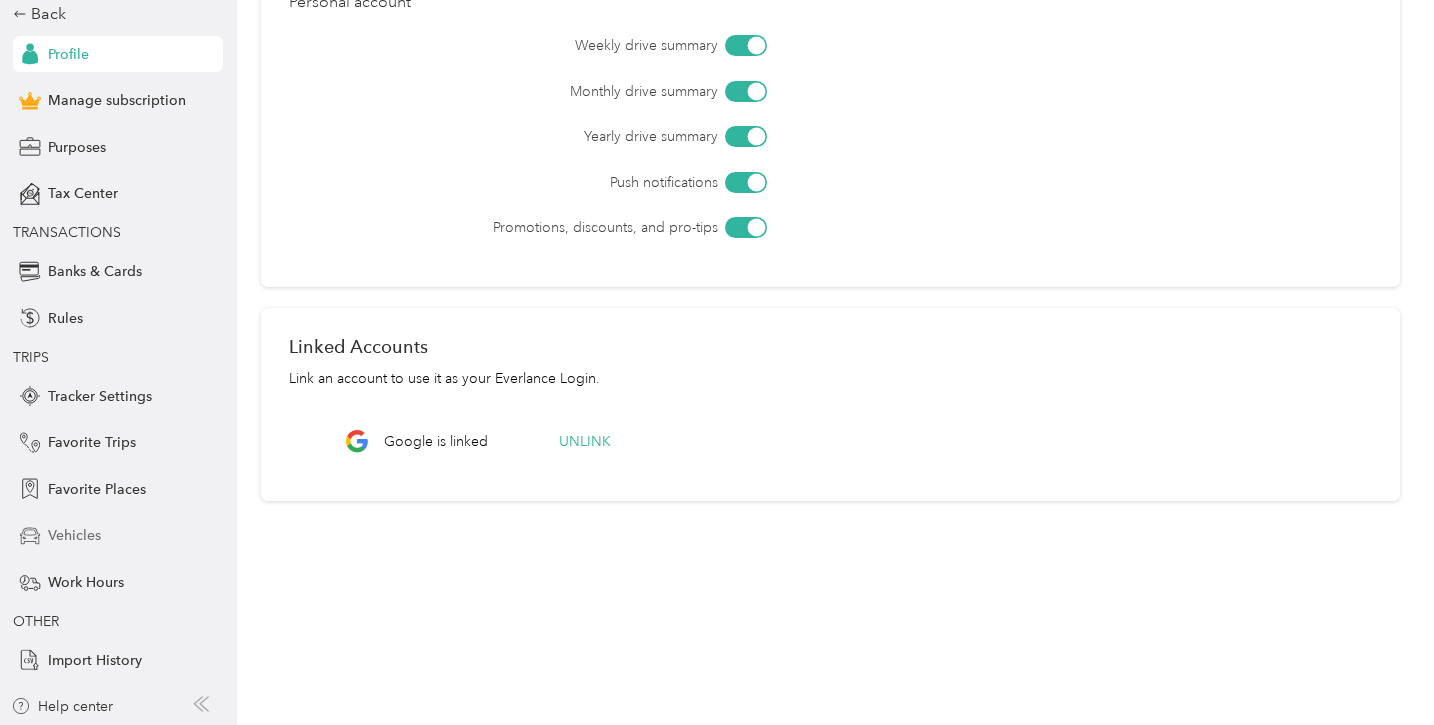 click on "Vehicles" at bounding box center (74, 535) 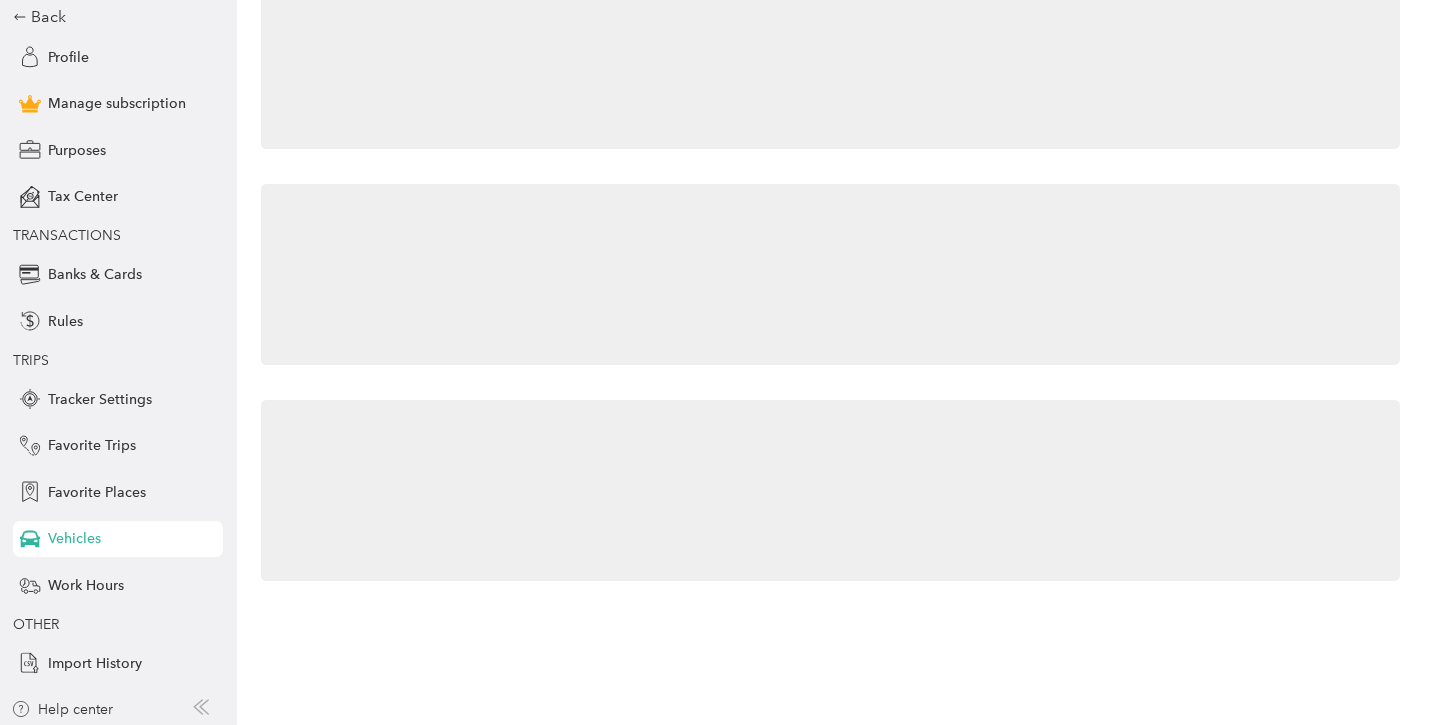 scroll, scrollTop: 225, scrollLeft: 0, axis: vertical 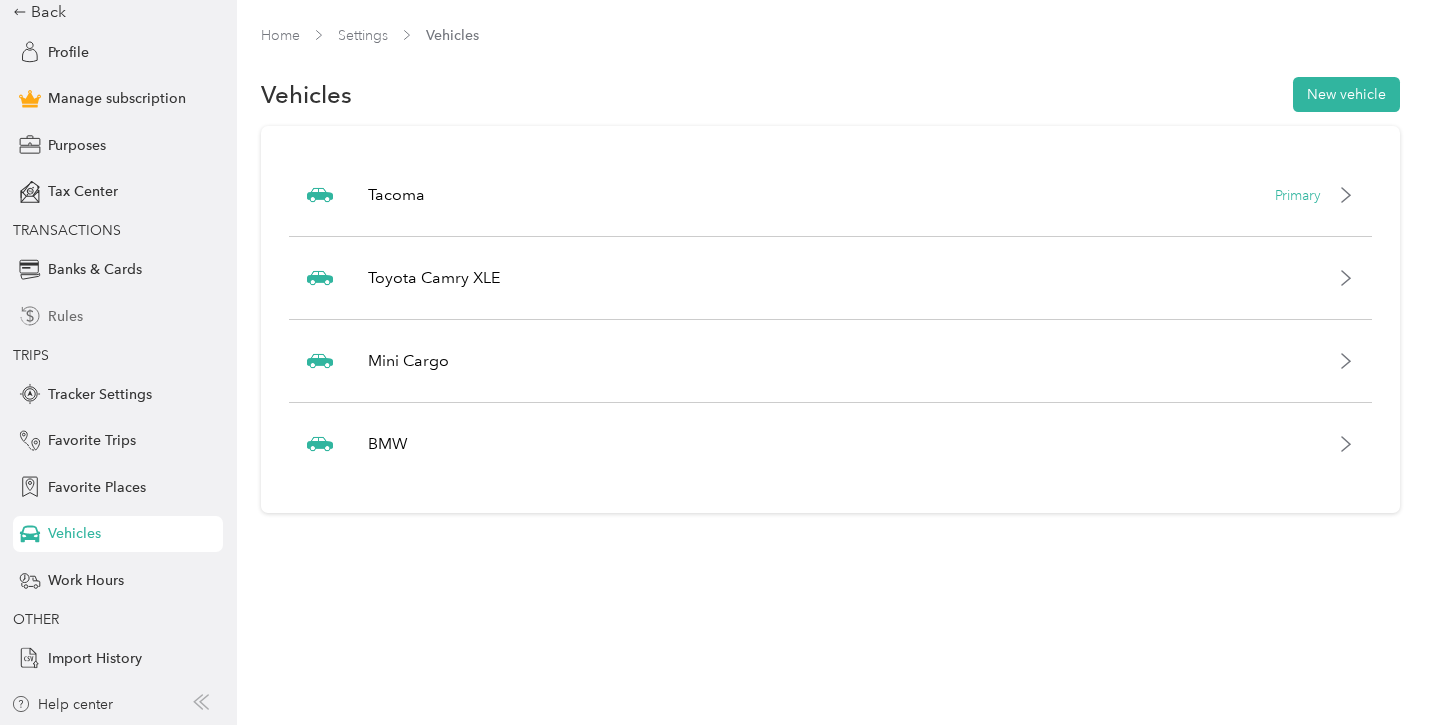 click on "Rules" at bounding box center (118, 316) 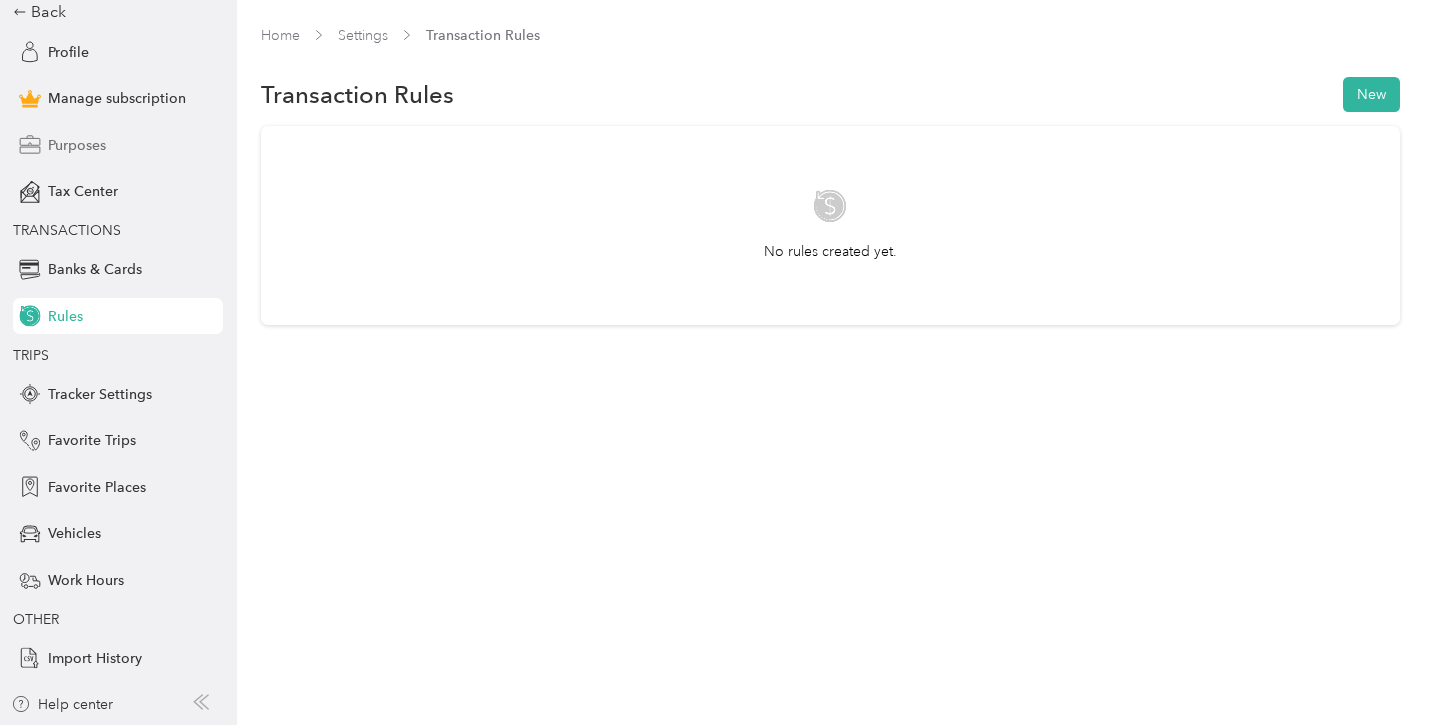 click on "Purposes" at bounding box center (118, 145) 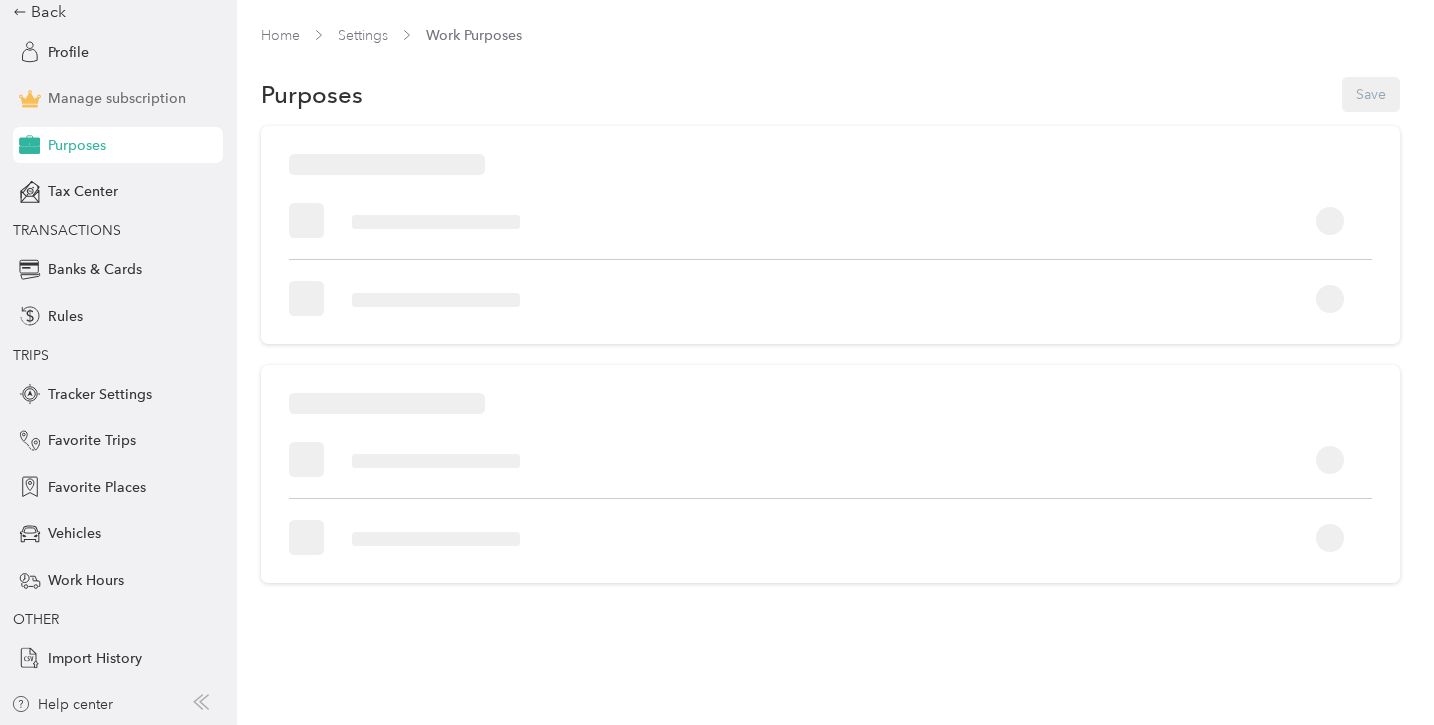 click on "Manage subscription" at bounding box center (117, 98) 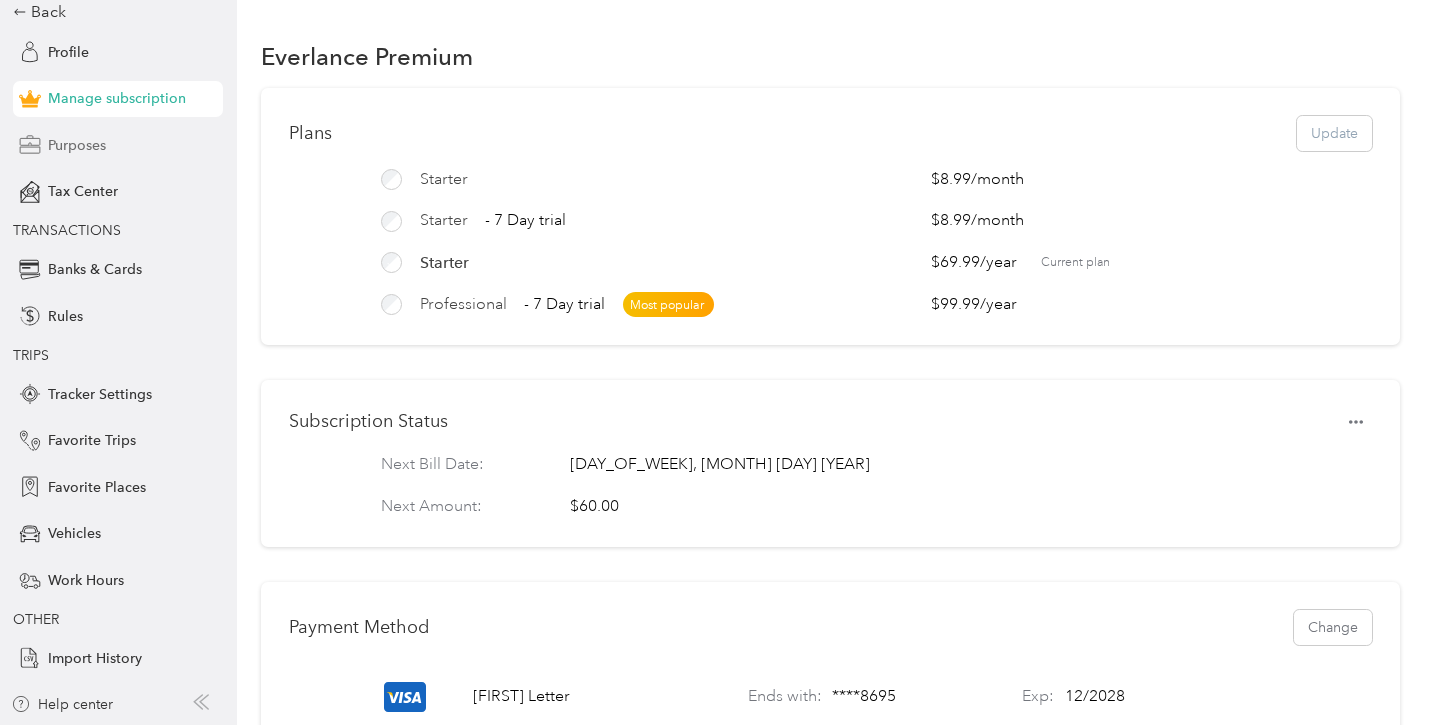 click on "Purposes" at bounding box center [77, 145] 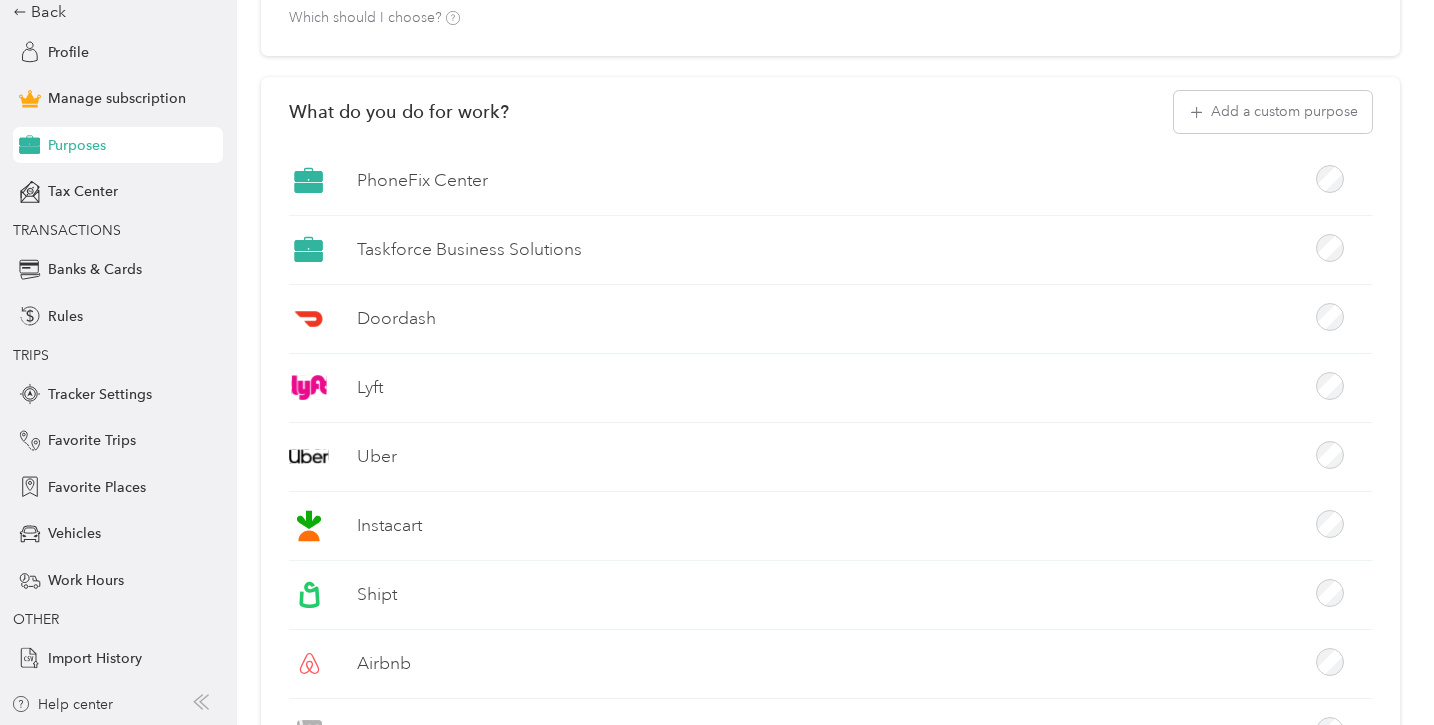 scroll, scrollTop: 353, scrollLeft: 0, axis: vertical 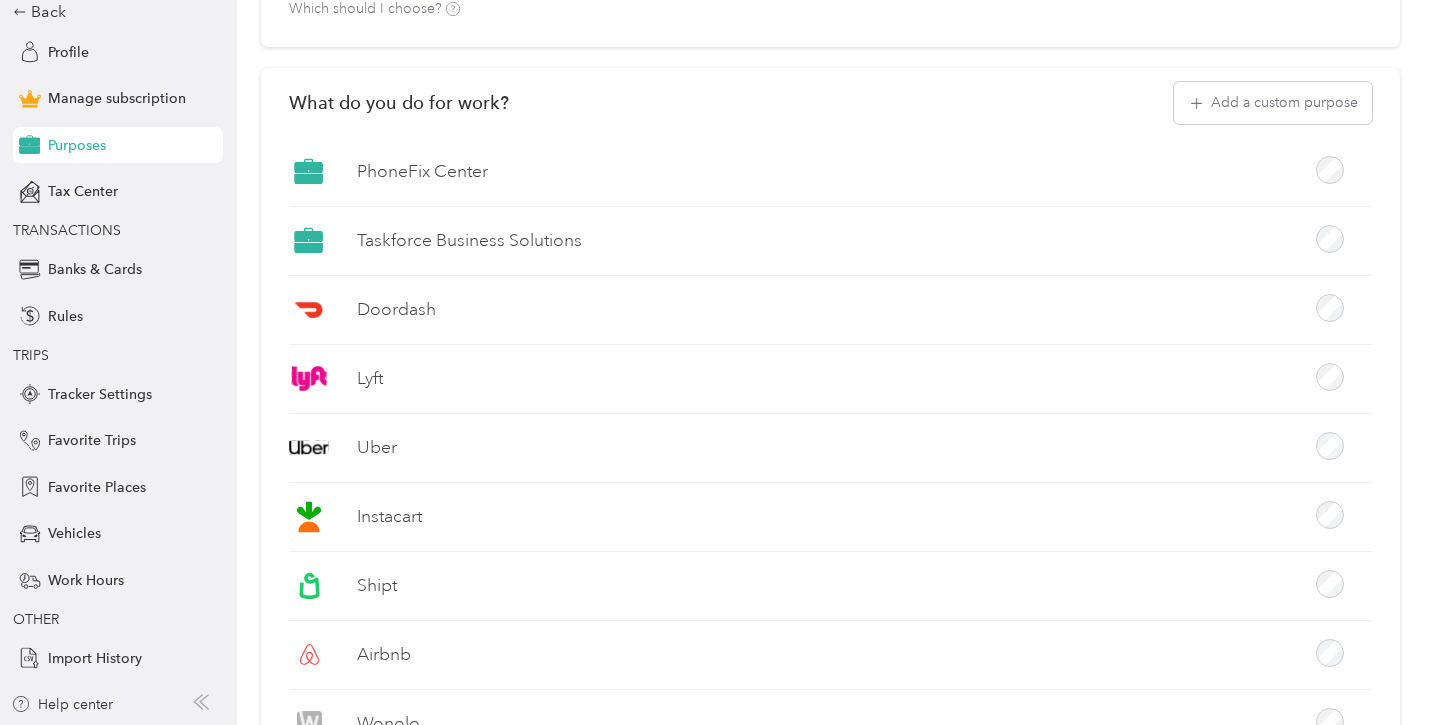 click on "Taskforce Business Solutions" at bounding box center [469, 240] 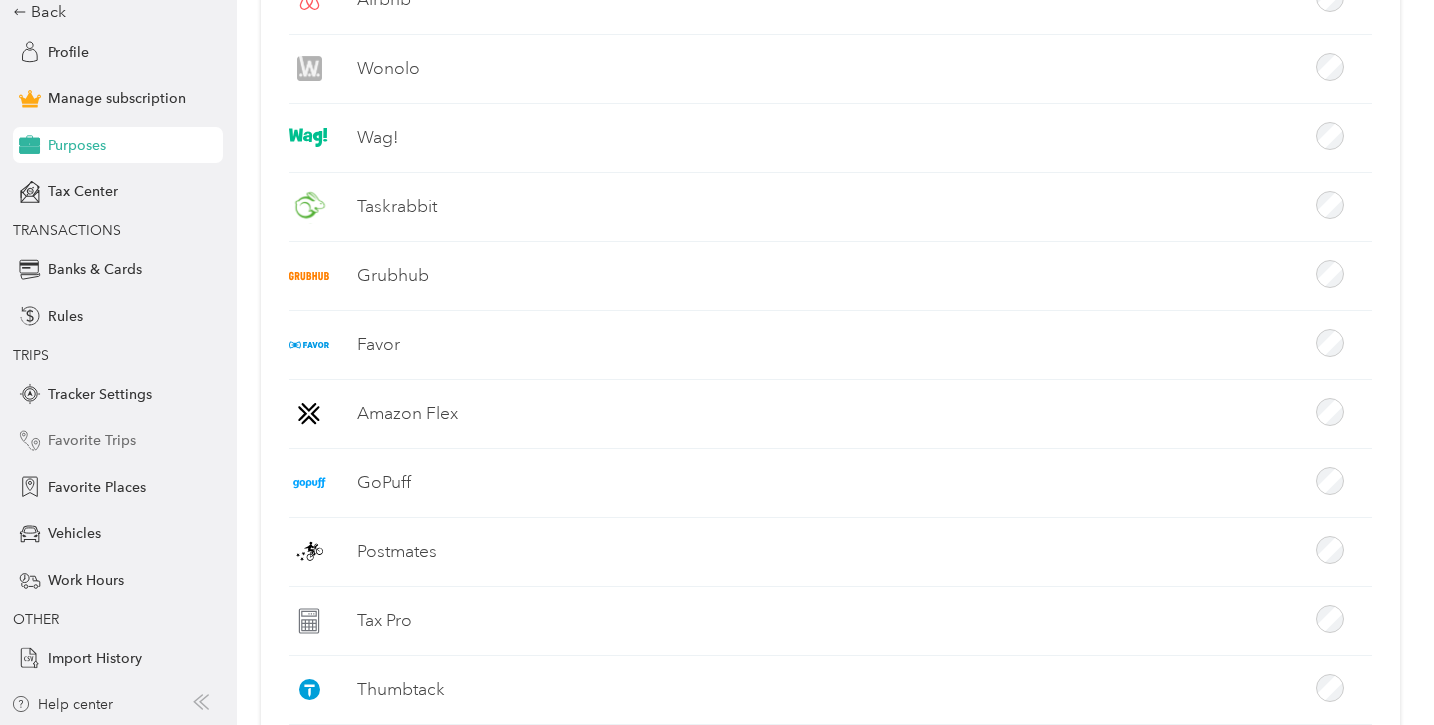 scroll, scrollTop: 1014, scrollLeft: 0, axis: vertical 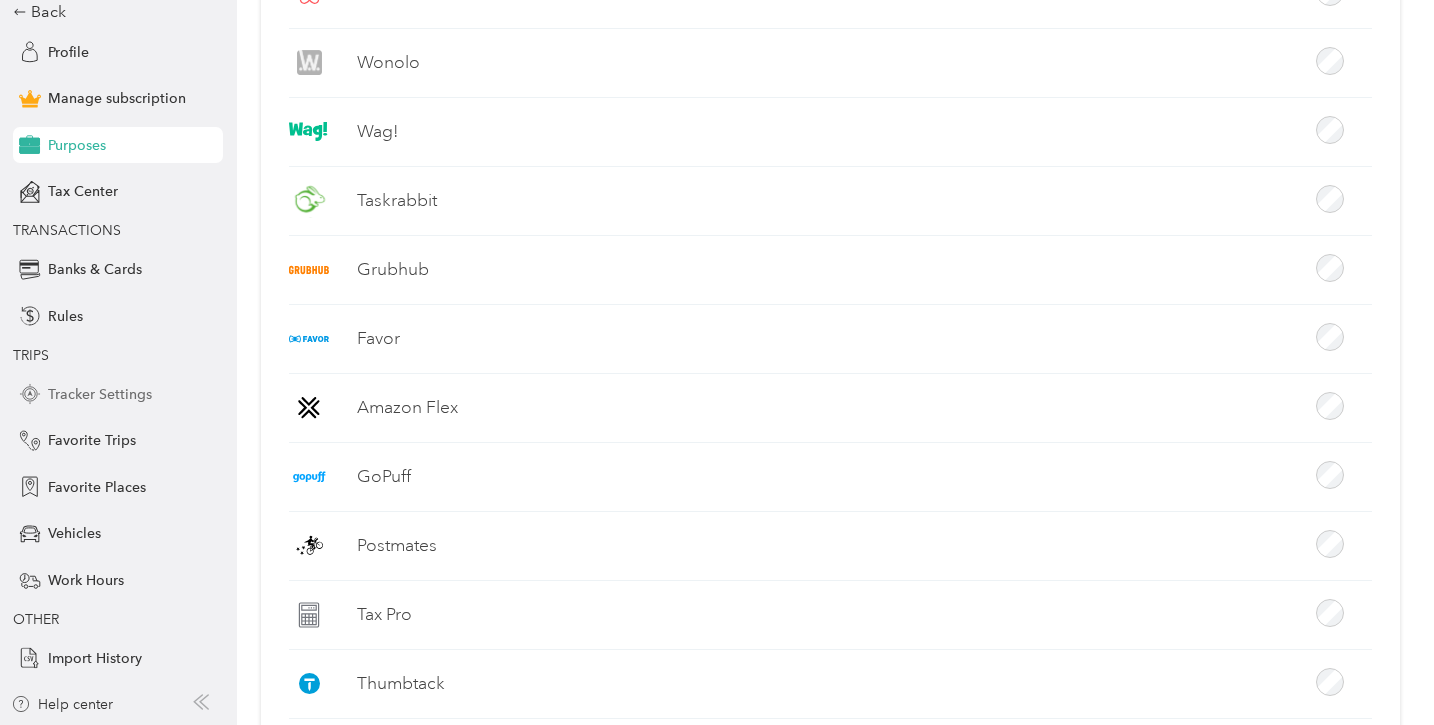 click on "Tracker Settings" at bounding box center (100, 394) 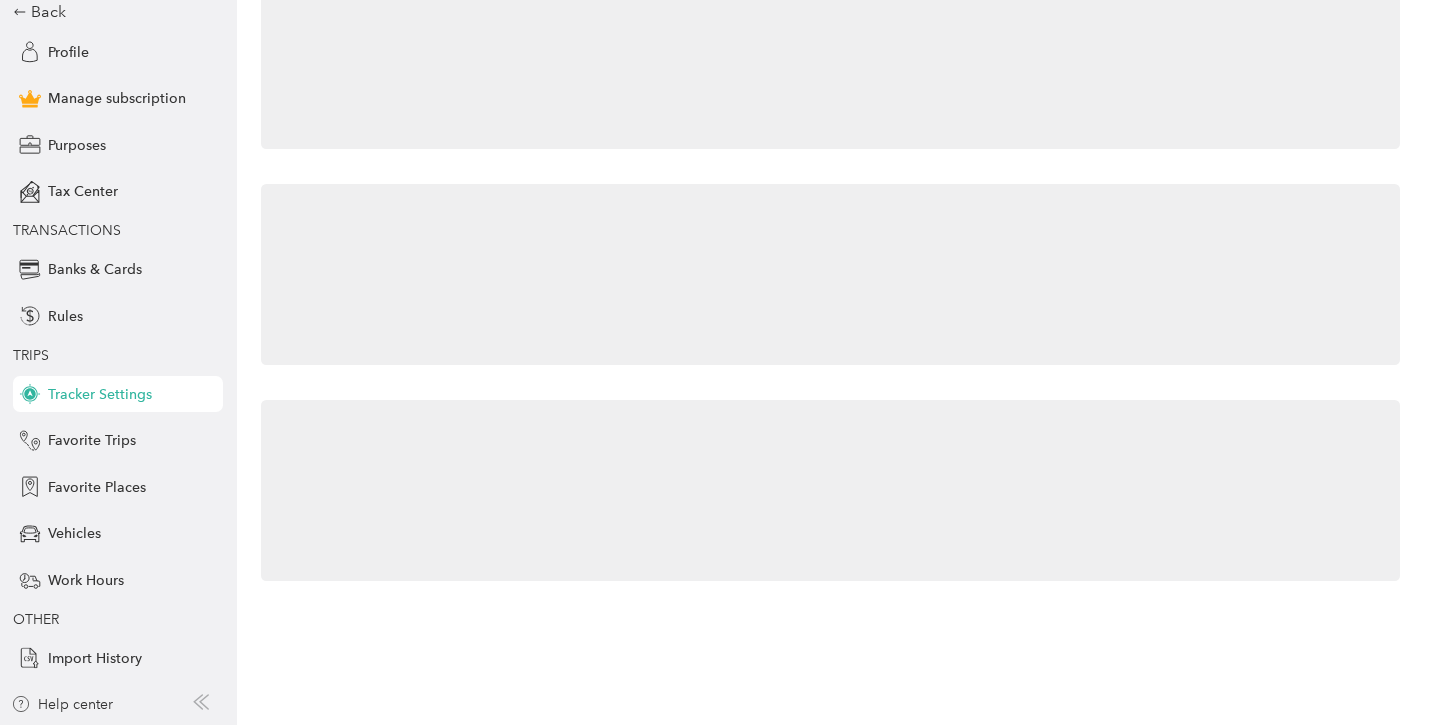 scroll, scrollTop: 0, scrollLeft: 0, axis: both 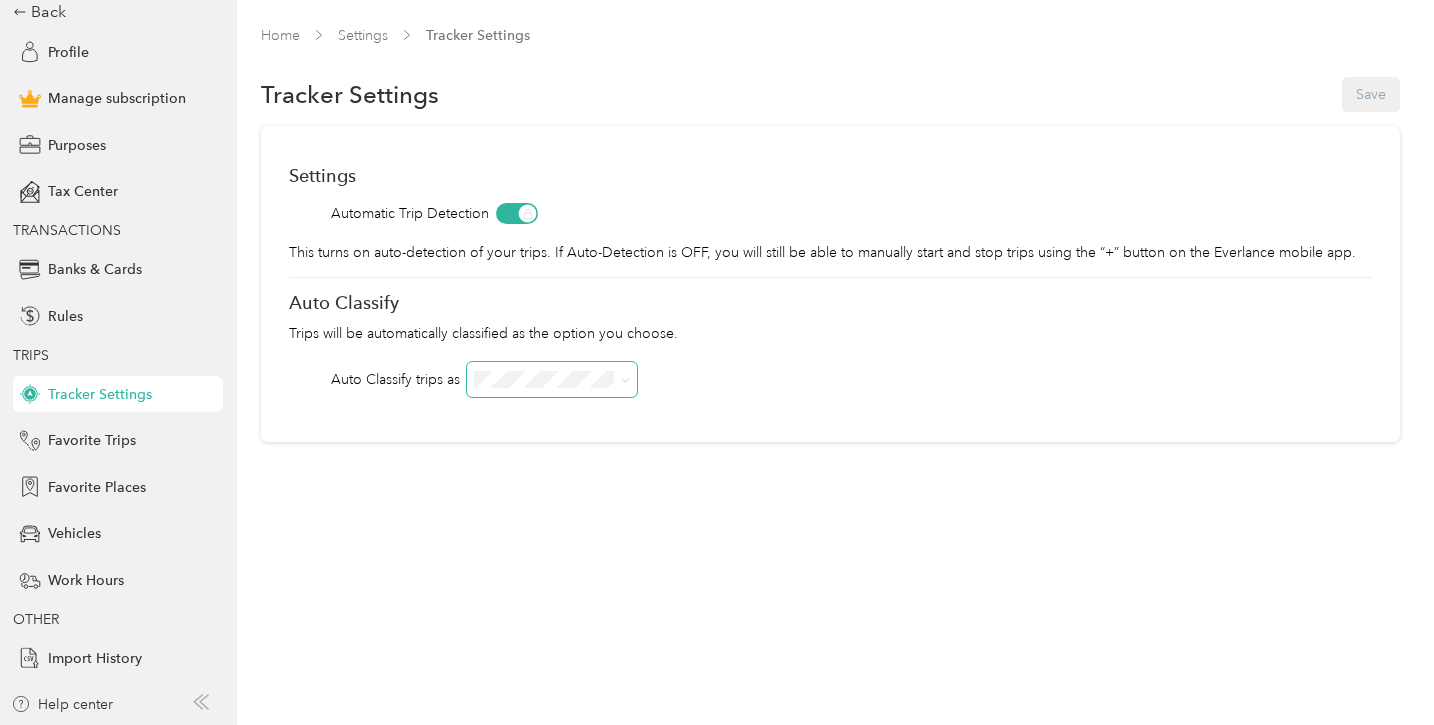click at bounding box center [622, 379] 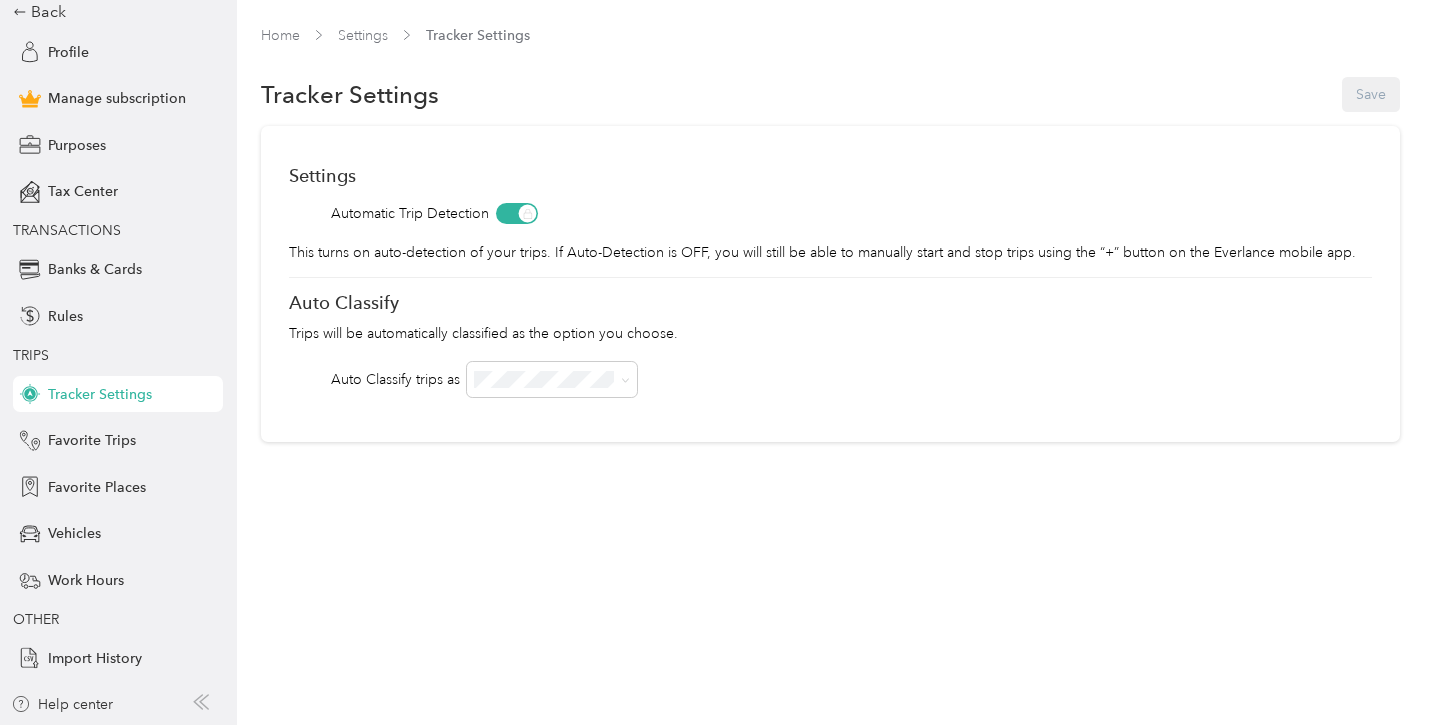 click on "Settings Automatic Trip Detection This turns on auto-detection of your trips. If Auto-Detection is OFF, you will still be able to manually start and stop trips using the “+” button on the Everlance mobile app. Auto Classify Trips will be automatically classified as the option you choose. Auto Classify trips as" at bounding box center [830, 284] 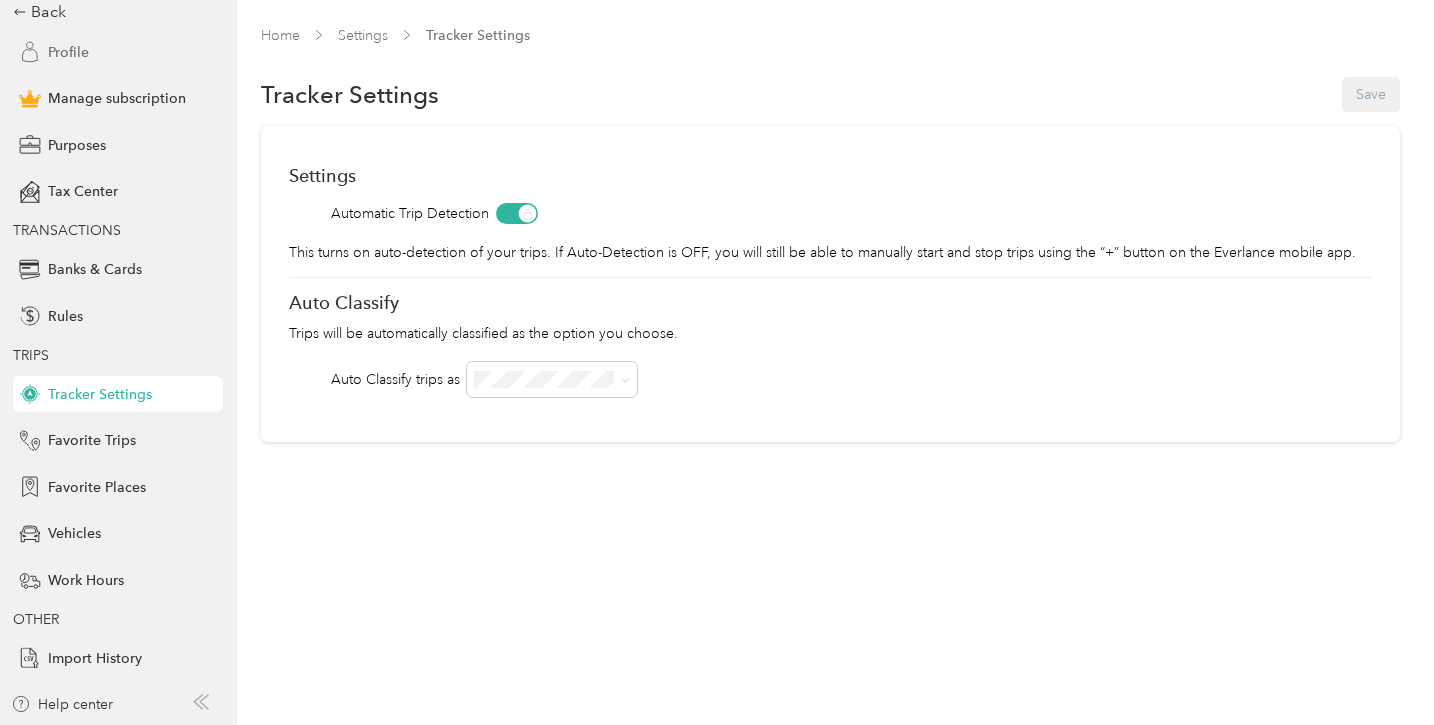 click on "Profile" at bounding box center [68, 52] 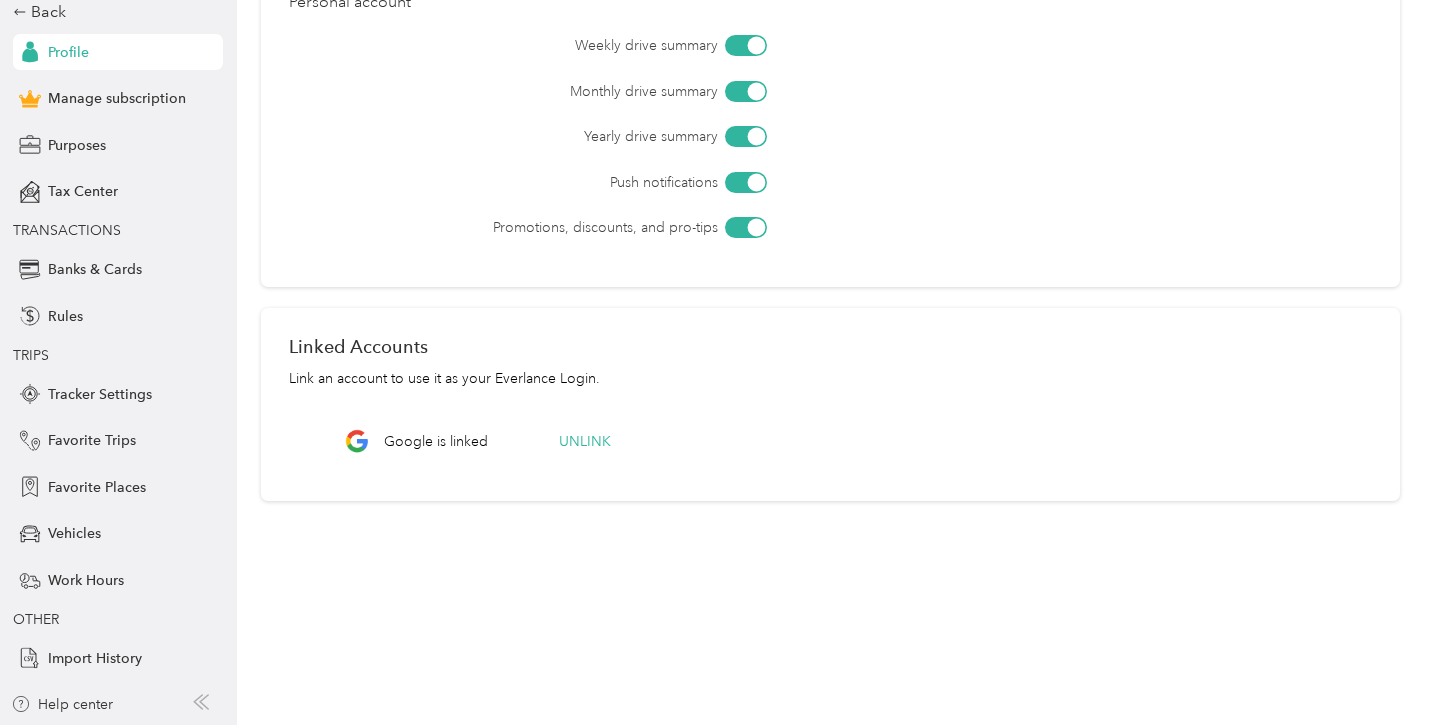 scroll, scrollTop: 0, scrollLeft: 0, axis: both 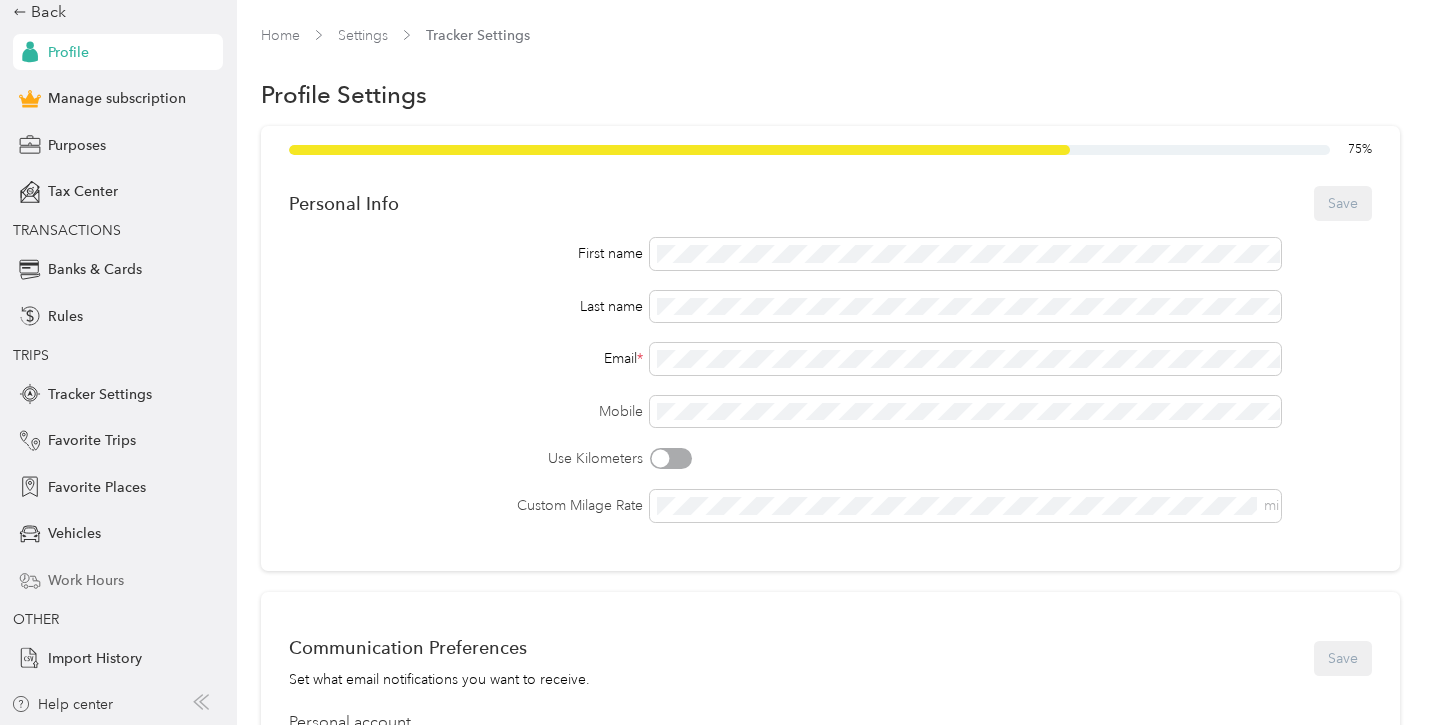 click on "Work Hours" at bounding box center (86, 580) 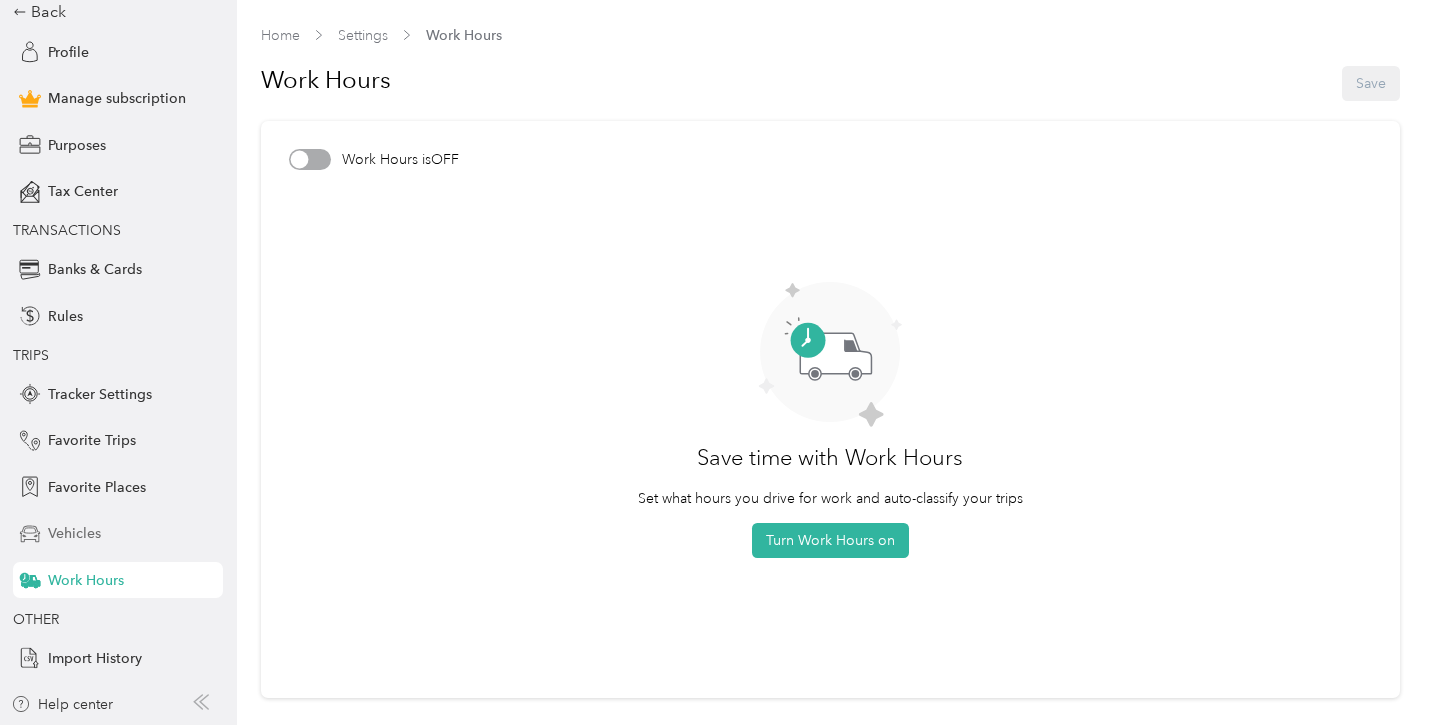 click on "Vehicles" at bounding box center [74, 533] 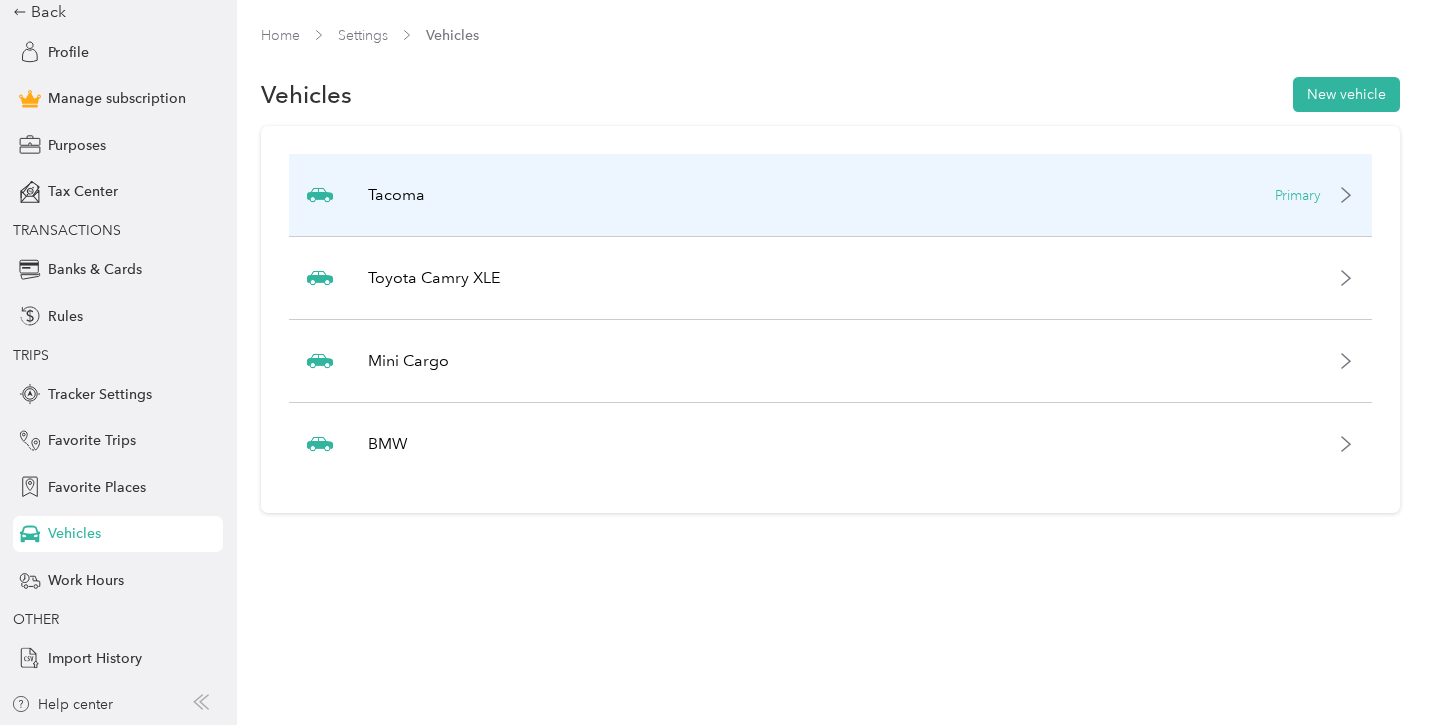 click on "Primary" at bounding box center (1298, 195) 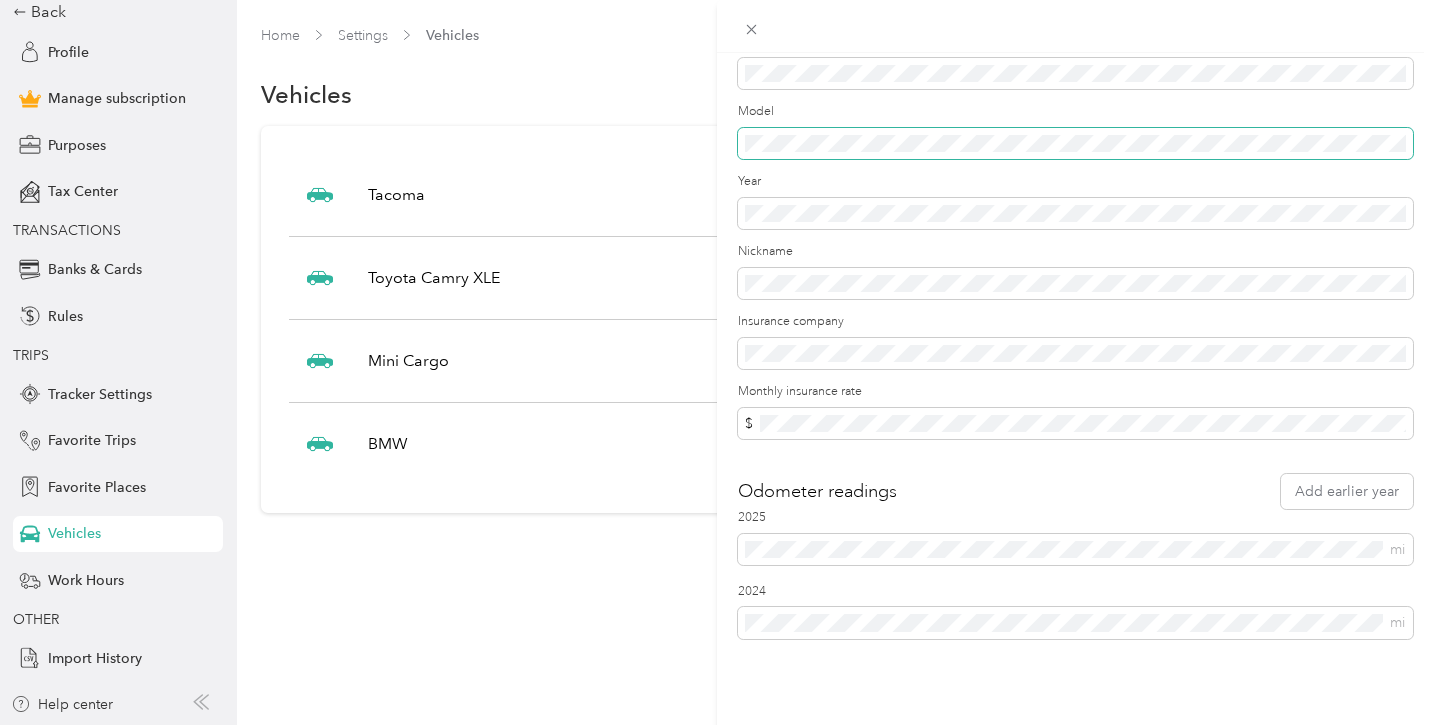 scroll, scrollTop: 0, scrollLeft: 0, axis: both 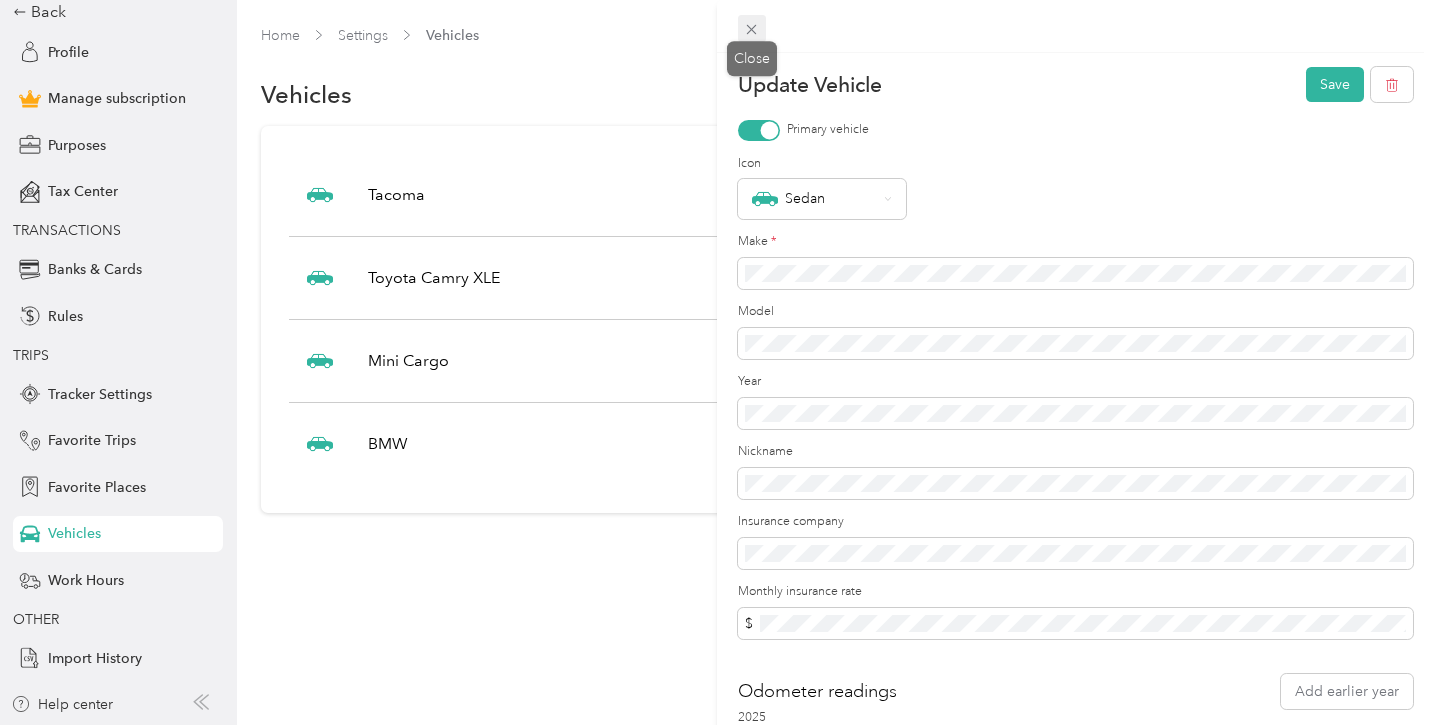click 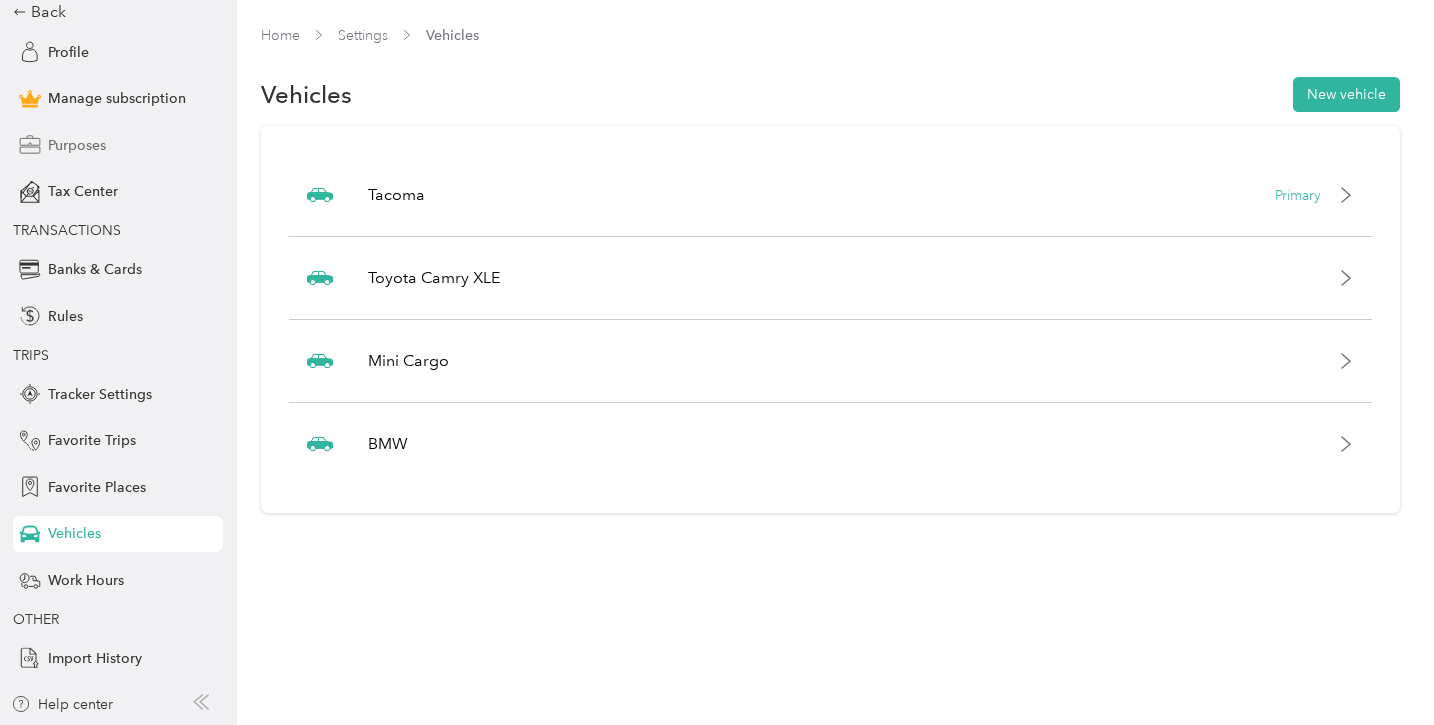 click on "Purposes" at bounding box center (77, 145) 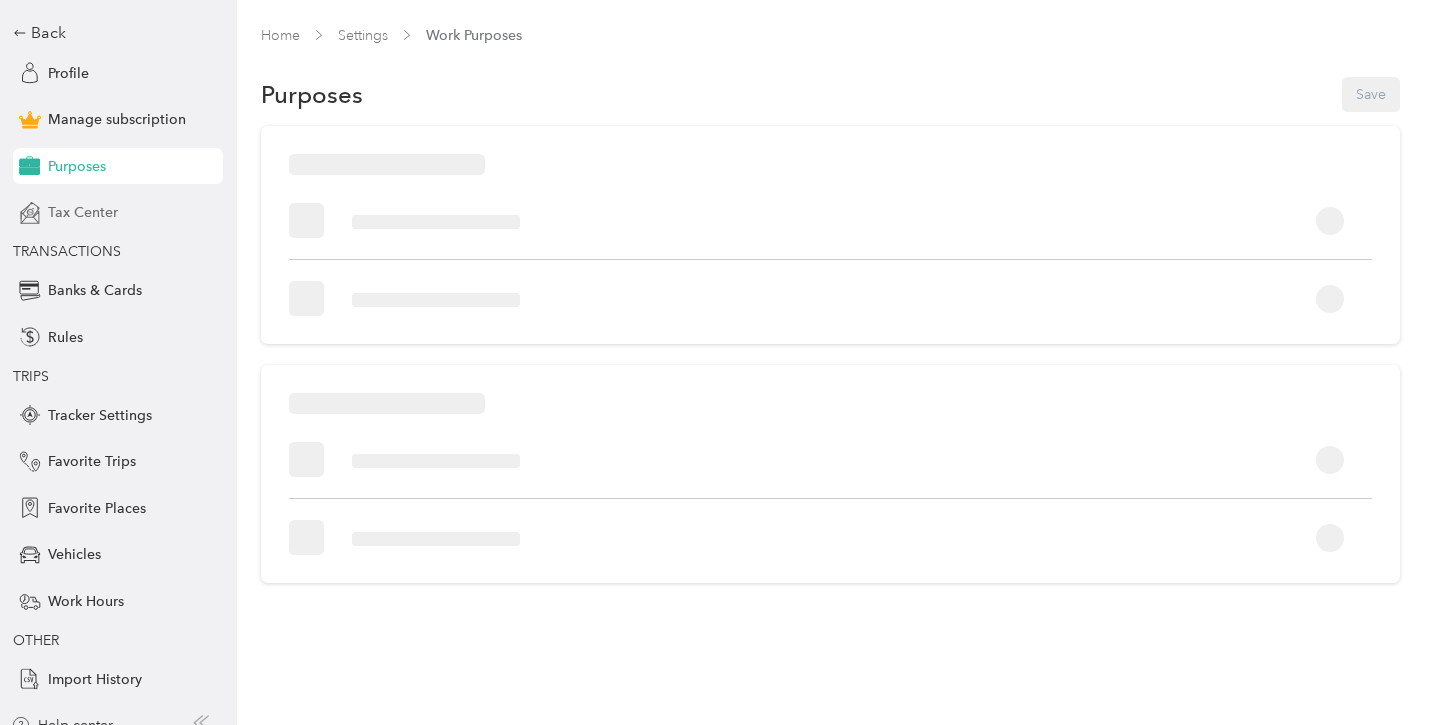 scroll, scrollTop: 105, scrollLeft: 0, axis: vertical 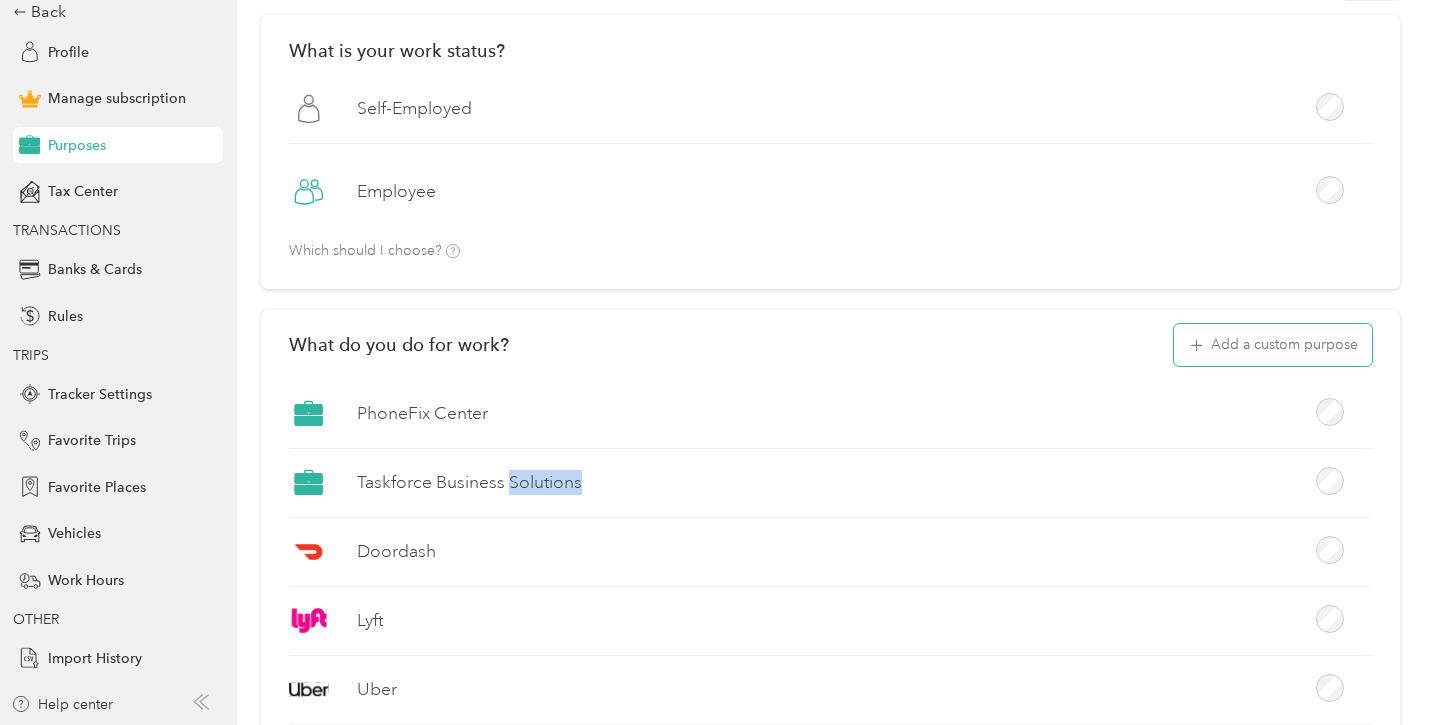 click on "Add a custom purpose" at bounding box center [1273, 345] 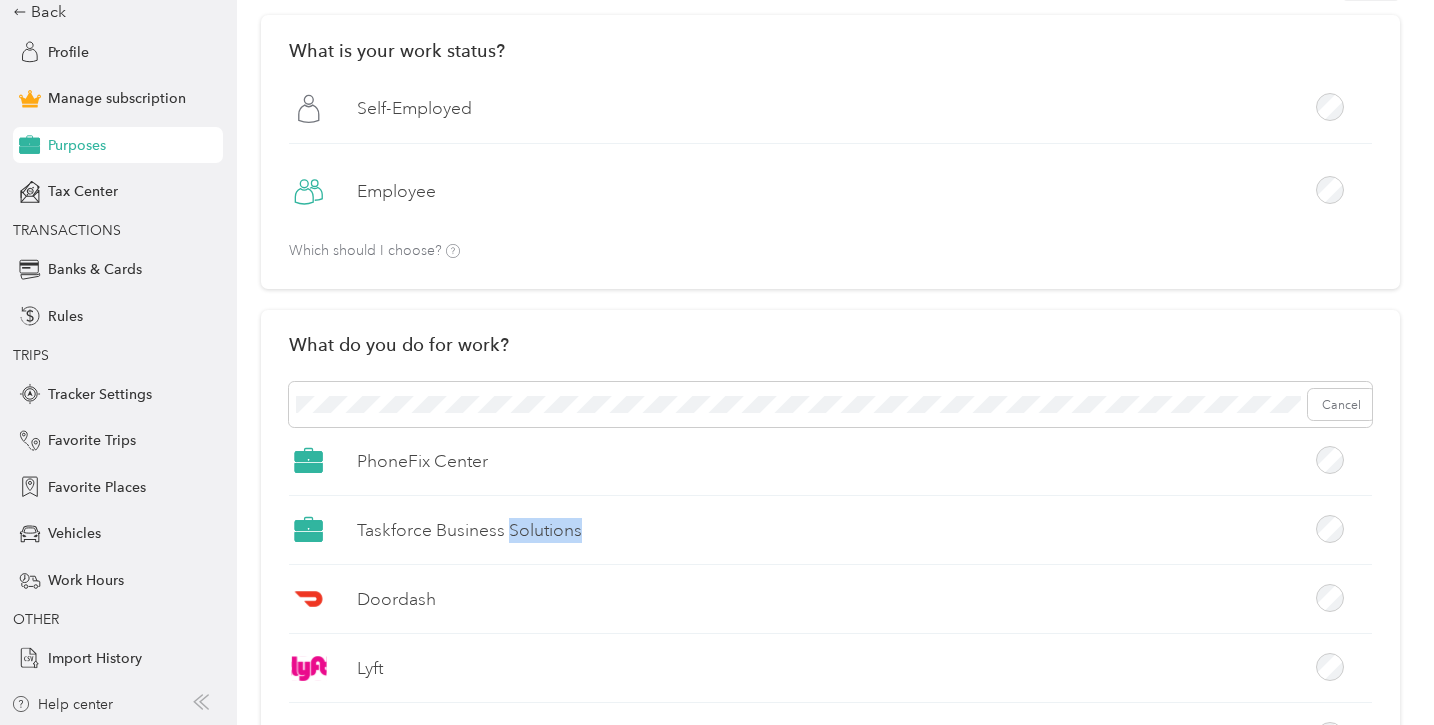 scroll, scrollTop: 115, scrollLeft: 0, axis: vertical 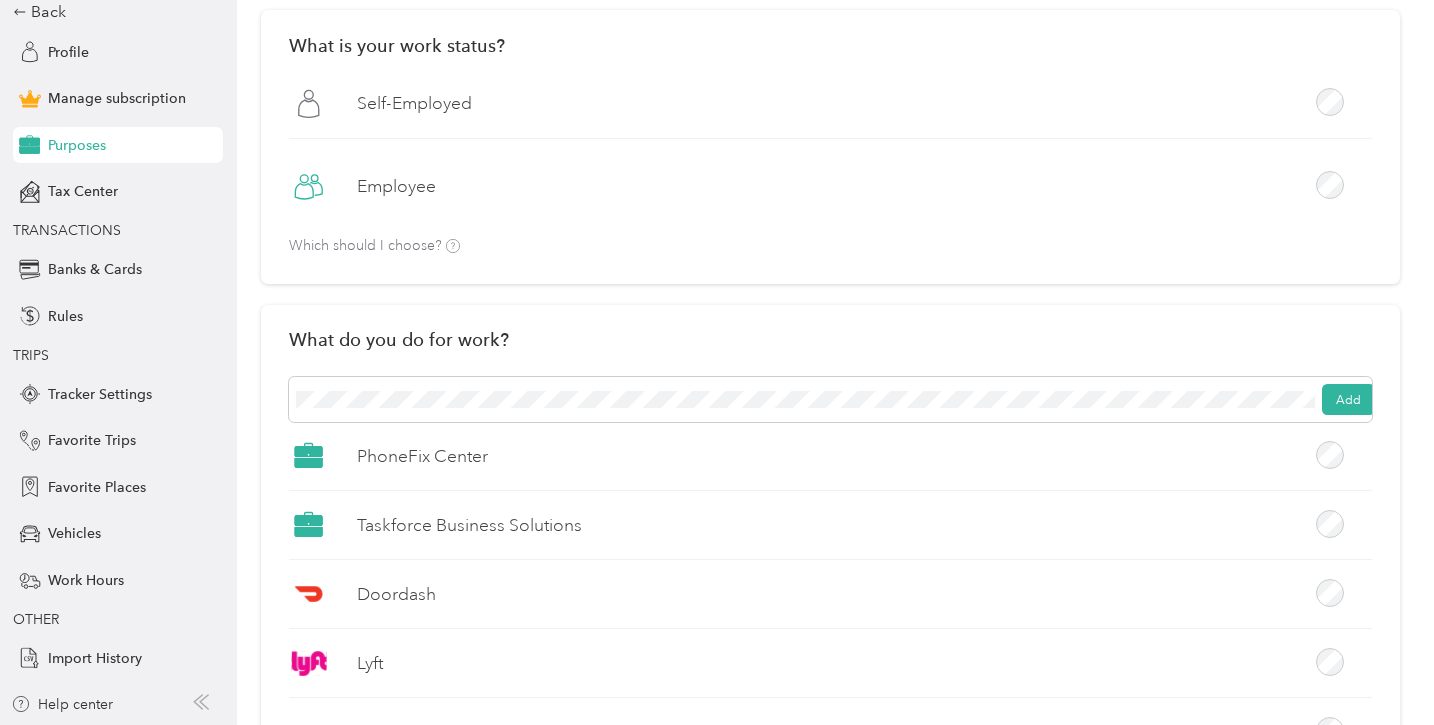 click on "What is your work status? Self-Employed Employee Which should I choose?" at bounding box center [830, 147] 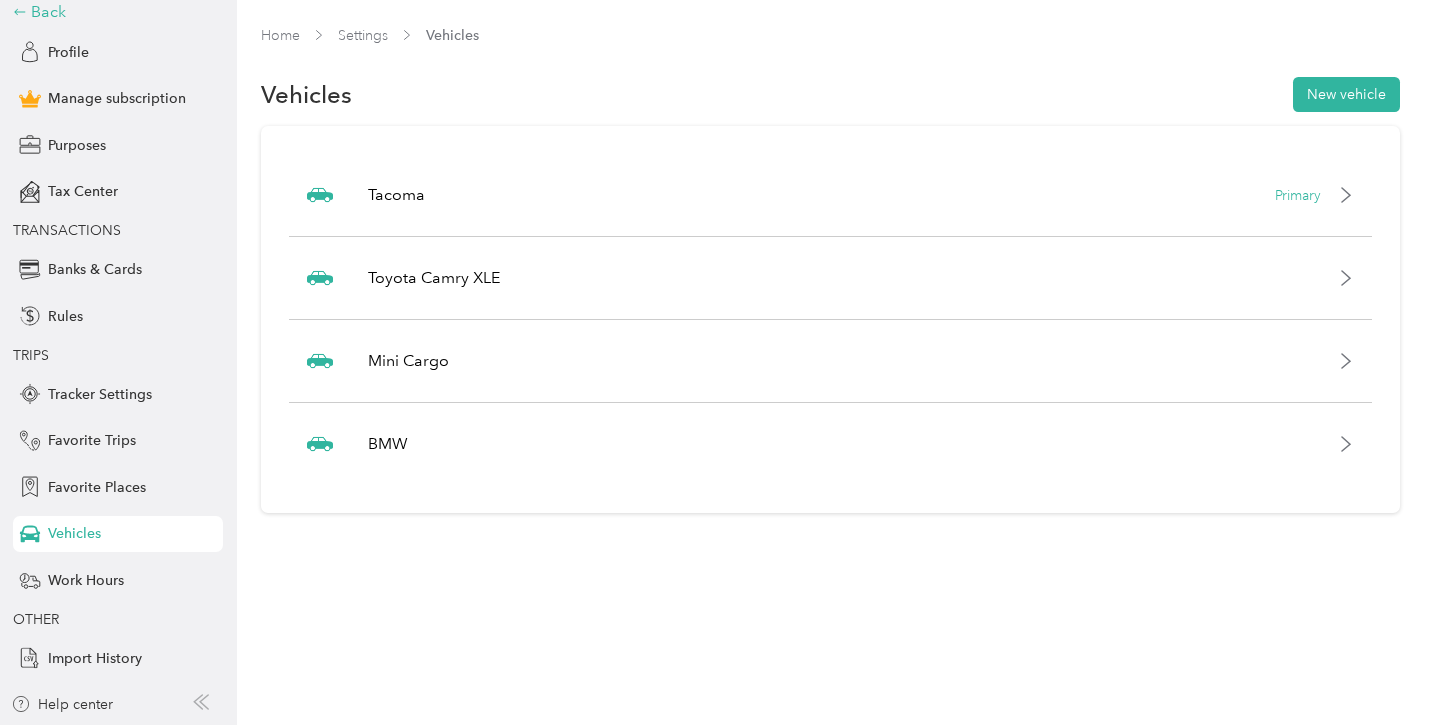 scroll, scrollTop: 0, scrollLeft: 0, axis: both 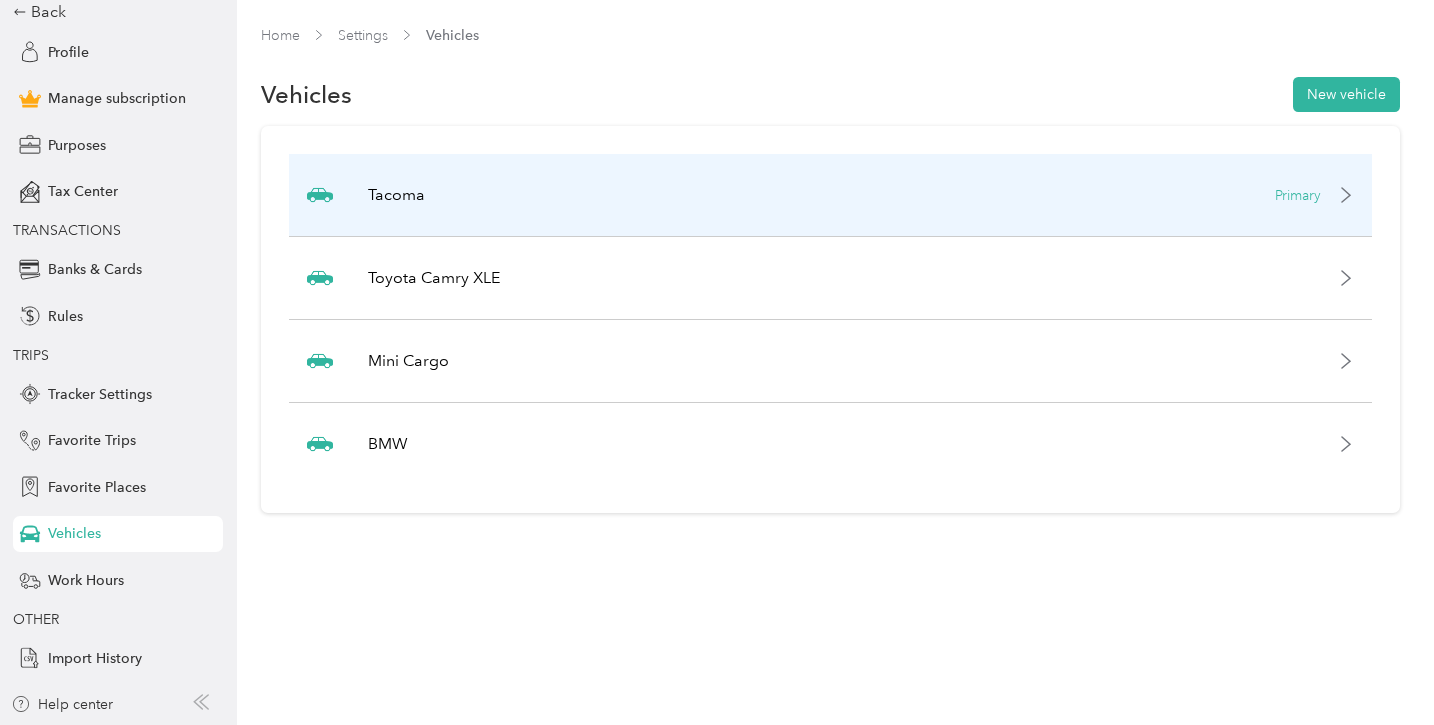 click on "Tacoma Primary" at bounding box center [830, 195] 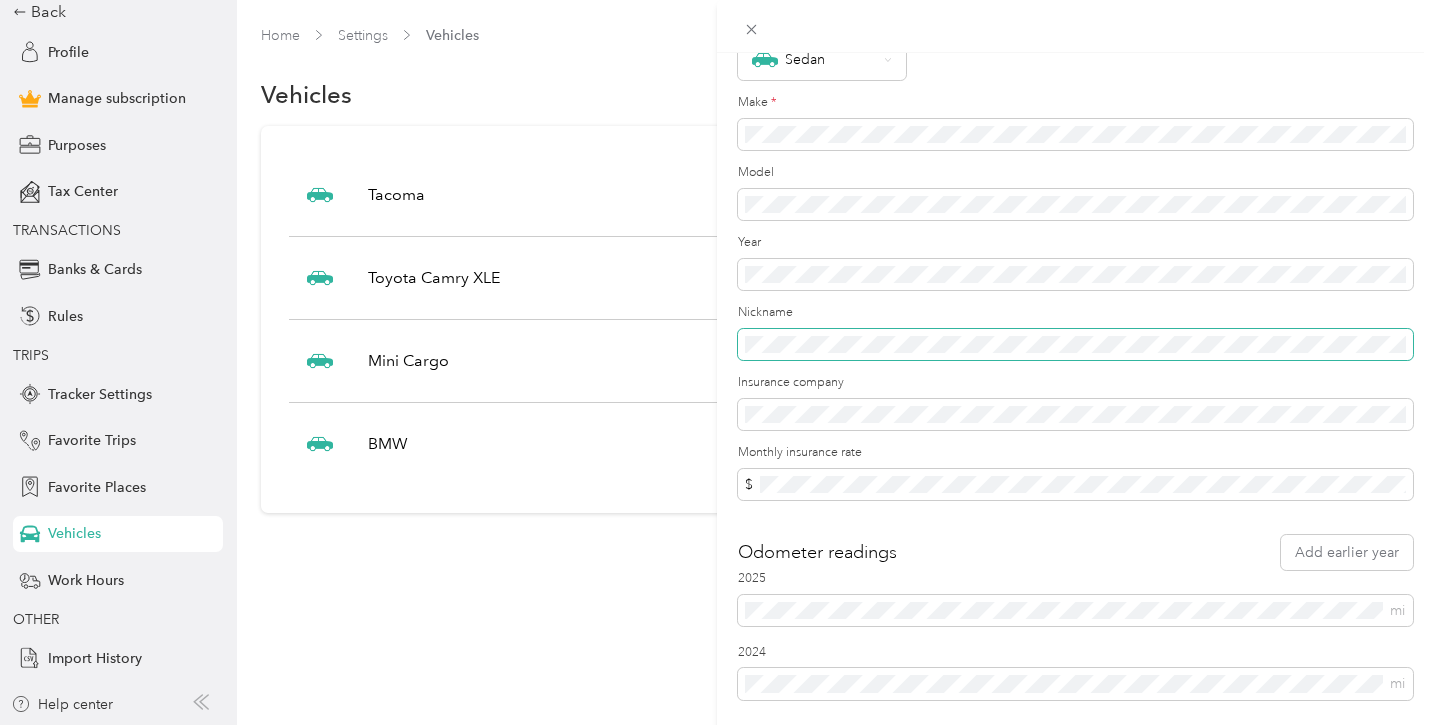scroll, scrollTop: 200, scrollLeft: 0, axis: vertical 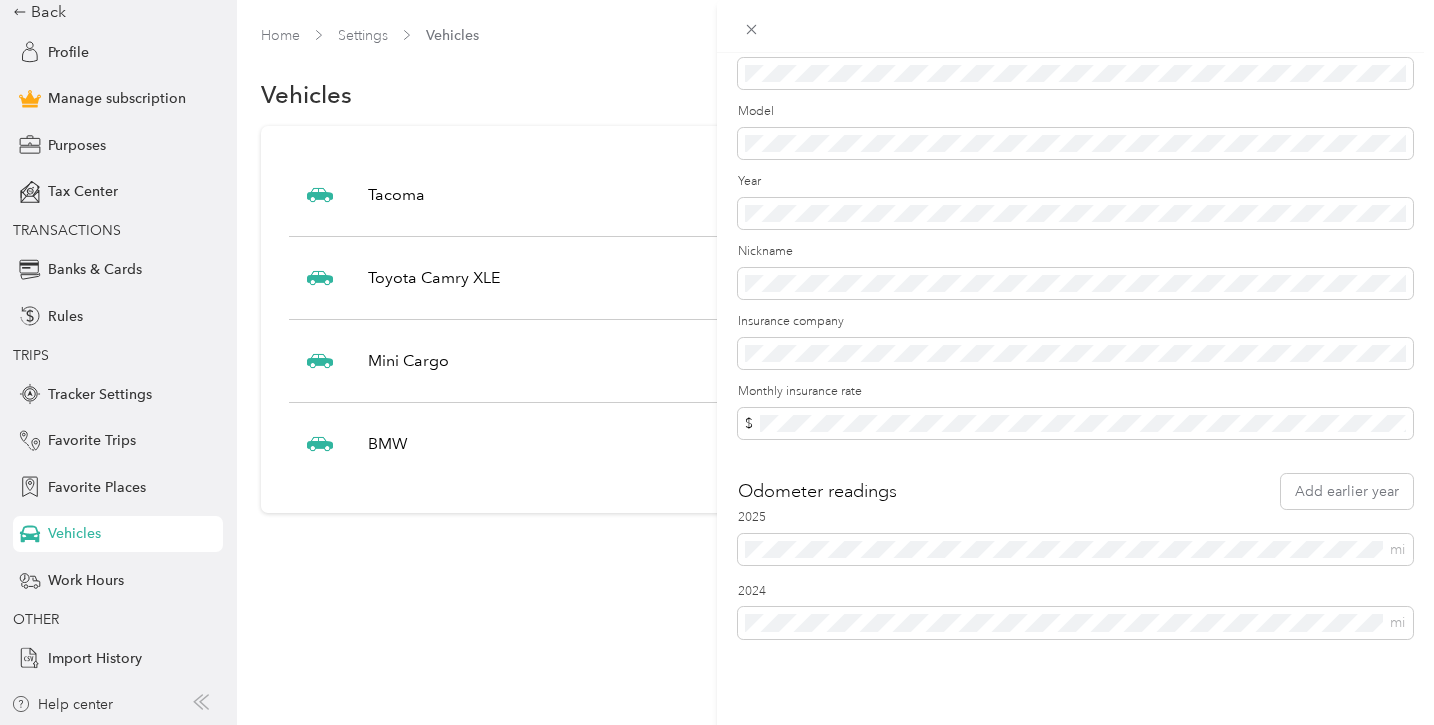 click on "Update Vehicle Save Primary vehicle   Icon     Sedan Make   * Model   Year   Nickname   Insurance company   Monthly insurance rate   $ Odometer readings Add earlier year 2025   mi 2024   mi" at bounding box center (717, 362) 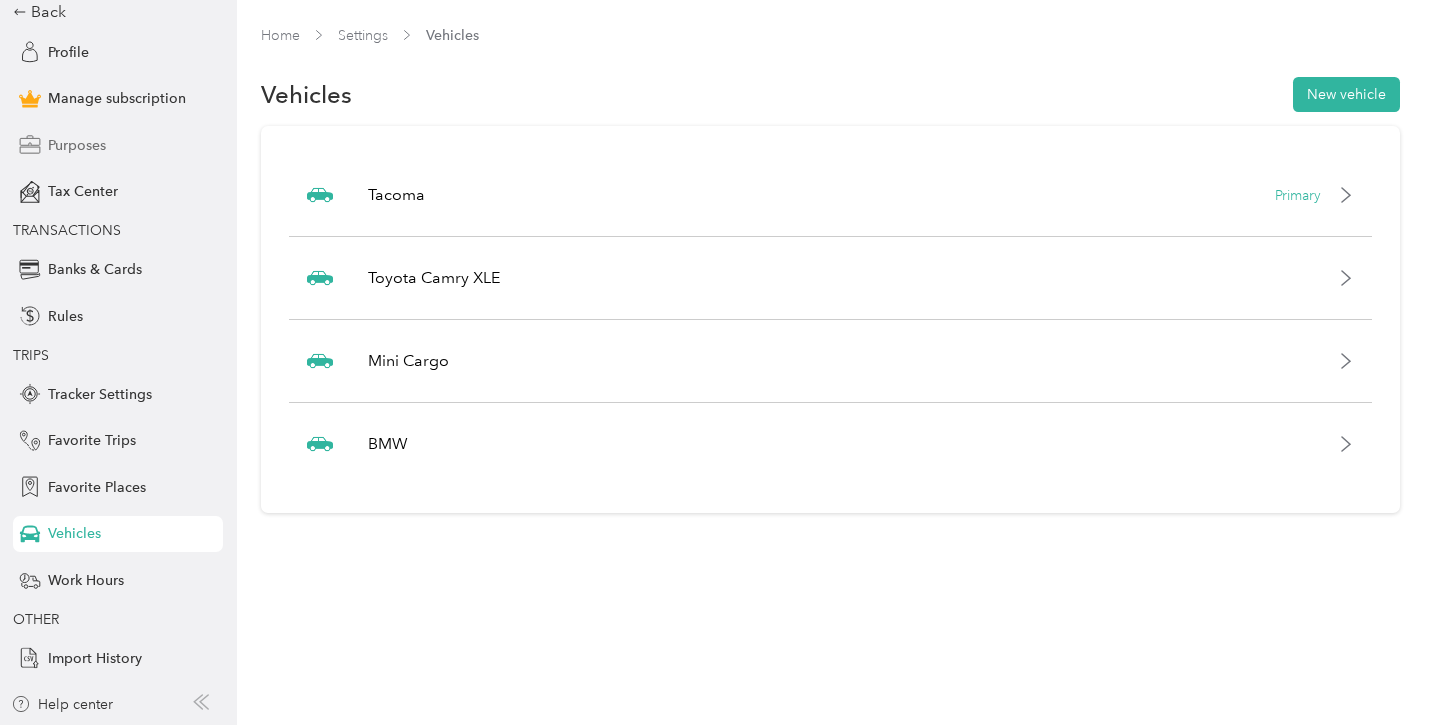 click on "Purposes" at bounding box center [118, 145] 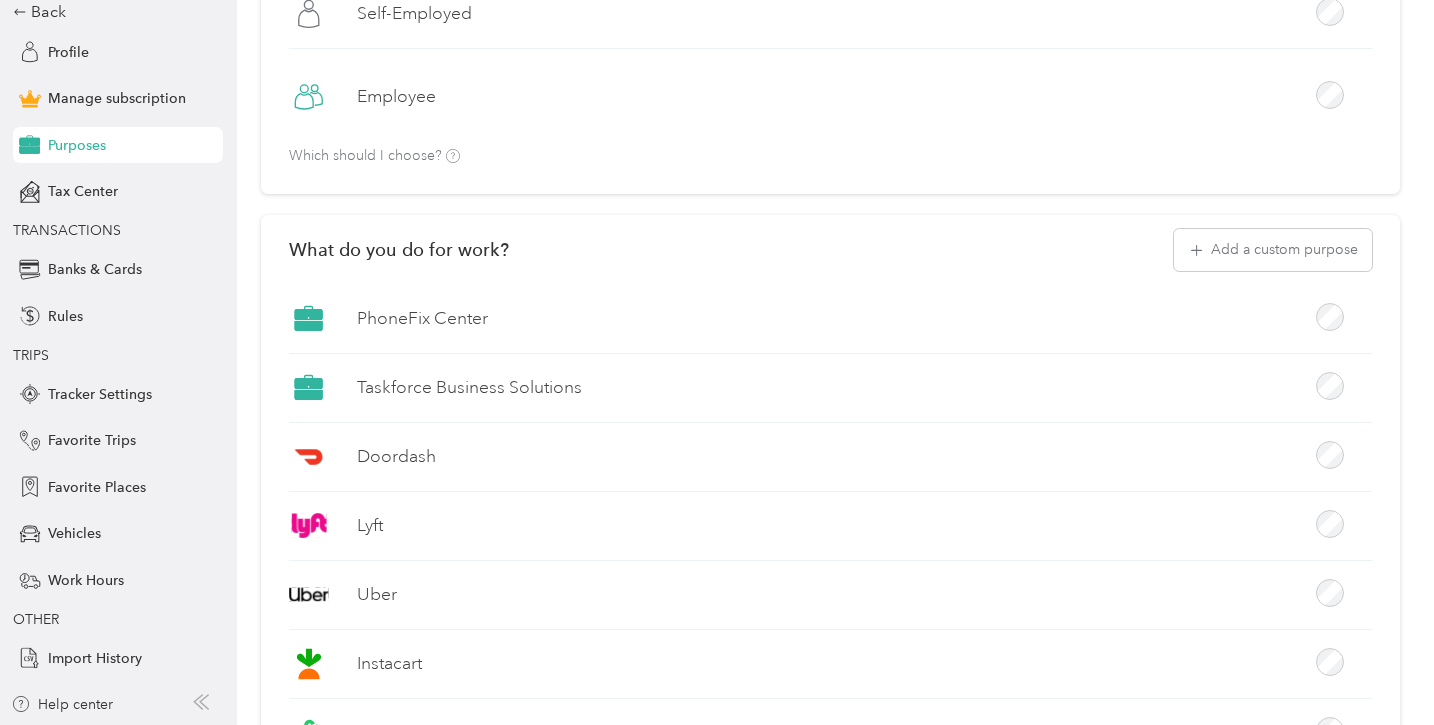 scroll, scrollTop: 208, scrollLeft: 0, axis: vertical 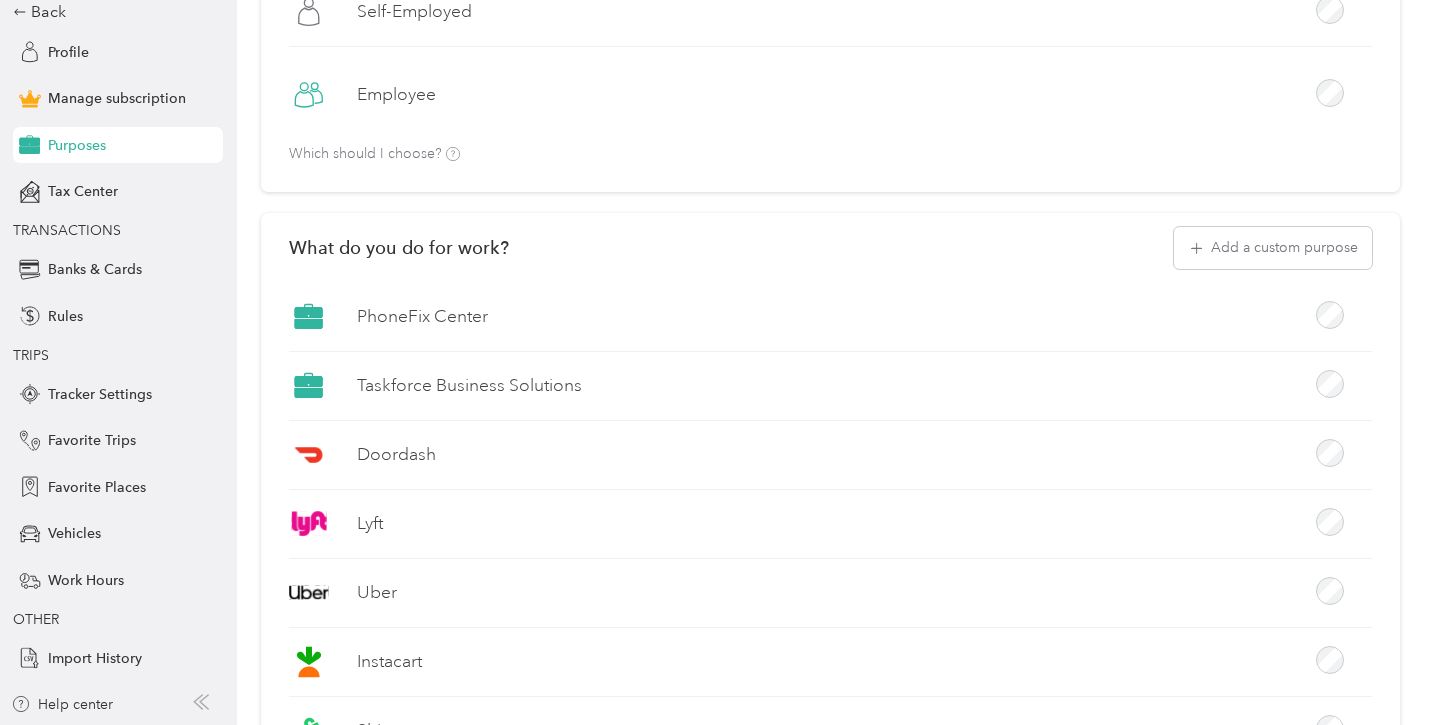 click on "Taskforce Business Solutions" at bounding box center (469, 385) 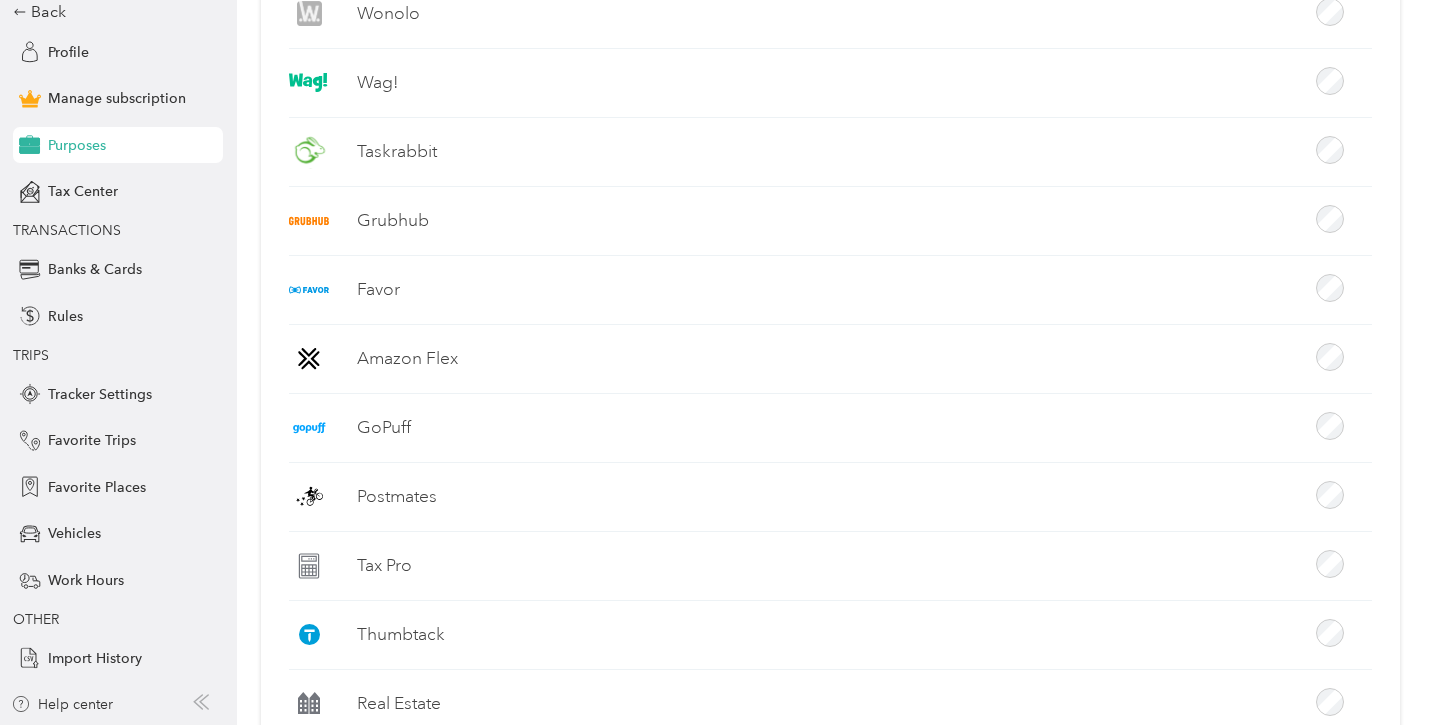scroll, scrollTop: 1049, scrollLeft: 0, axis: vertical 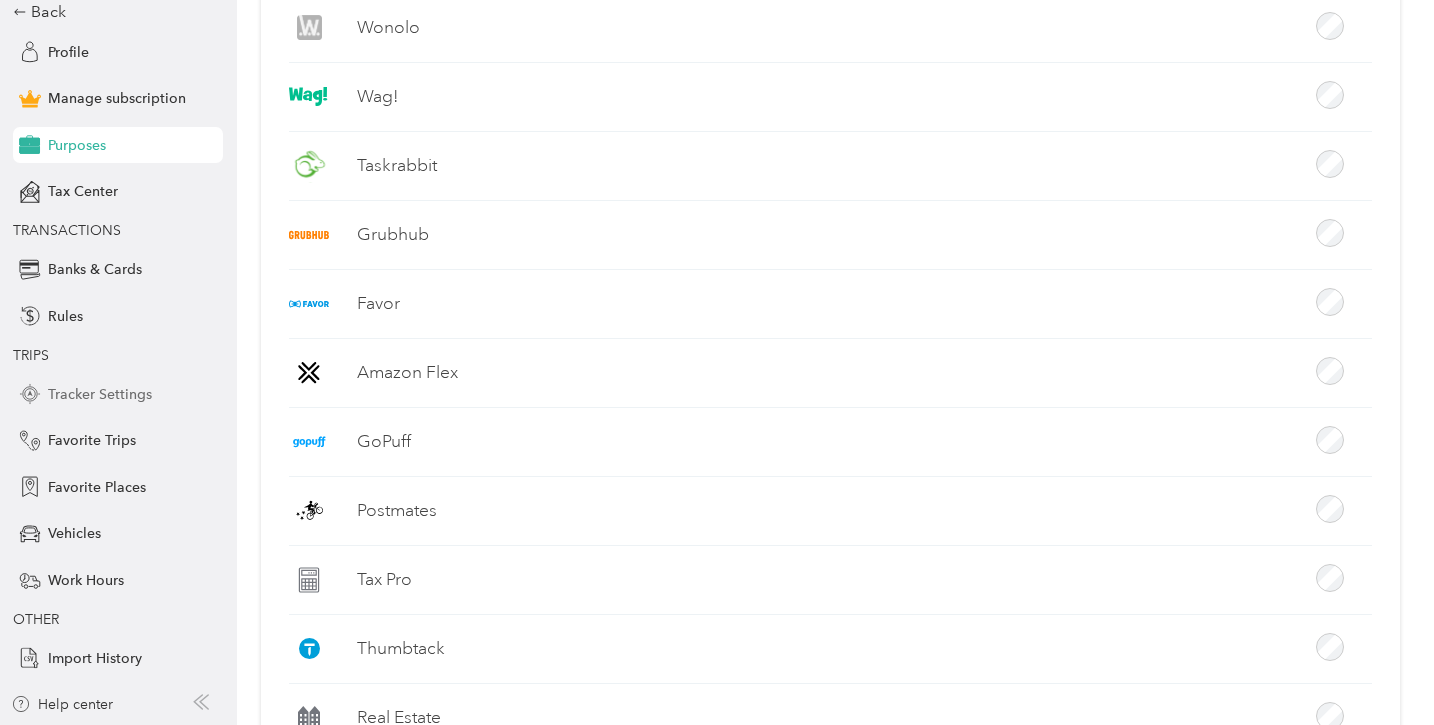 click on "Tracker Settings" at bounding box center (100, 394) 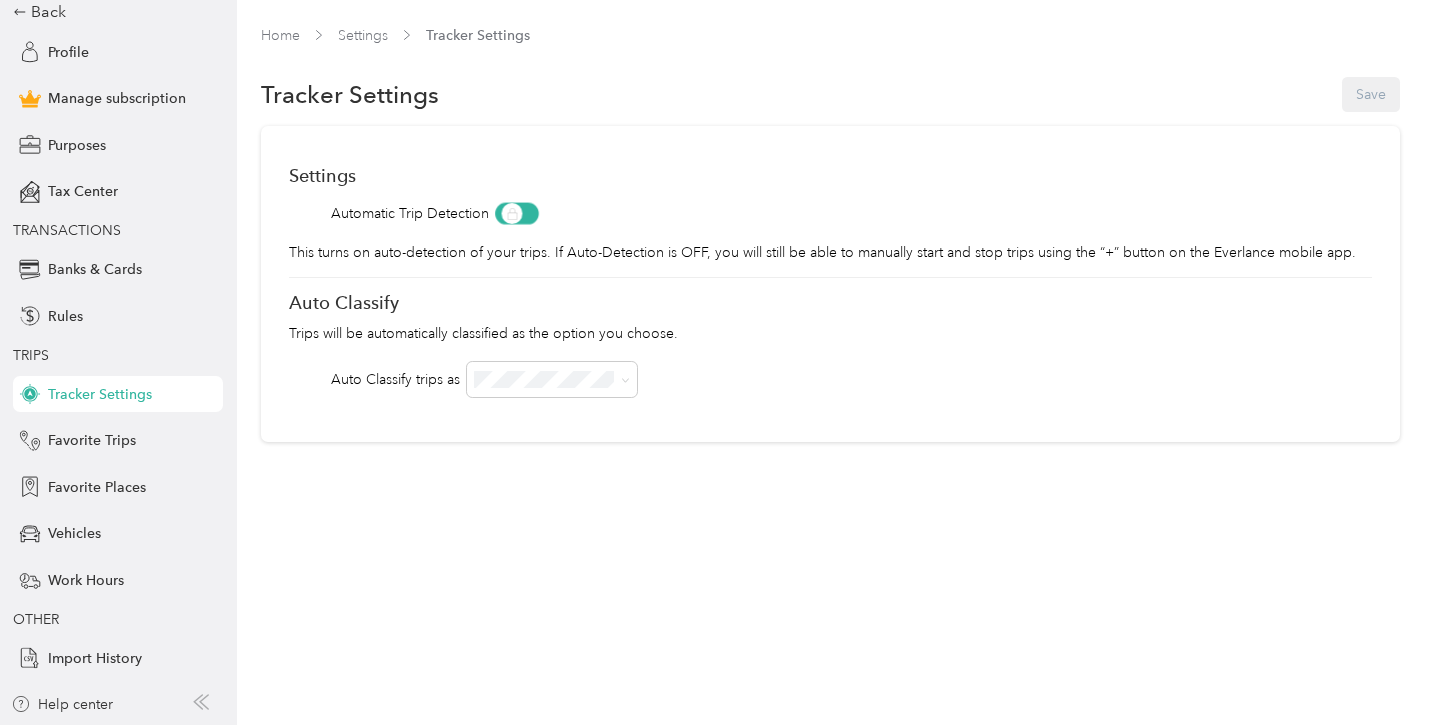 scroll, scrollTop: 0, scrollLeft: 0, axis: both 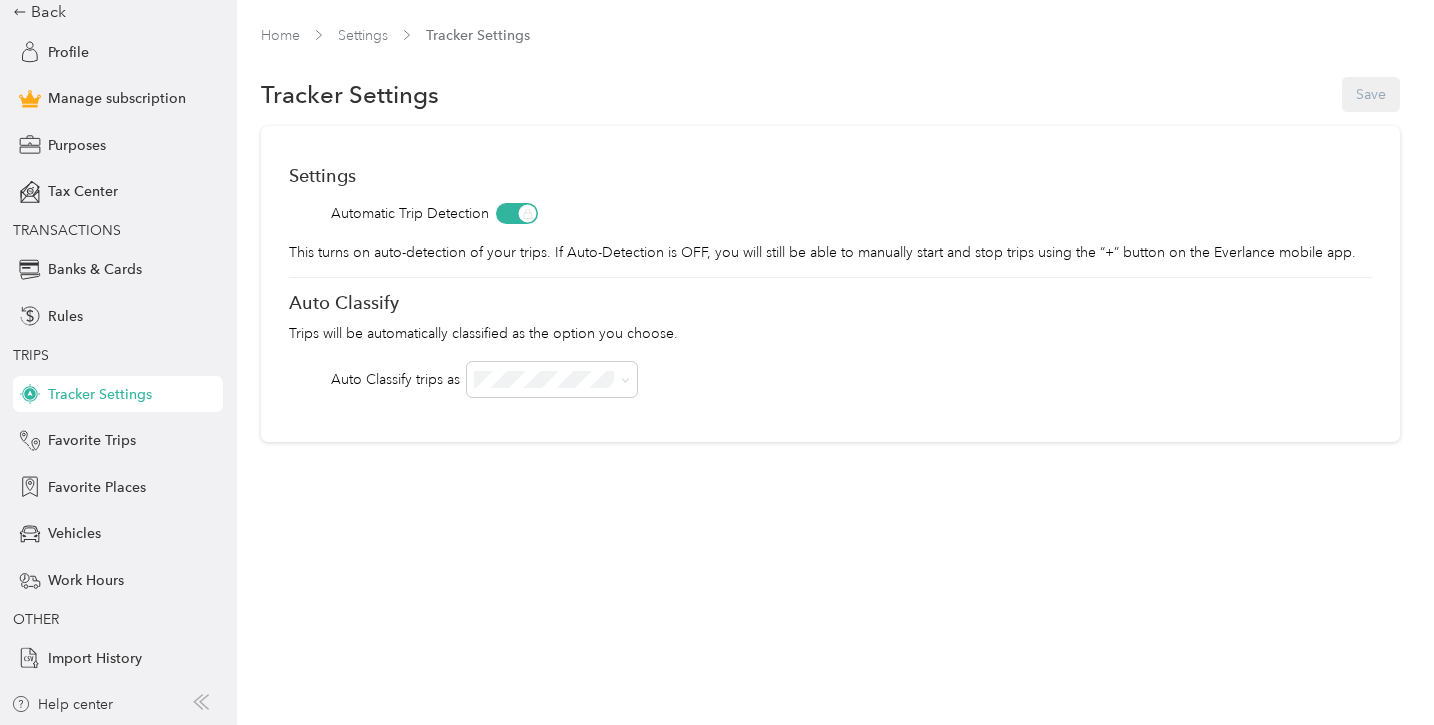 click on "Auto Classify" at bounding box center (830, 302) 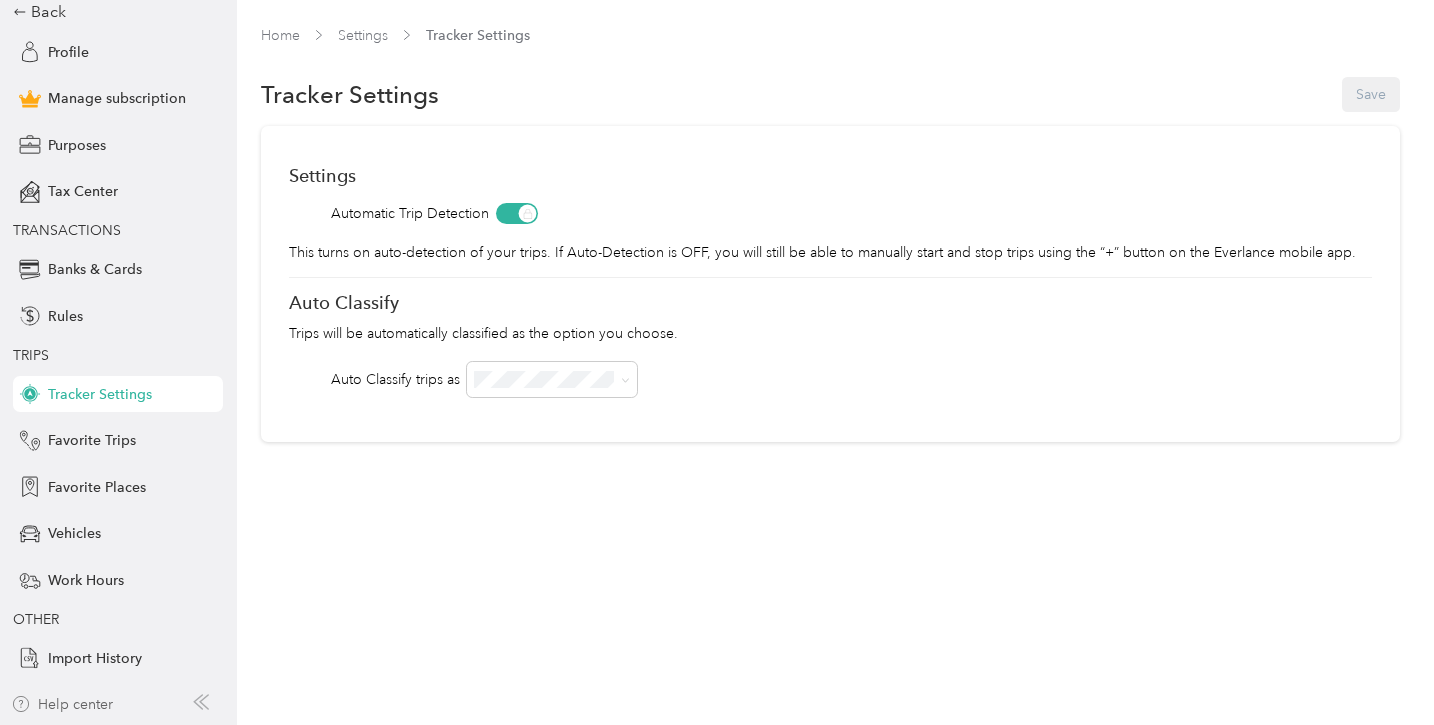 click on "Help center" at bounding box center [62, 704] 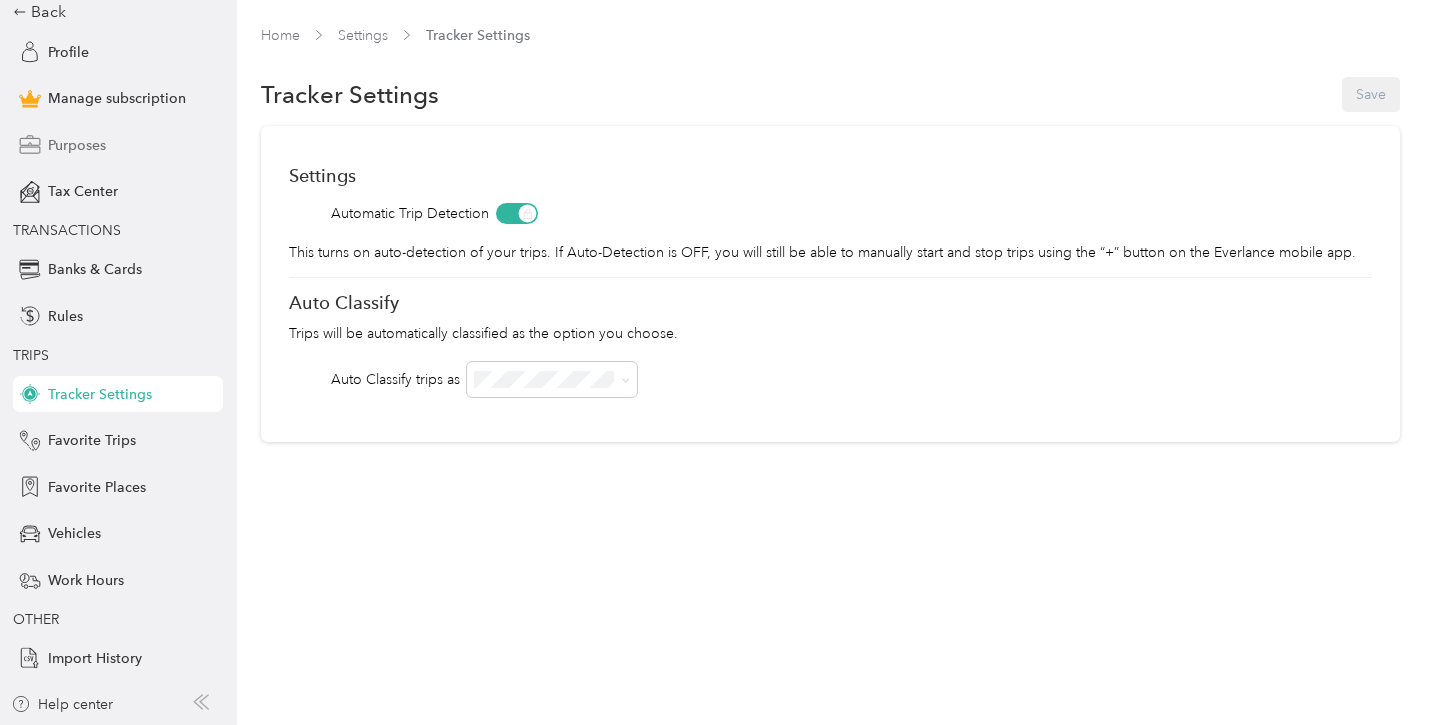 click on "Purposes" at bounding box center (77, 145) 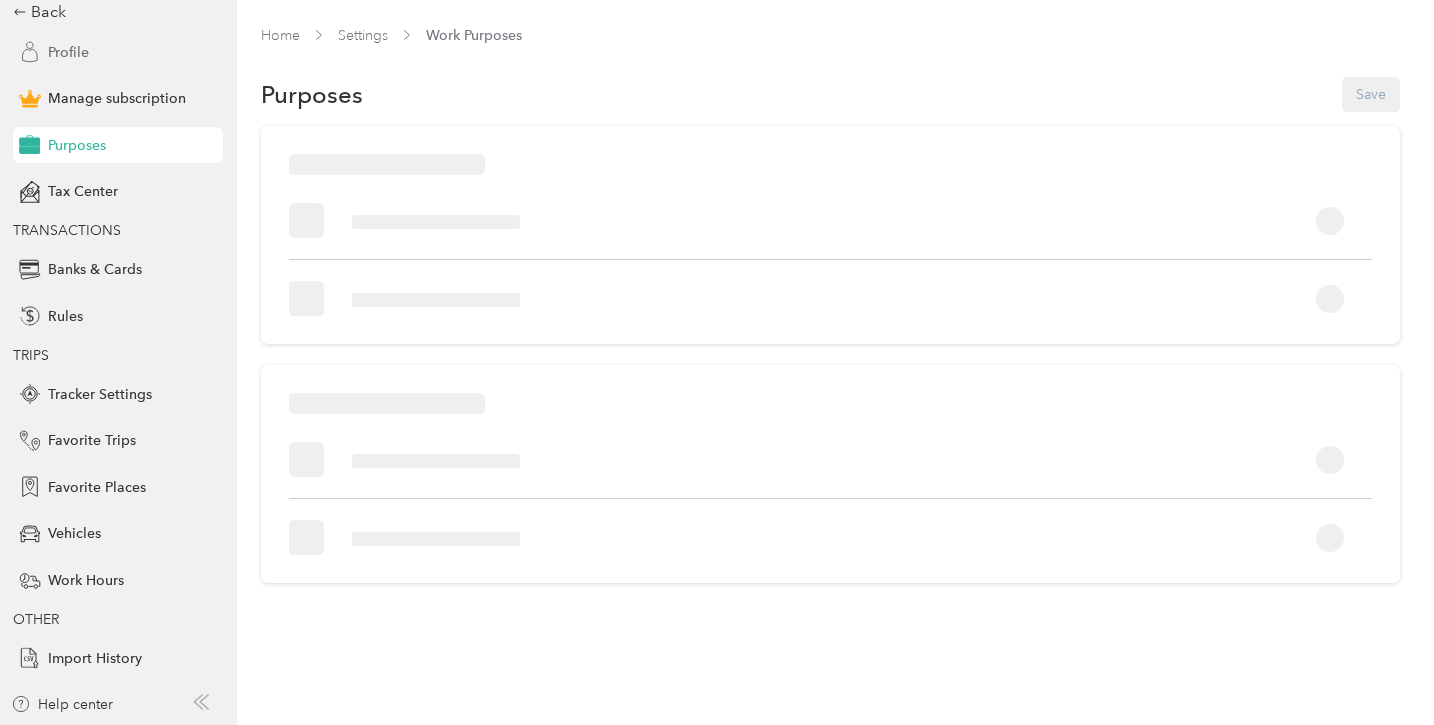 click on "Profile" at bounding box center [68, 52] 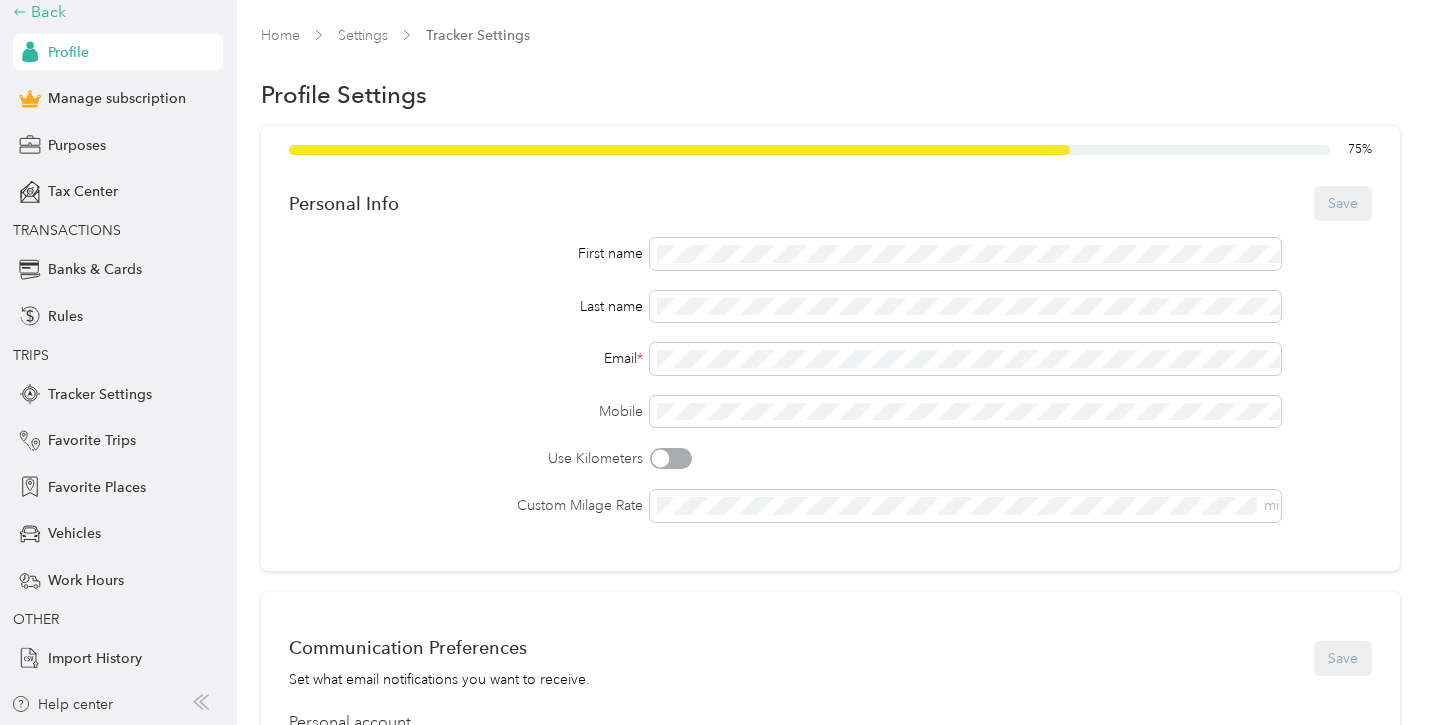 click on "Back" at bounding box center [113, 12] 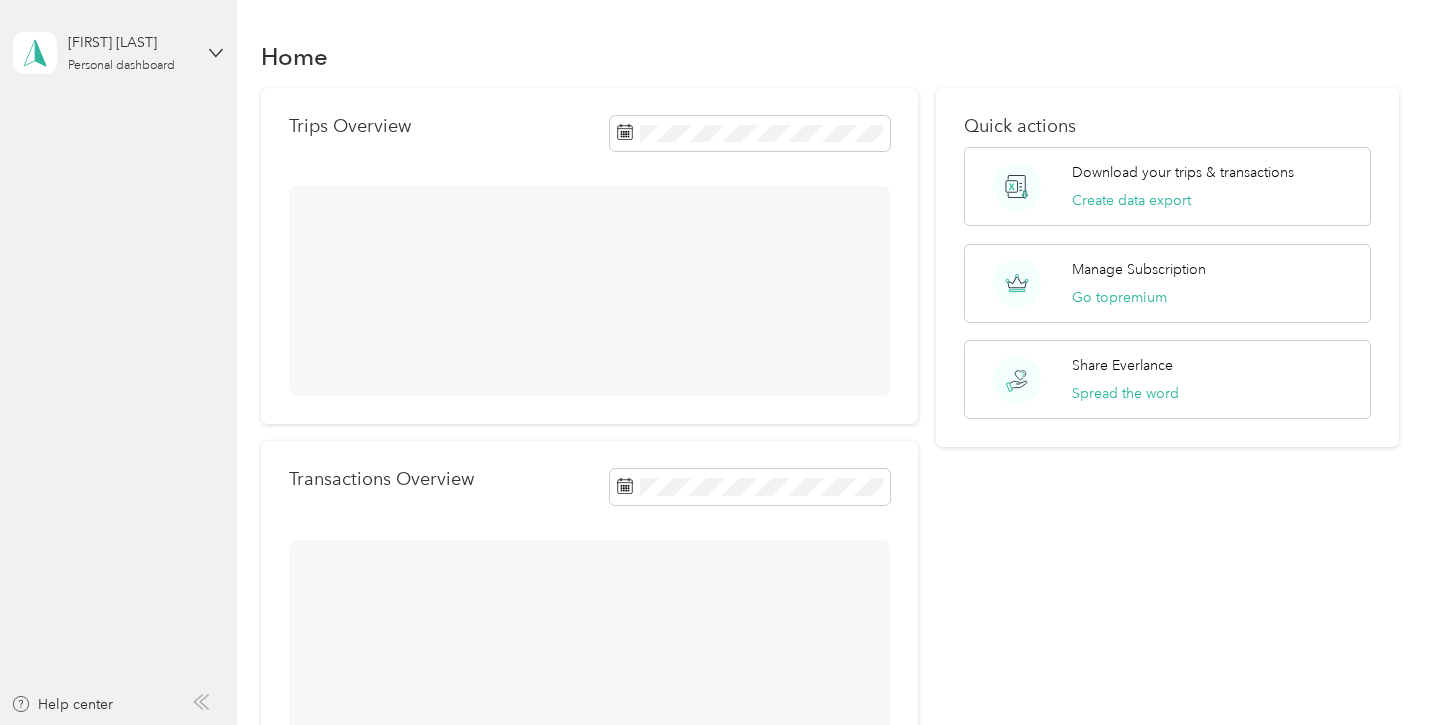 scroll, scrollTop: 0, scrollLeft: 0, axis: both 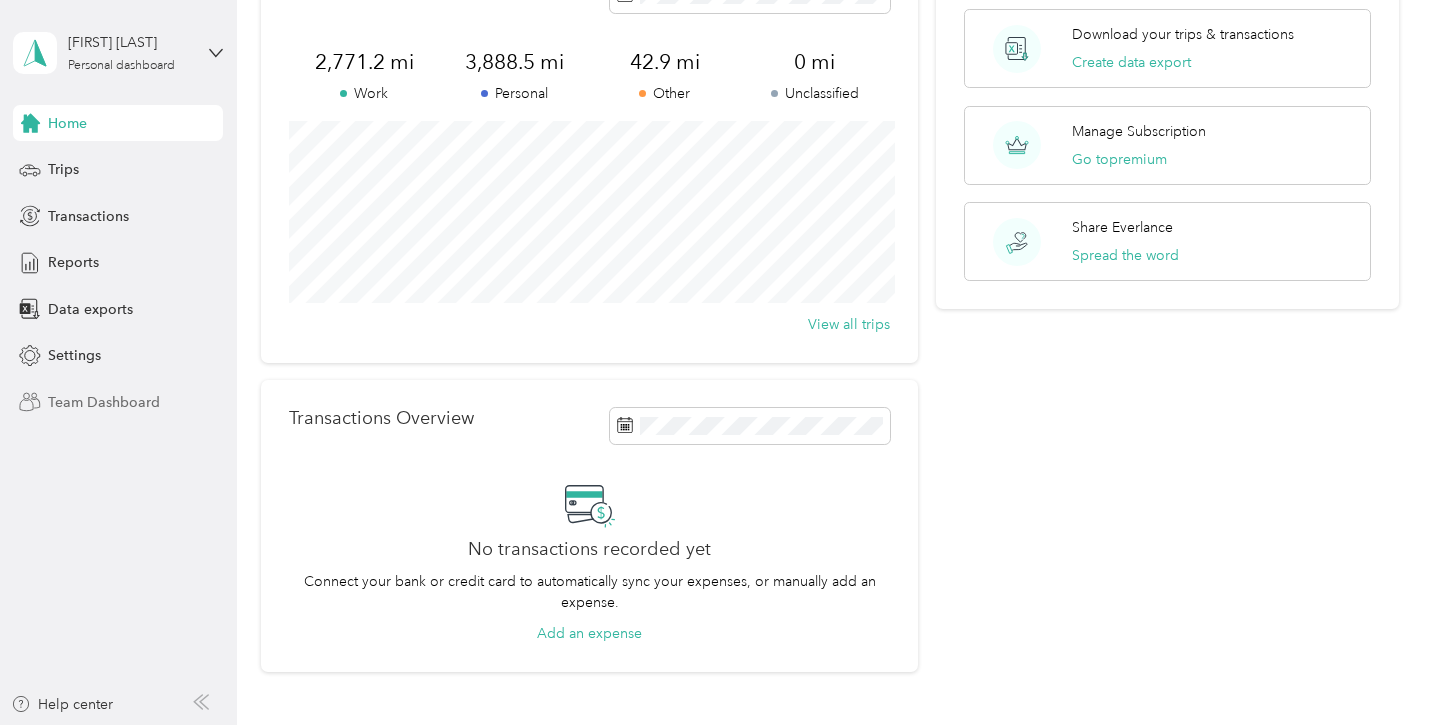 click on "Team Dashboard" at bounding box center [104, 402] 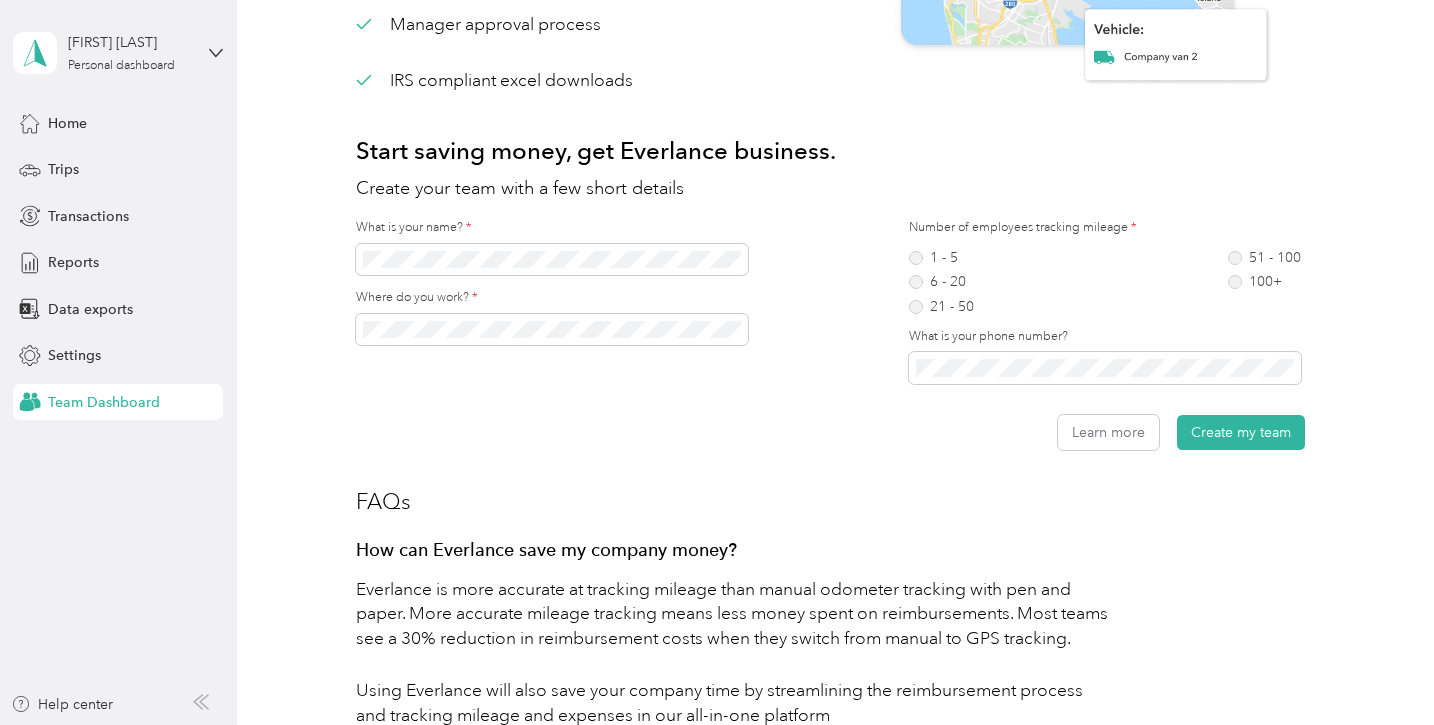 scroll, scrollTop: 0, scrollLeft: 0, axis: both 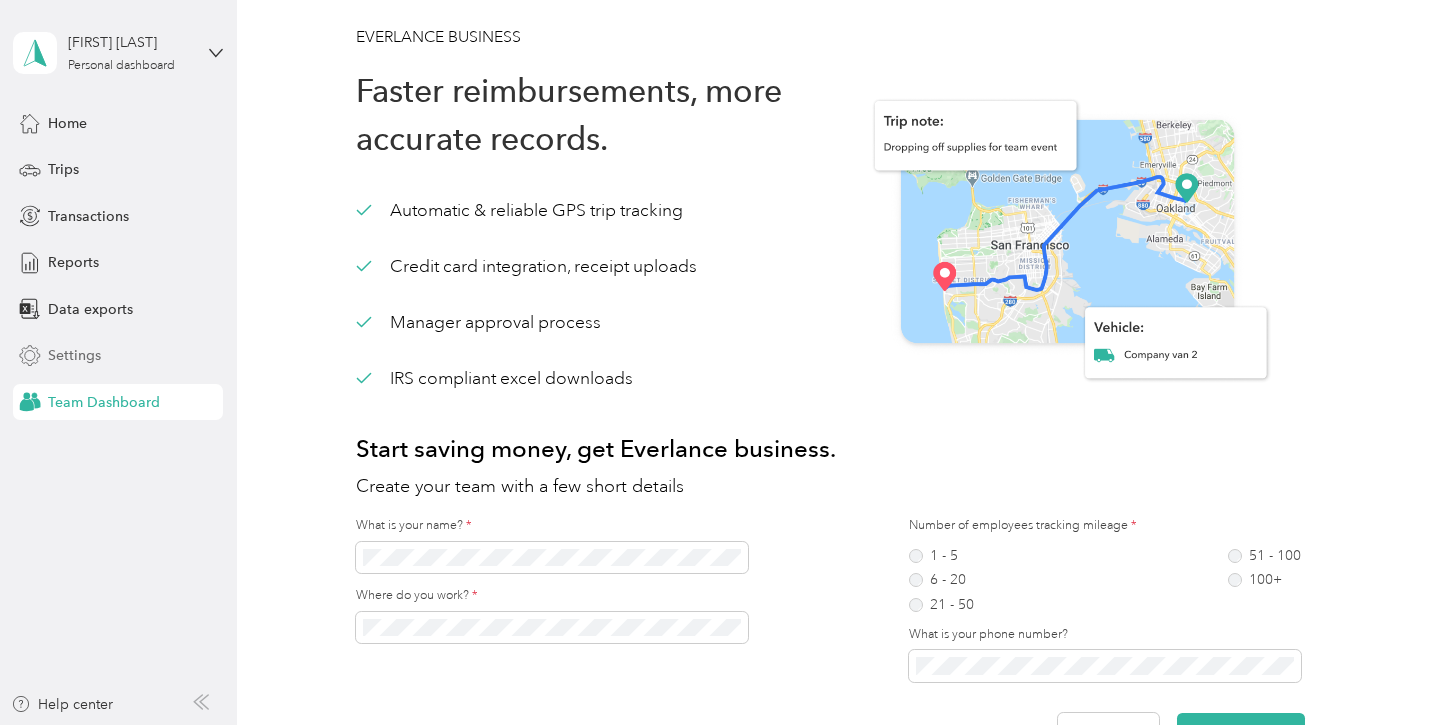 click on "Settings" at bounding box center [74, 355] 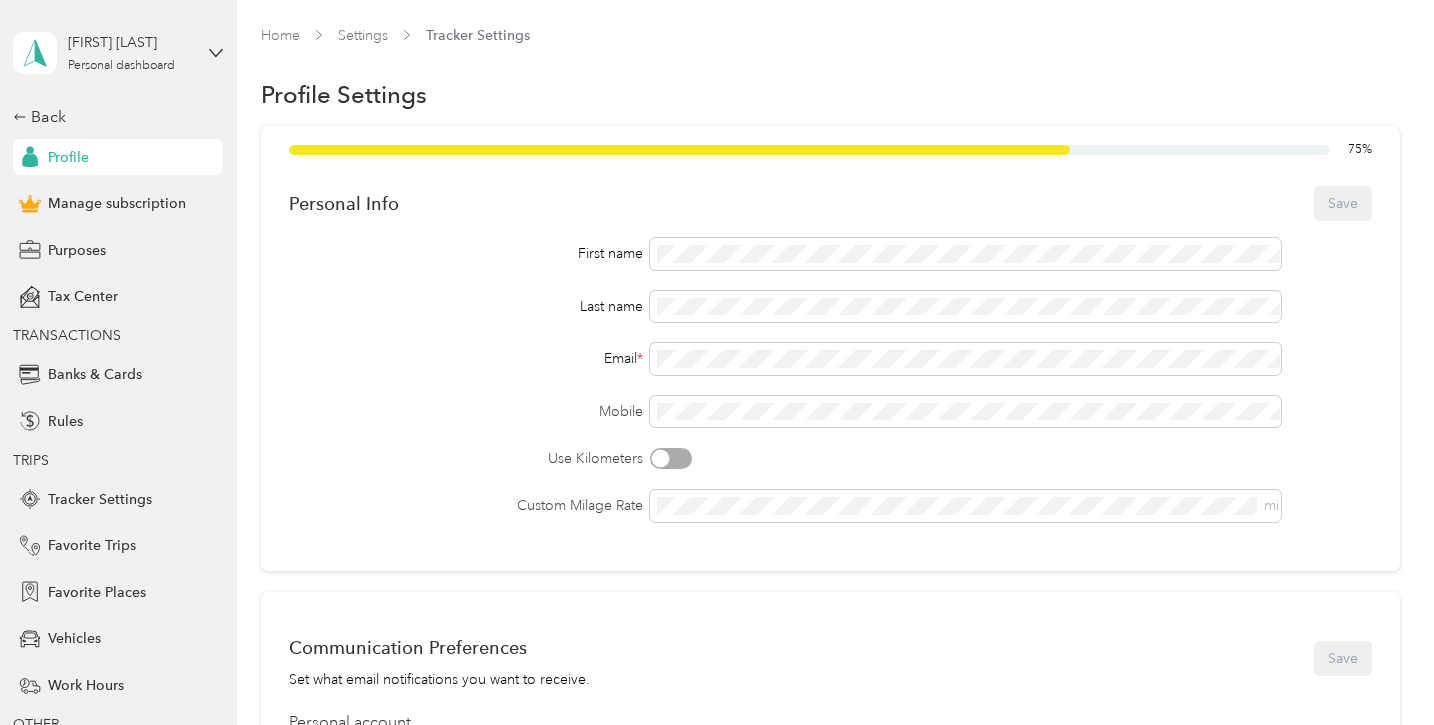 click on "Randy Letter Personal dashboard" at bounding box center (118, 53) 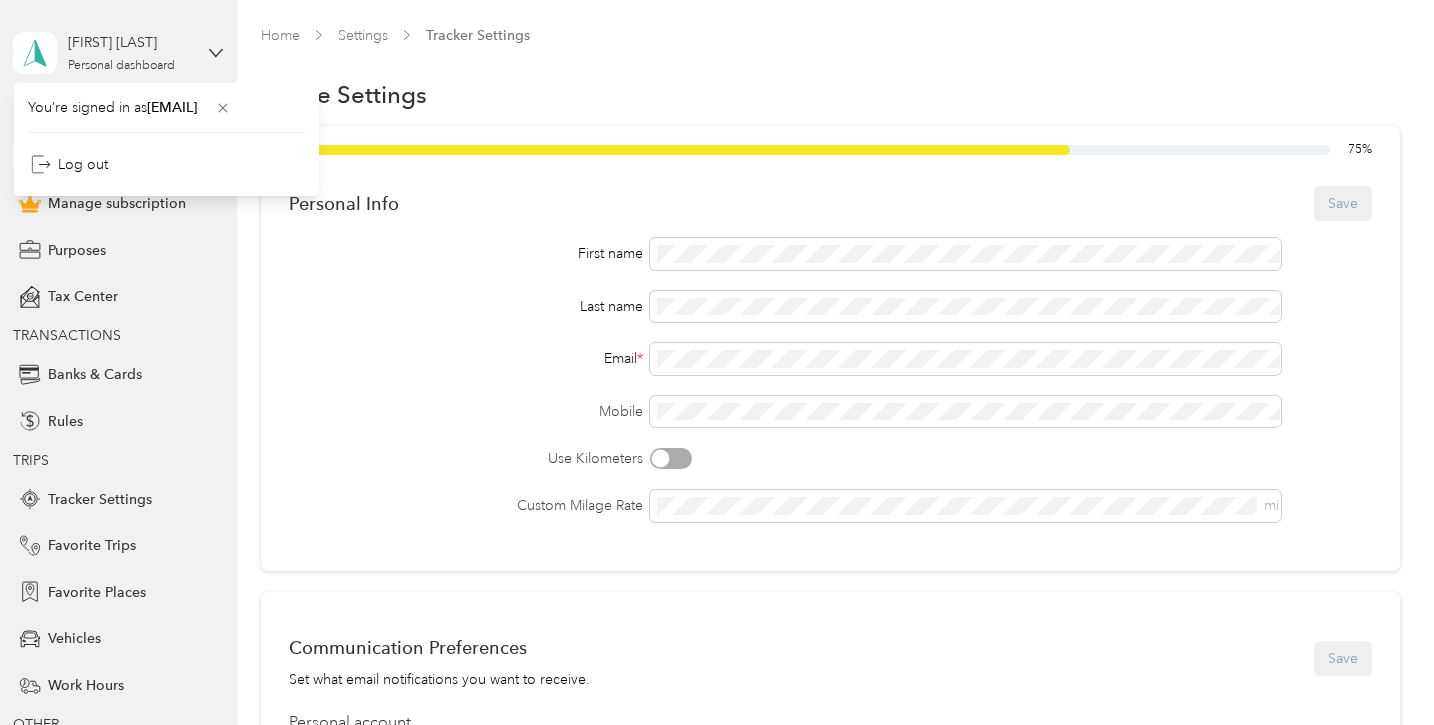 click on "Randy Letter Personal dashboard" at bounding box center (118, 53) 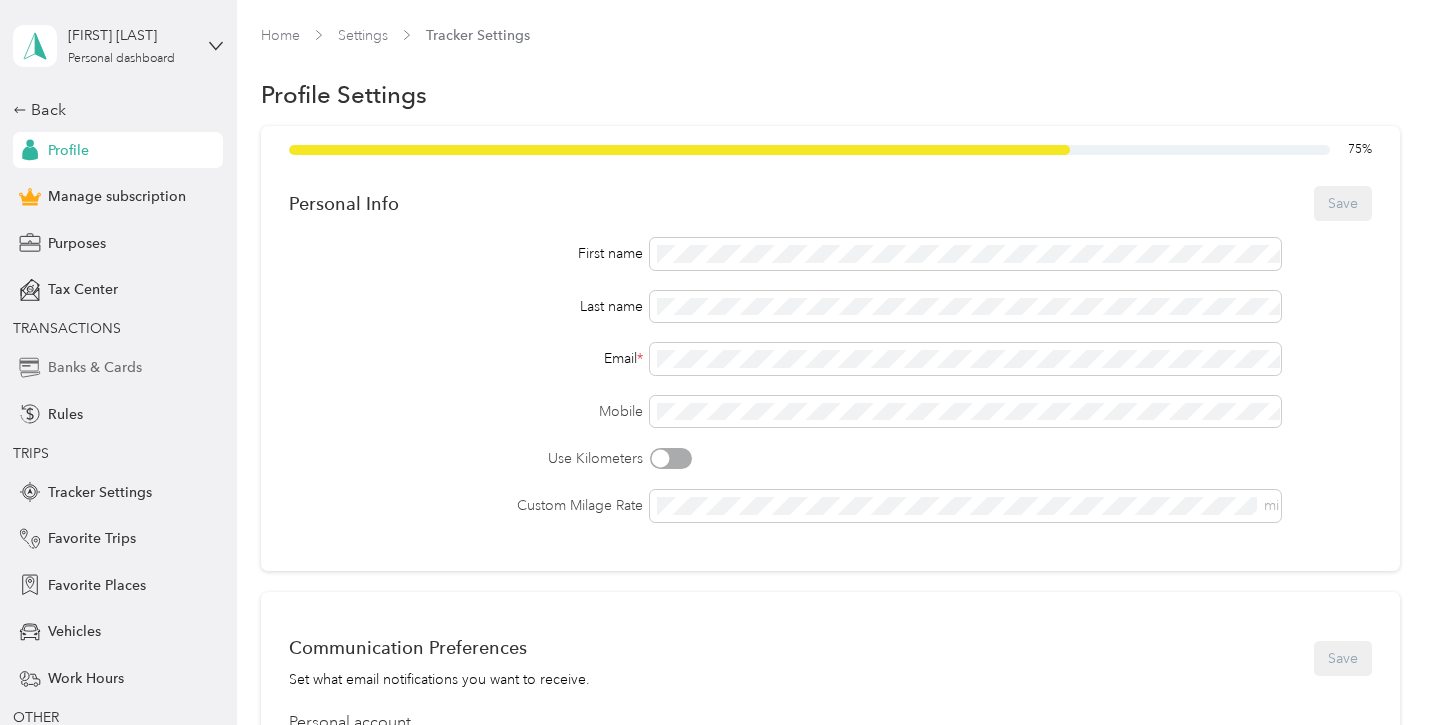 scroll, scrollTop: 0, scrollLeft: 0, axis: both 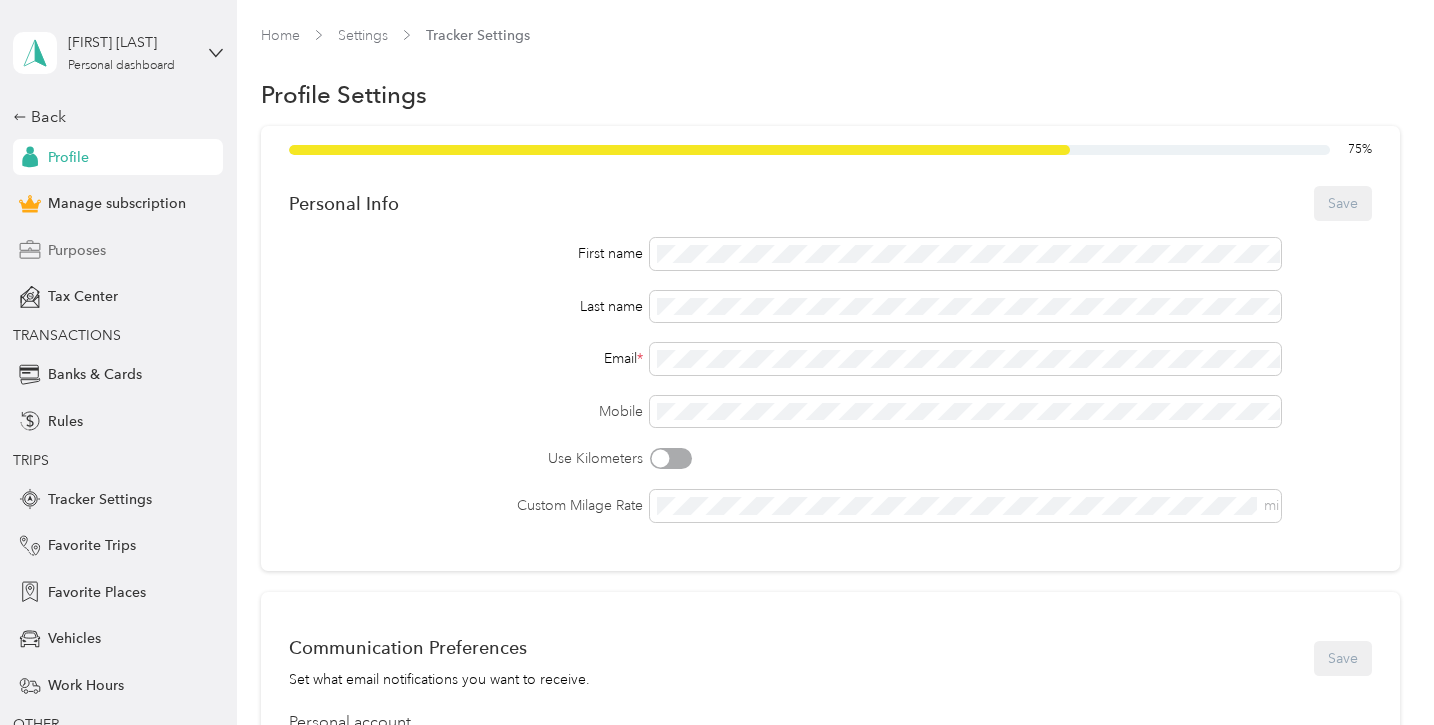 click on "Purposes" at bounding box center (77, 250) 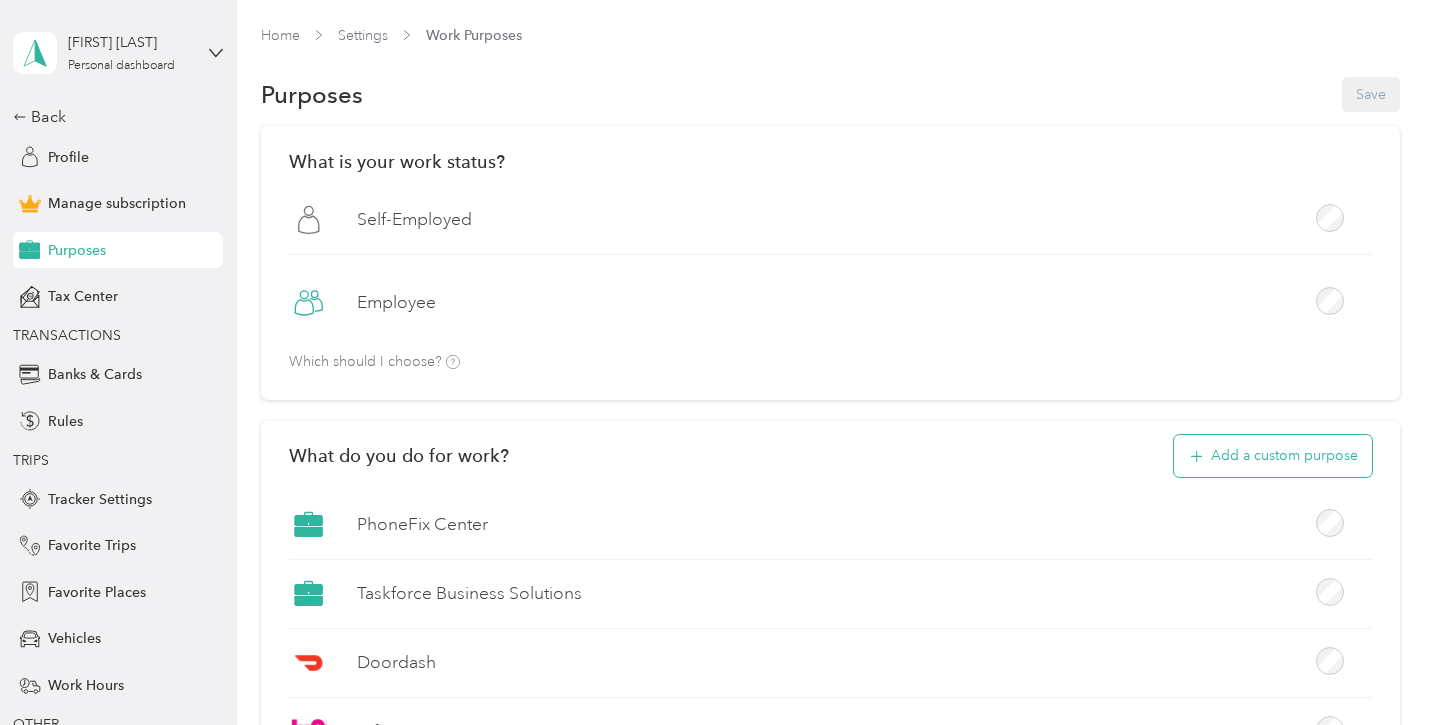 click on "Add a custom purpose" at bounding box center [1273, 456] 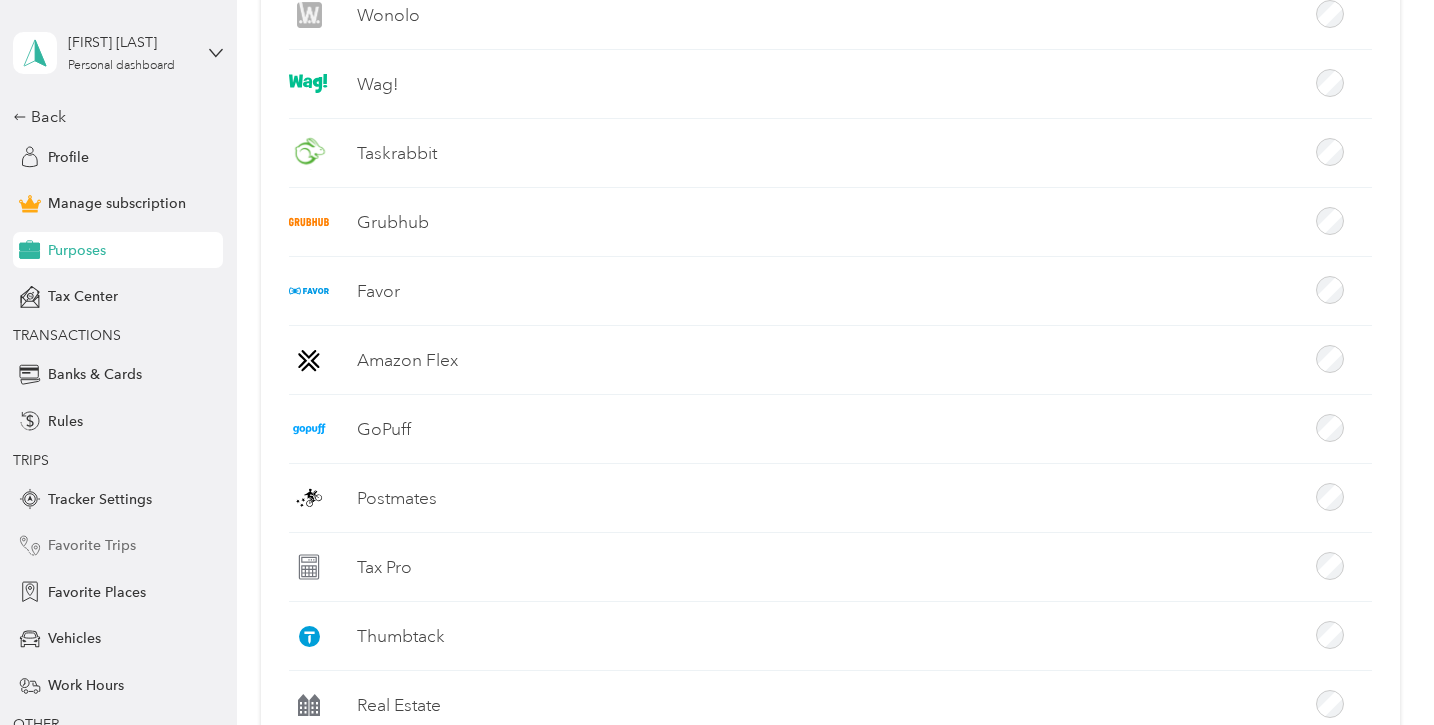 click on "Favorite Trips" at bounding box center (92, 545) 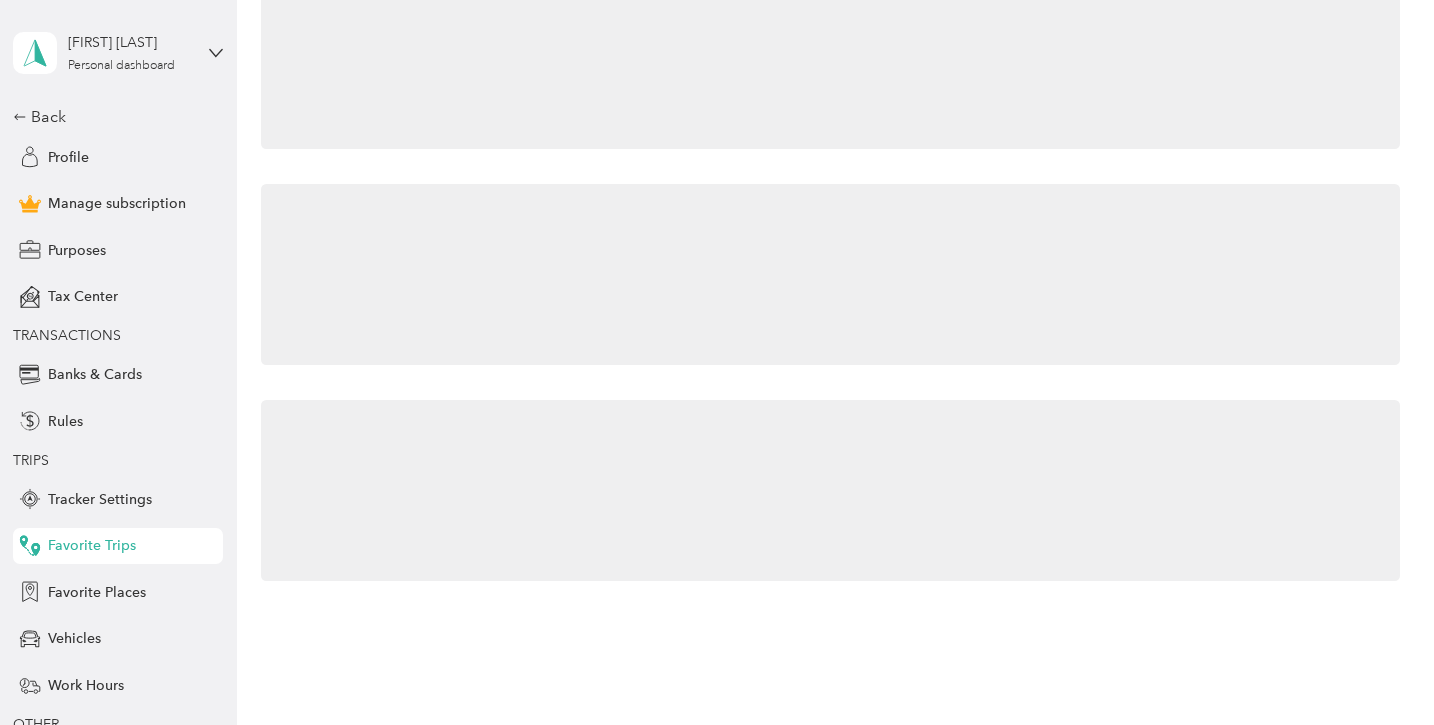 scroll, scrollTop: 0, scrollLeft: 0, axis: both 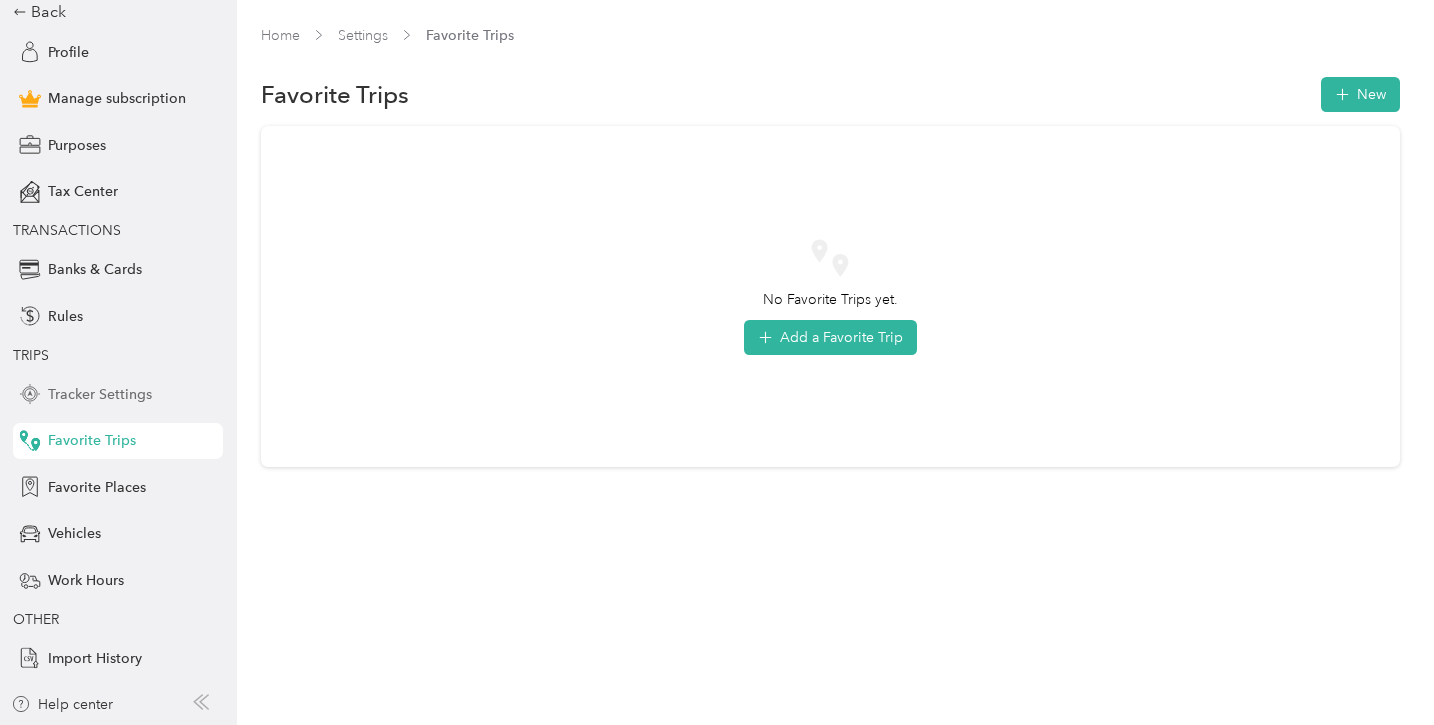 click on "Tracker Settings" at bounding box center (100, 394) 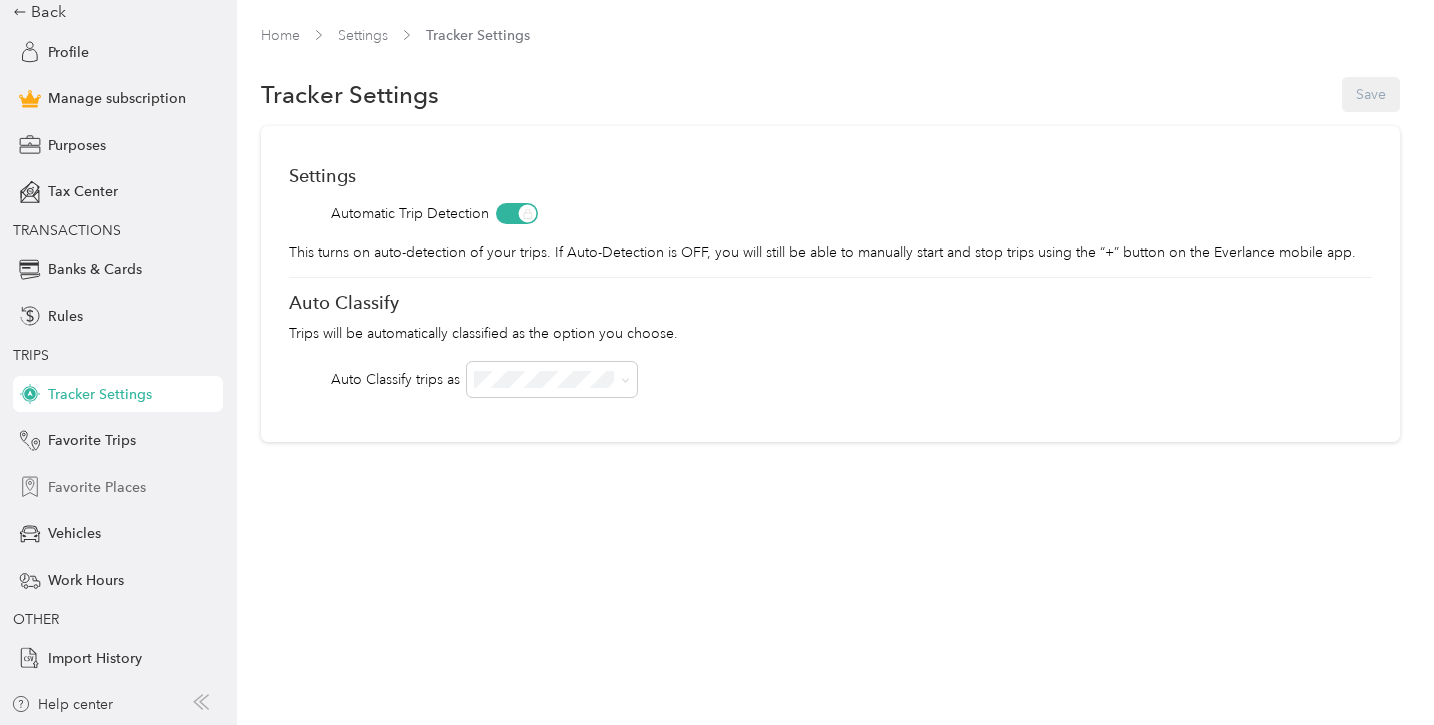 click on "Favorite Places" at bounding box center (118, 487) 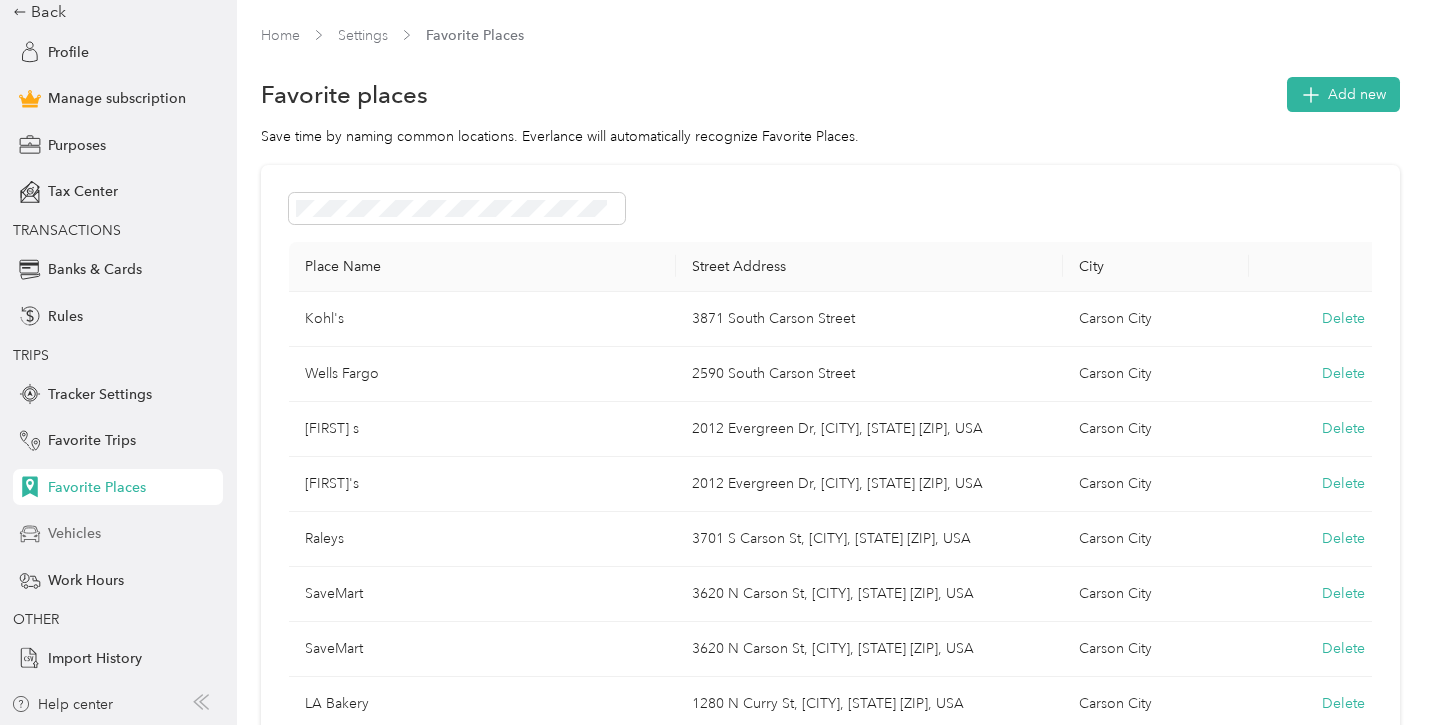click on "Vehicles" at bounding box center (118, 534) 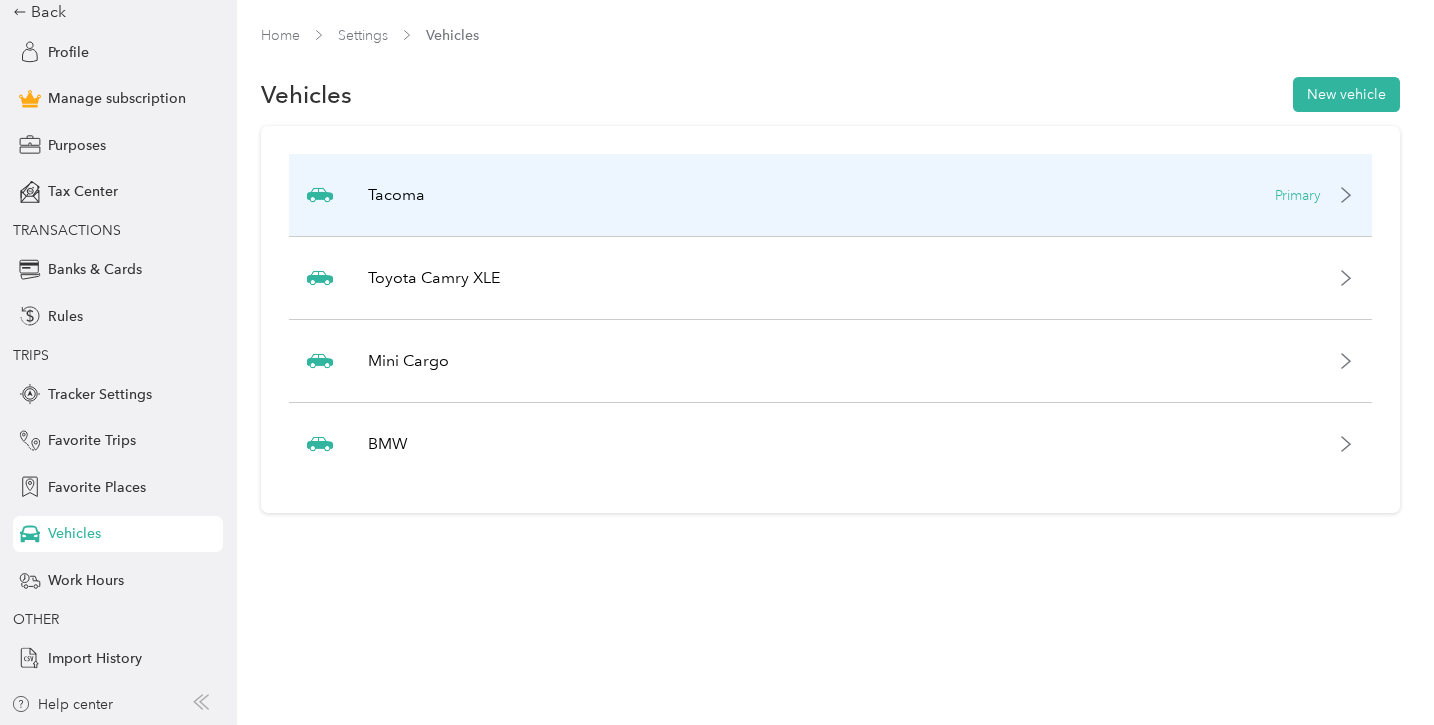 click on "Primary" at bounding box center (1315, 195) 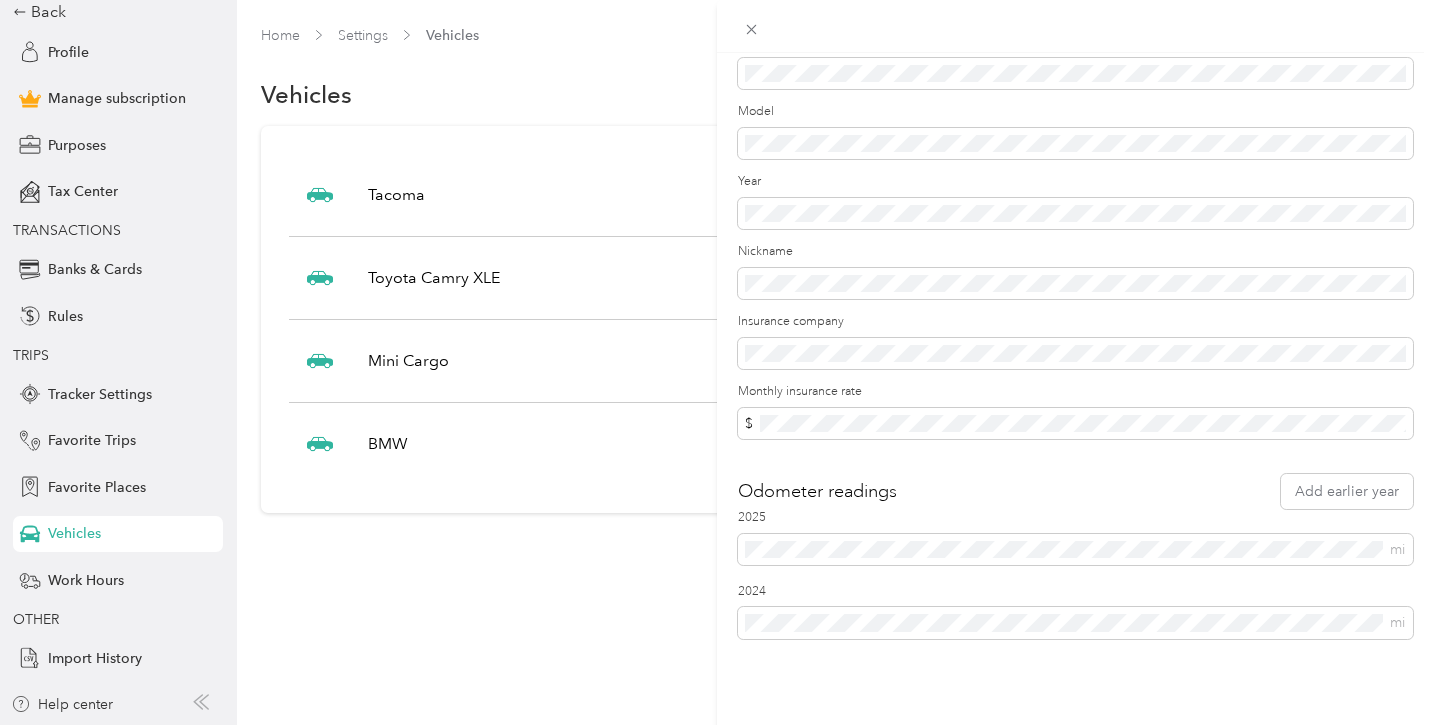 scroll, scrollTop: 0, scrollLeft: 0, axis: both 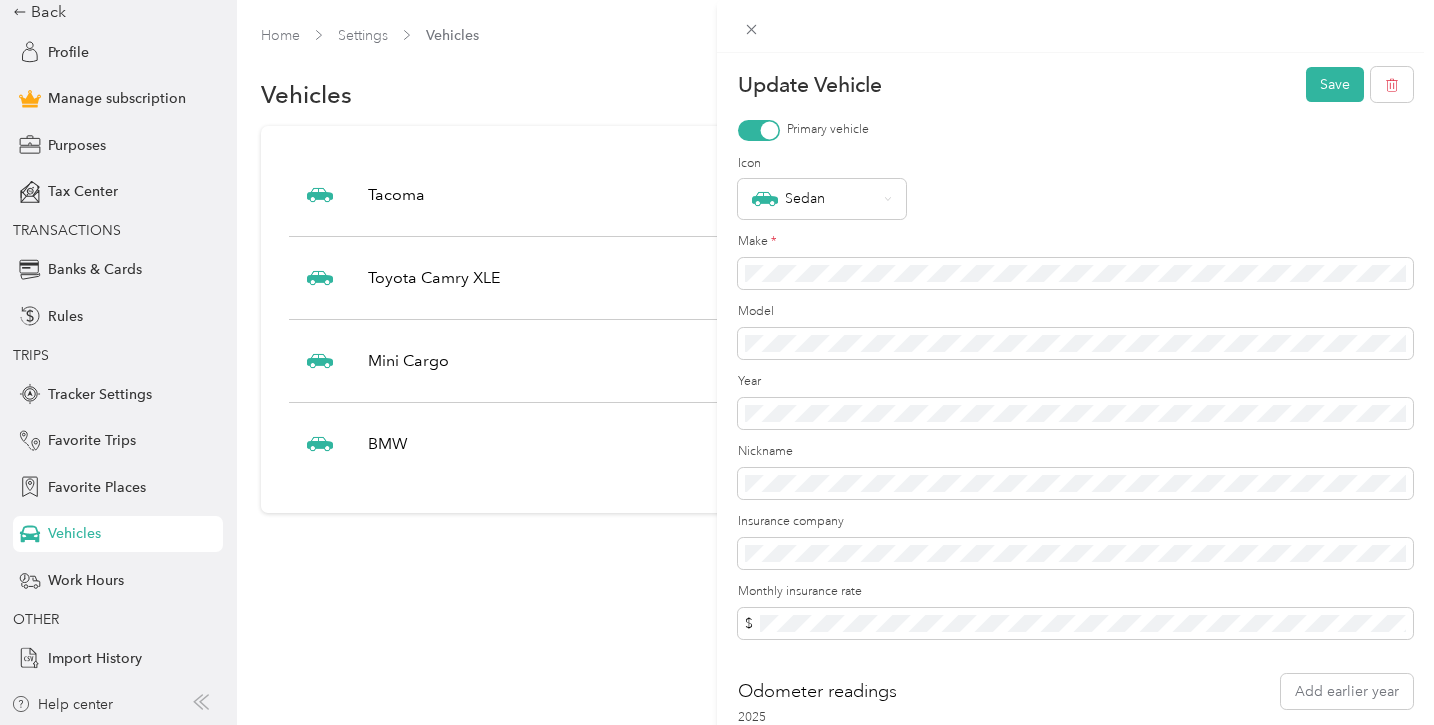 click on "Update Vehicle Save Primary vehicle   Icon     Sedan Make   * Model   Year   Nickname   Insurance company   Monthly insurance rate   $ Odometer readings Add earlier year 2025   mi 2024   mi" at bounding box center (717, 362) 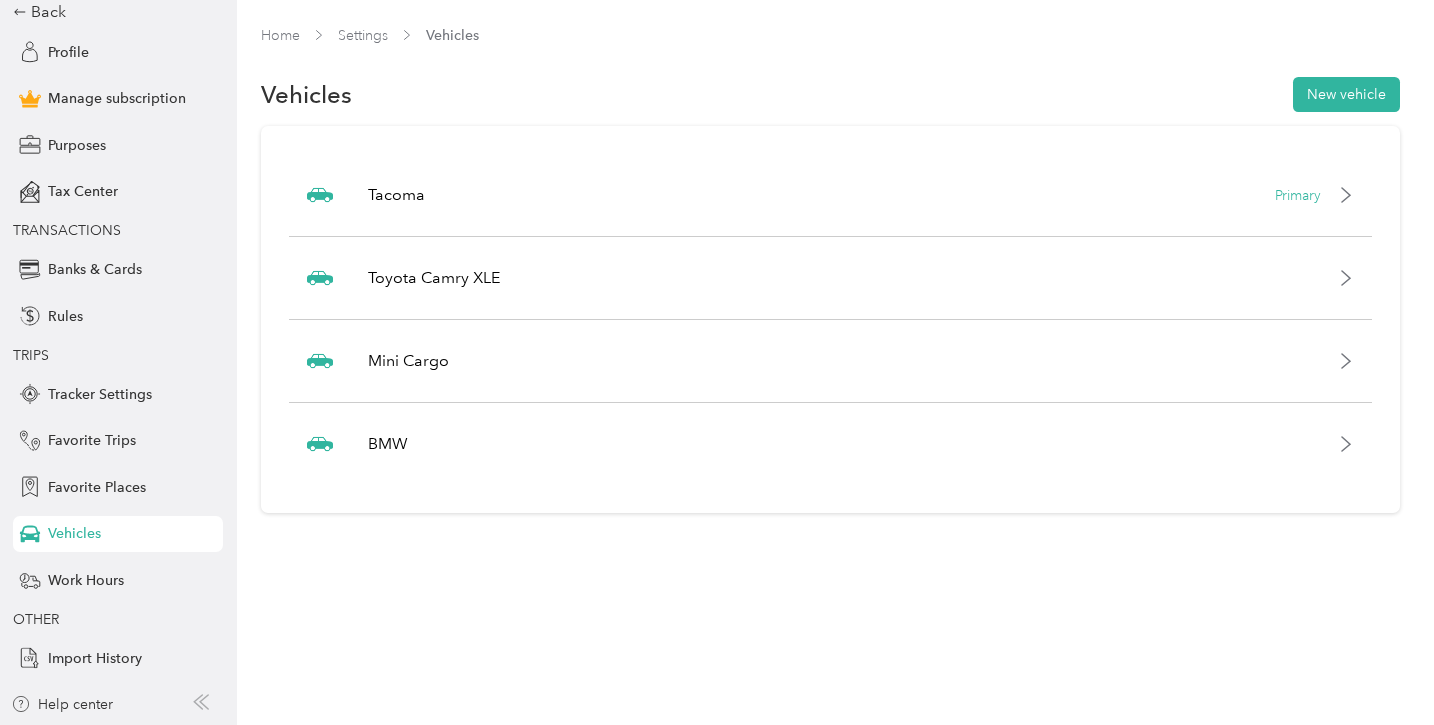 click on "Purposes" at bounding box center [77, 145] 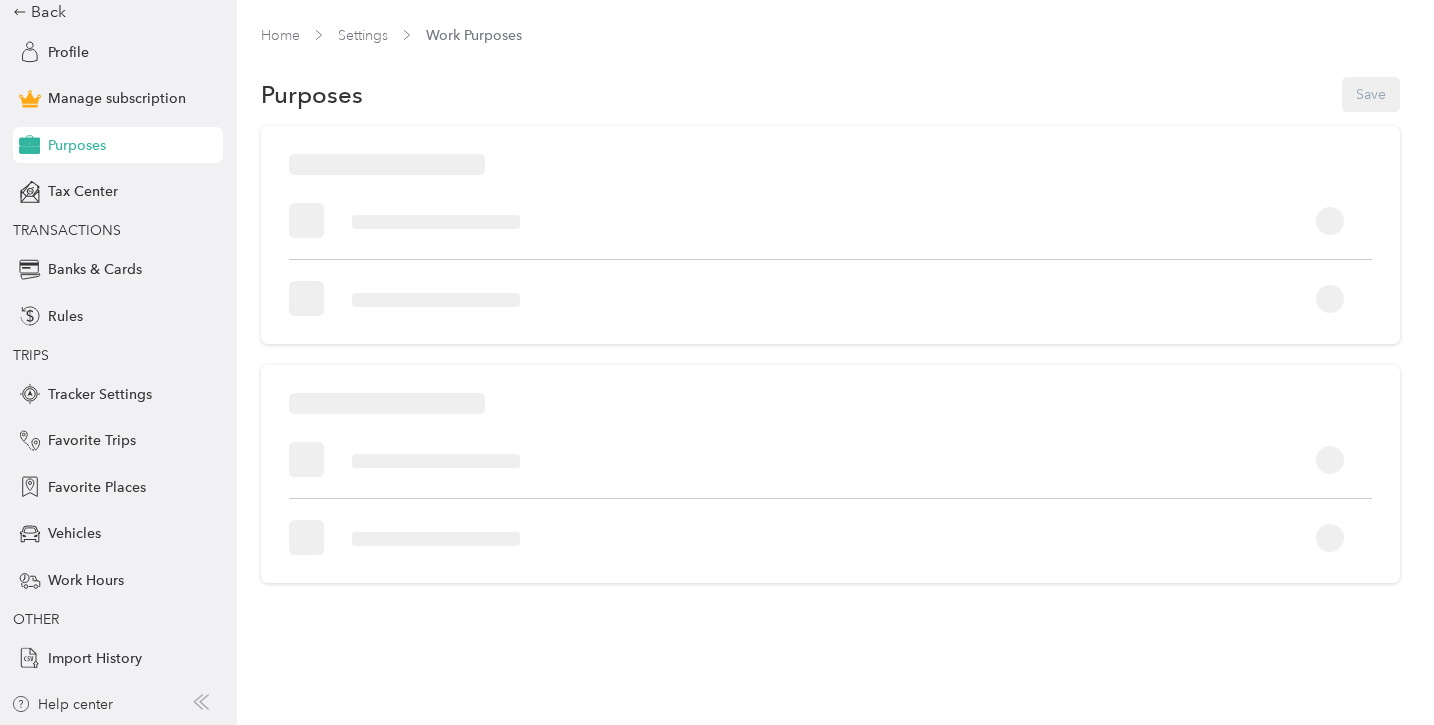 click on "Purposes" at bounding box center (77, 145) 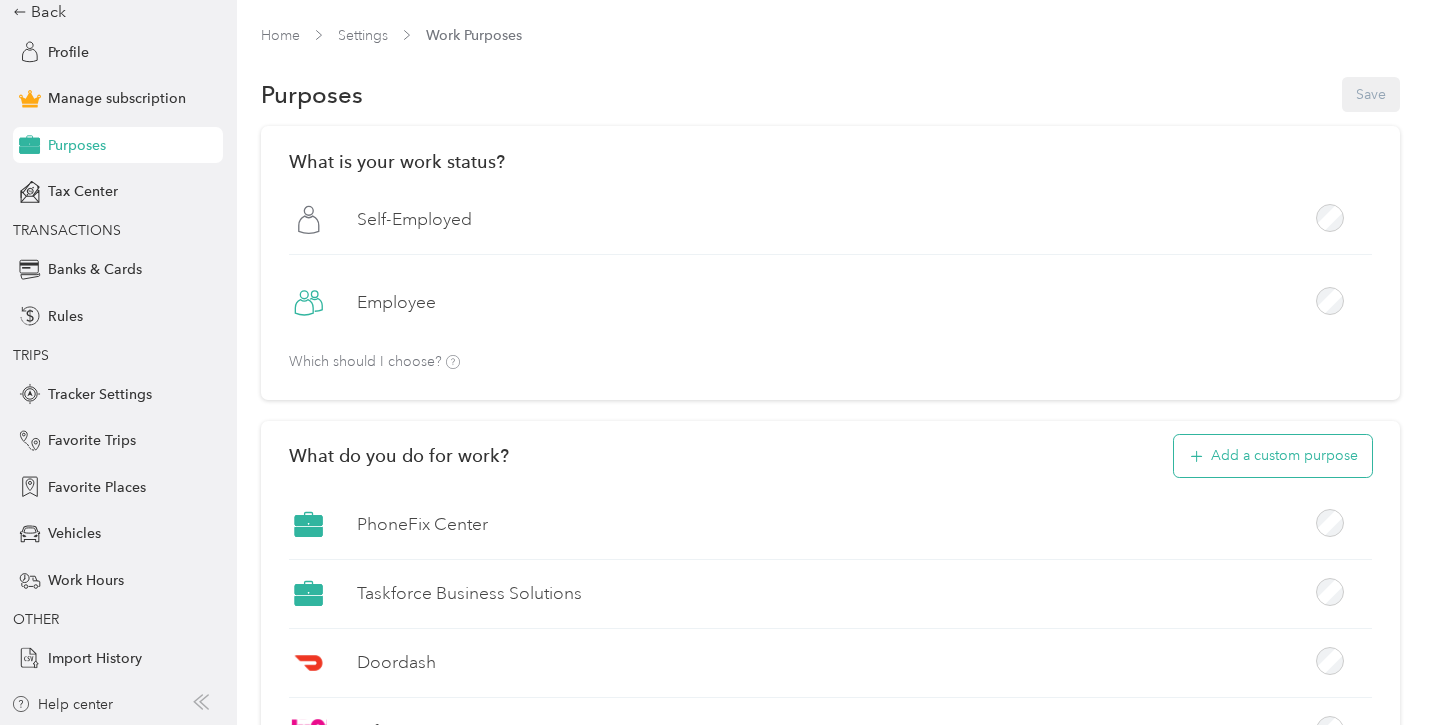 click on "Add a custom purpose" at bounding box center [1273, 456] 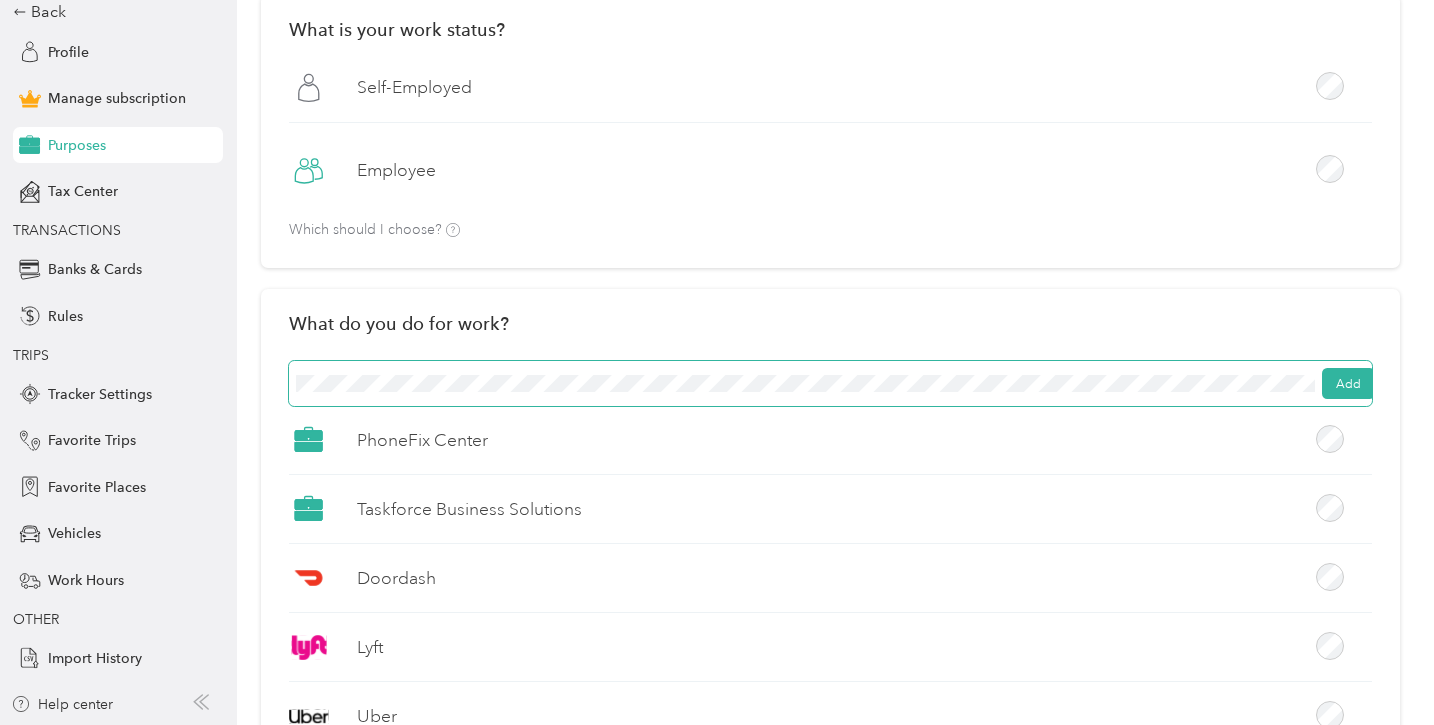 scroll, scrollTop: 134, scrollLeft: 0, axis: vertical 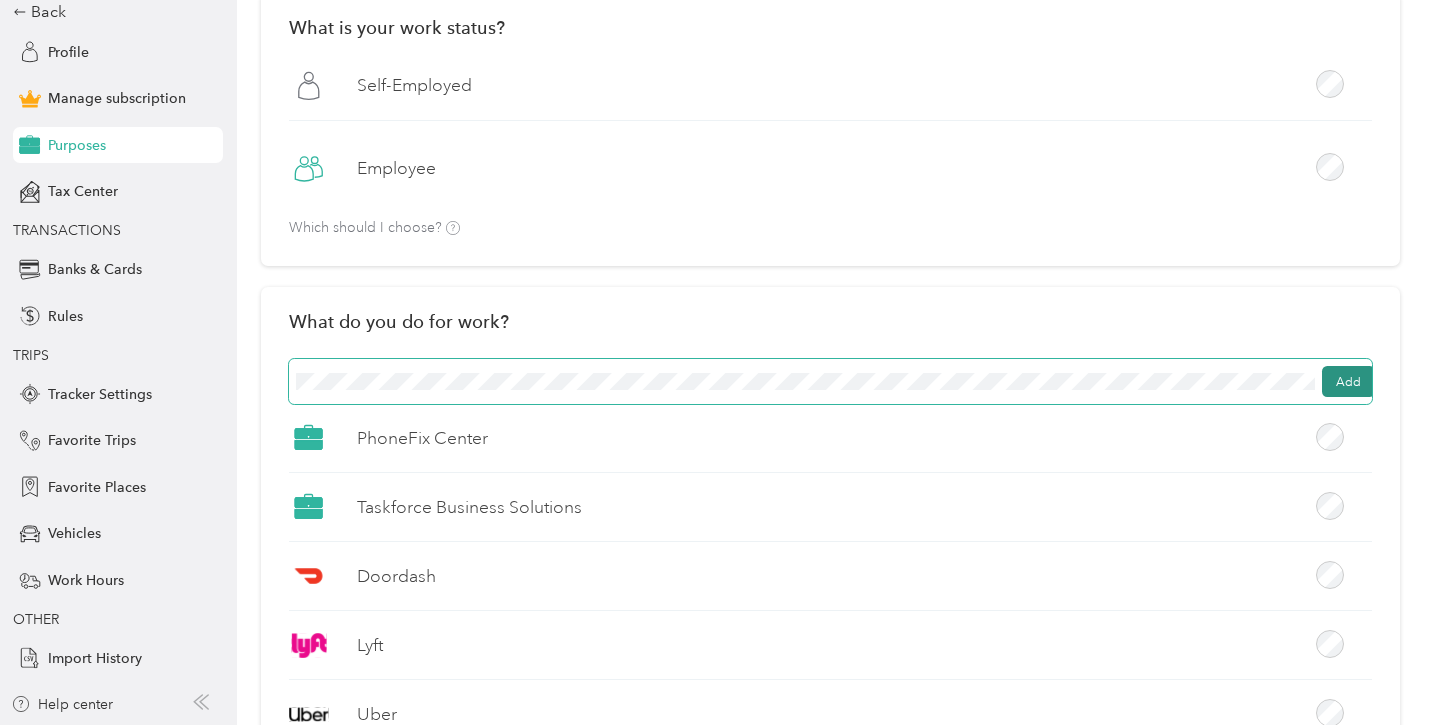 click on "Add" at bounding box center [1348, 382] 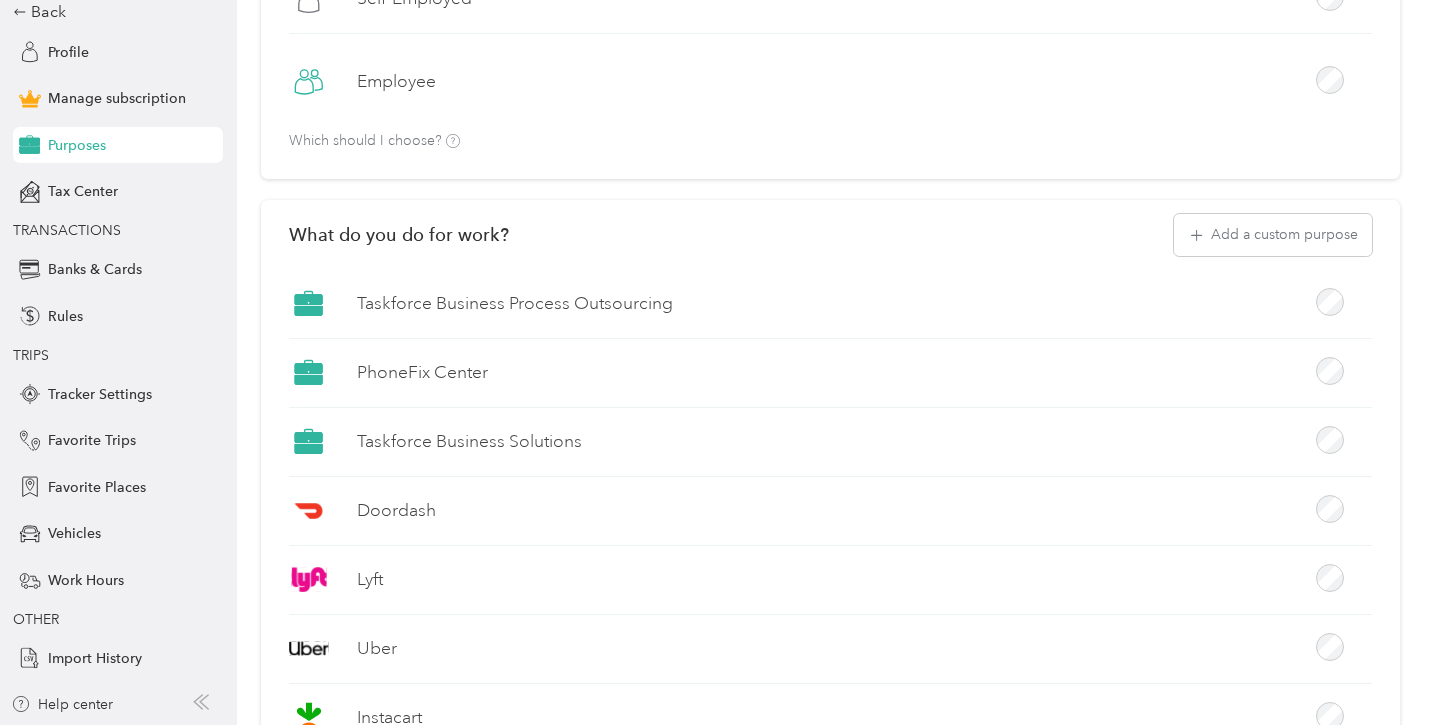 scroll, scrollTop: 240, scrollLeft: 0, axis: vertical 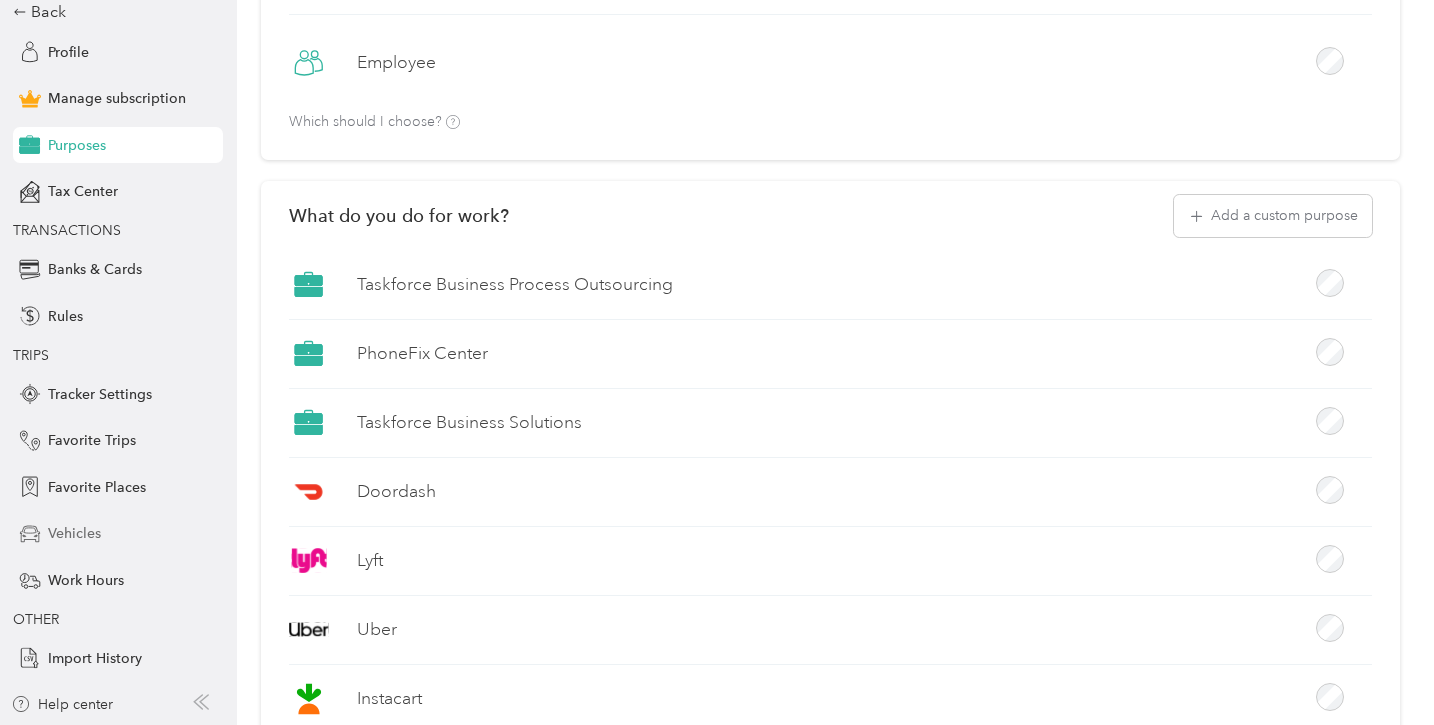 click on "Vehicles" at bounding box center (74, 533) 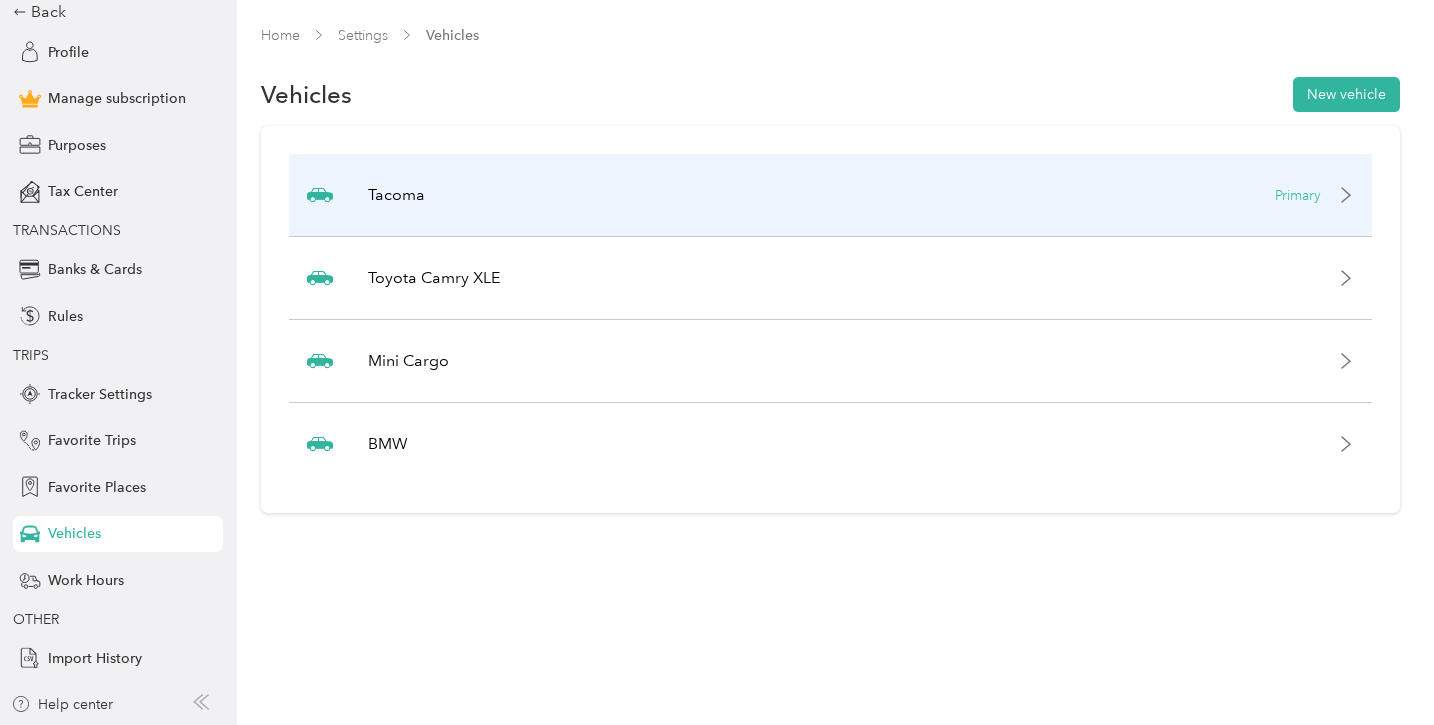 click on "Tacoma Primary" at bounding box center [830, 195] 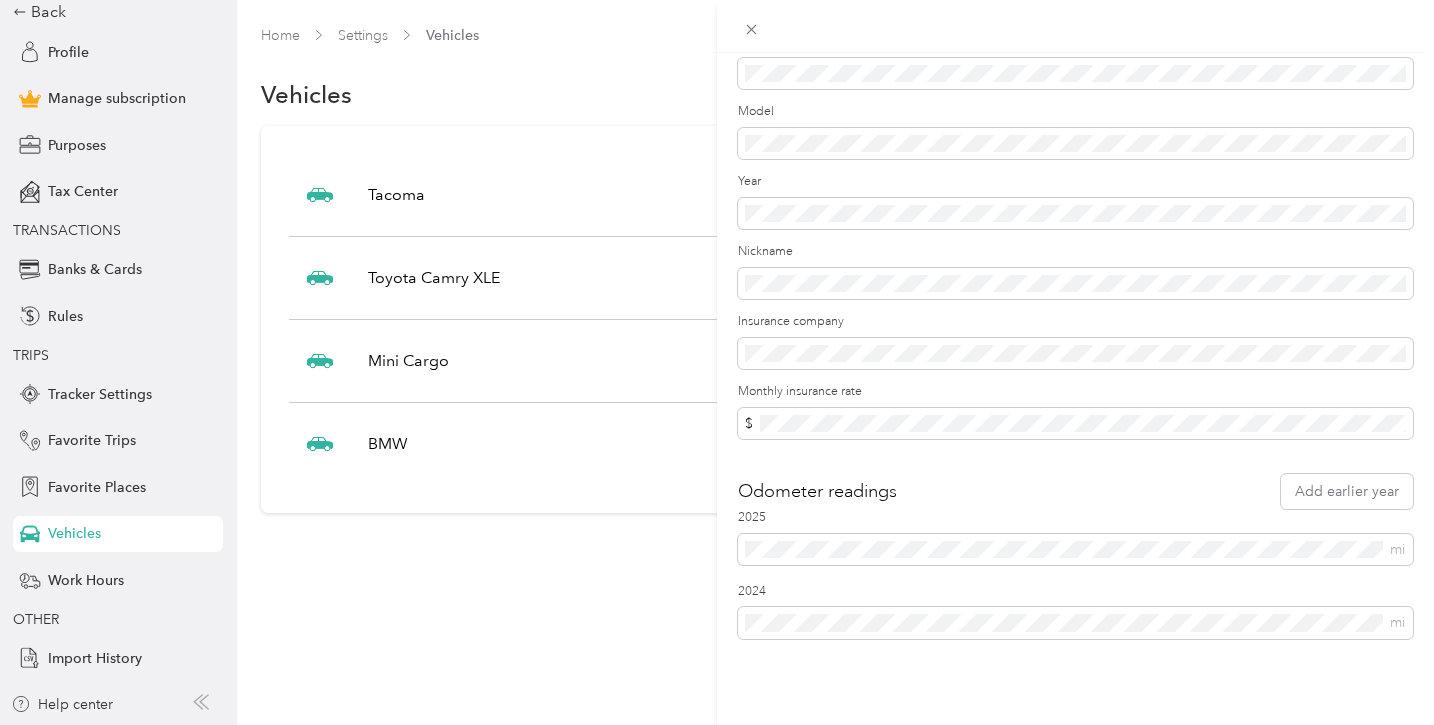 scroll, scrollTop: 0, scrollLeft: 0, axis: both 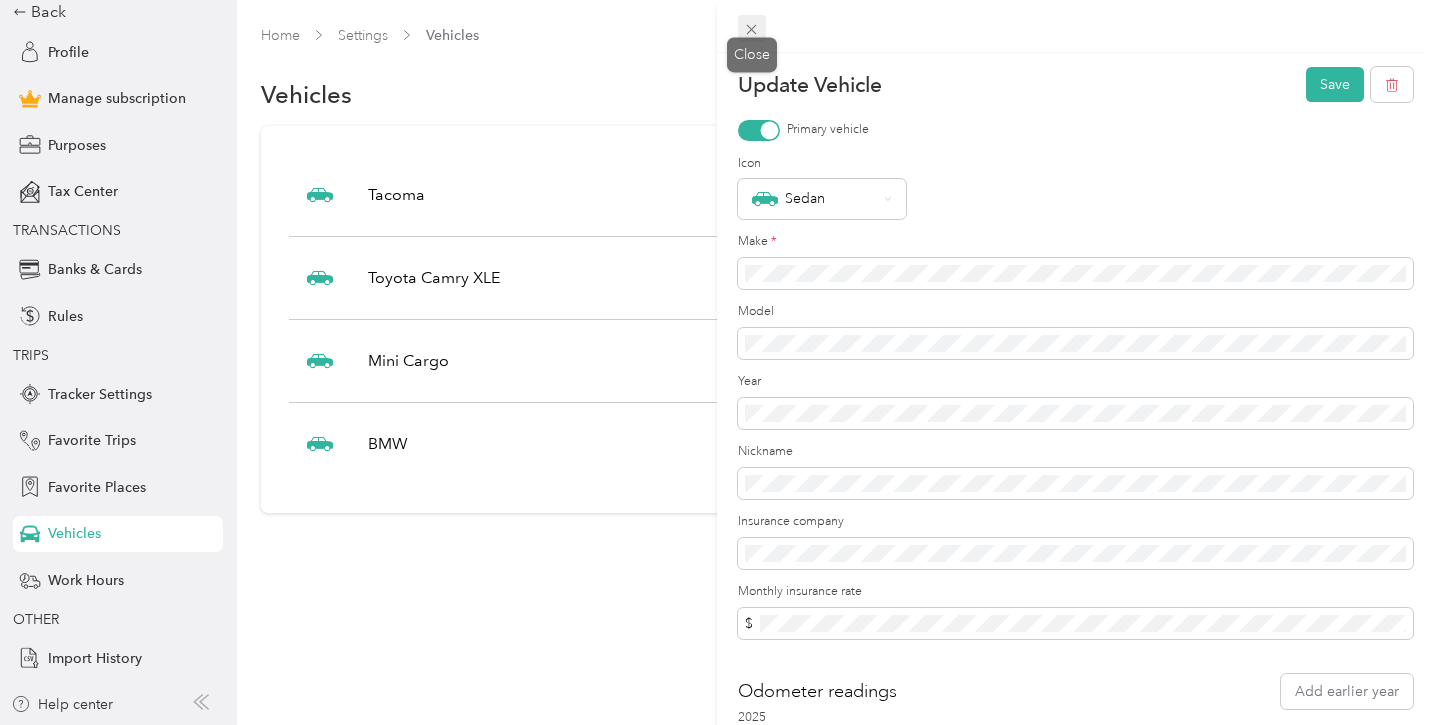 click 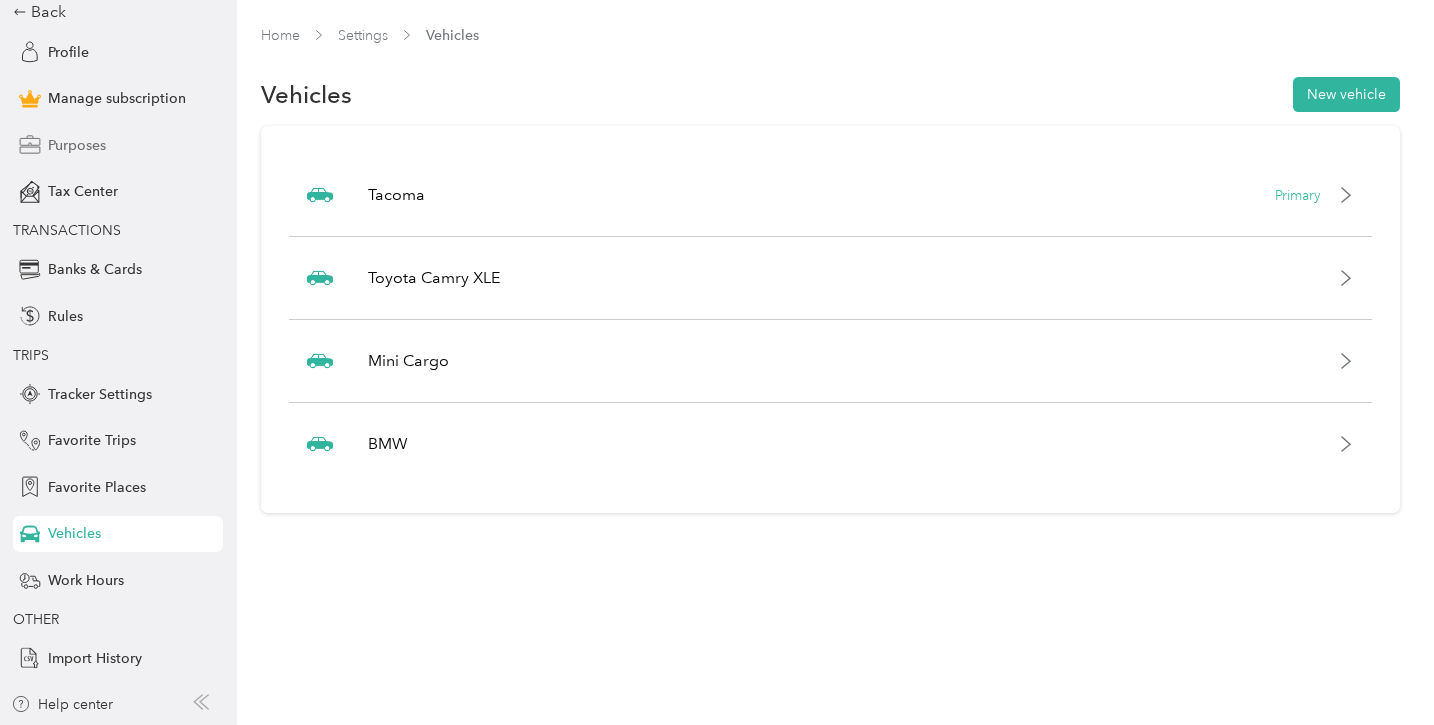 click on "Purposes" at bounding box center [77, 145] 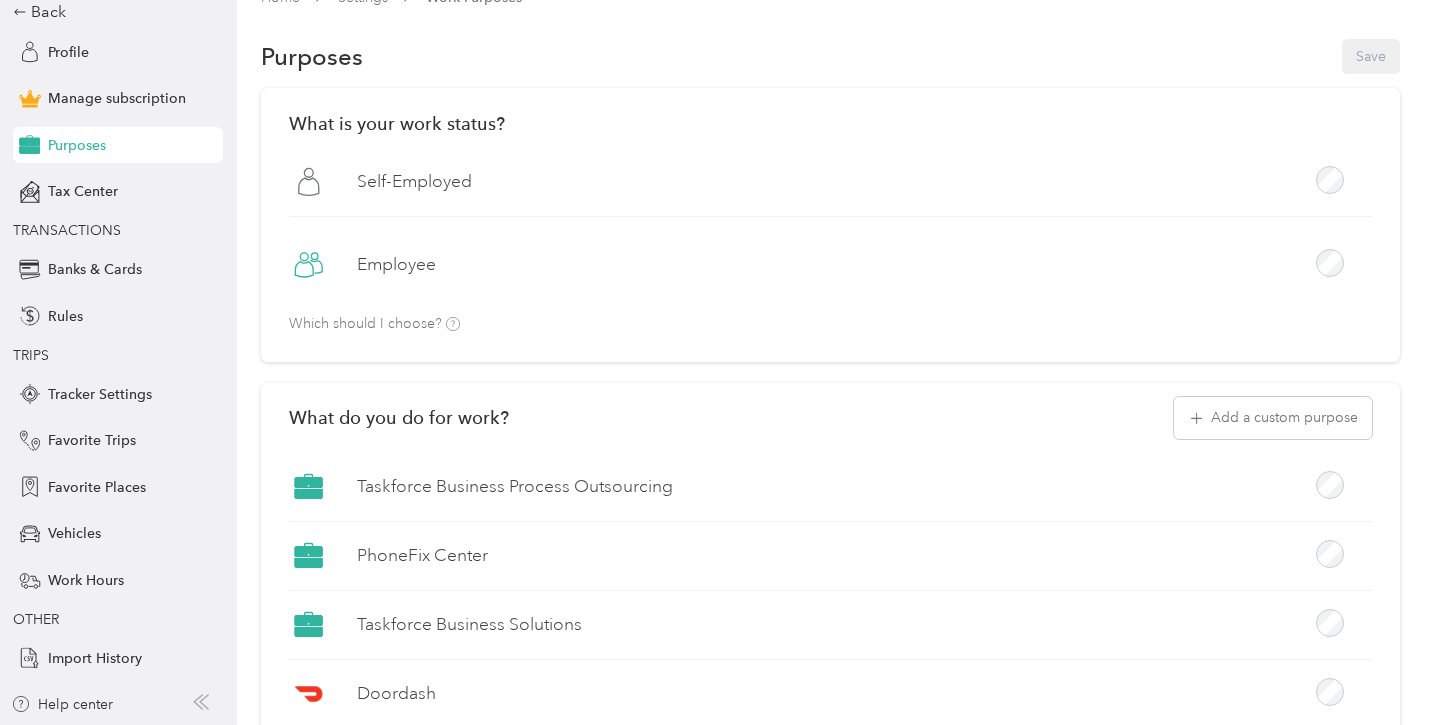 scroll, scrollTop: 89, scrollLeft: 0, axis: vertical 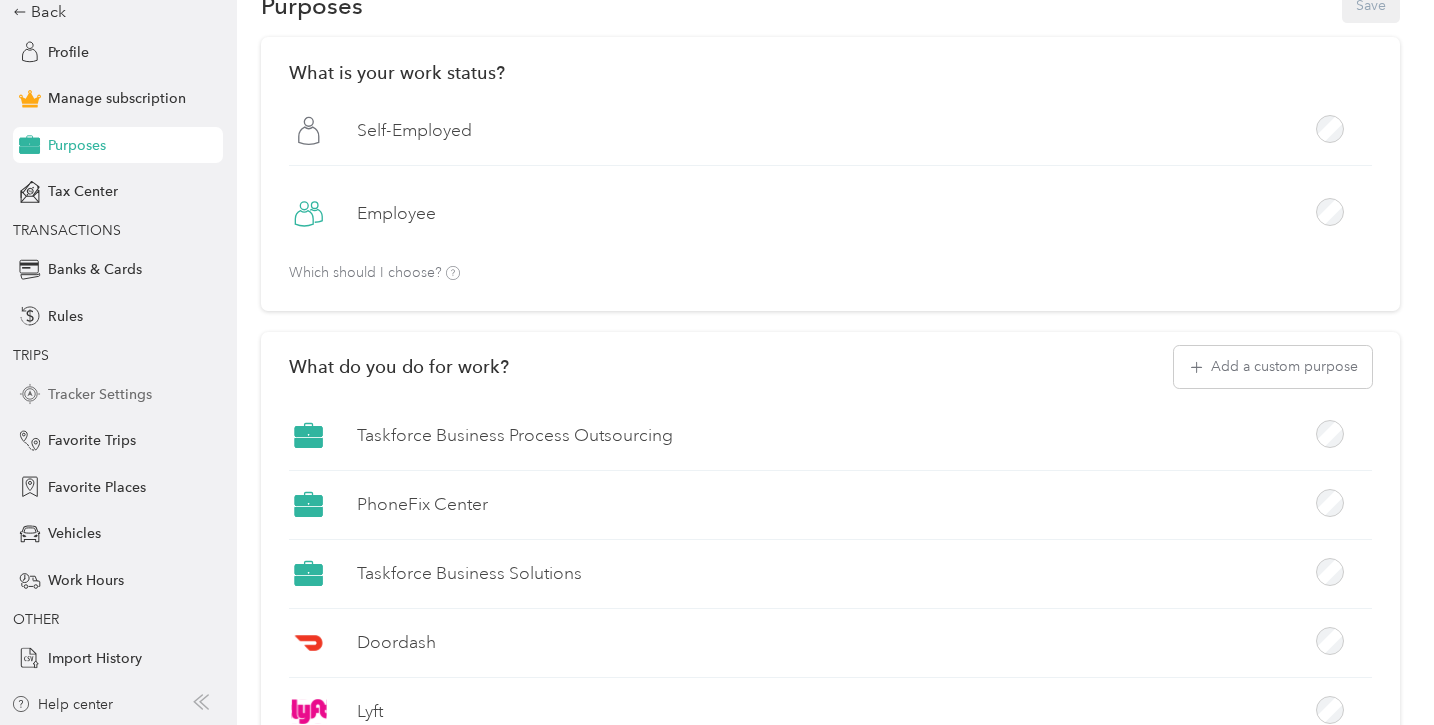 click on "Tracker Settings" at bounding box center [100, 394] 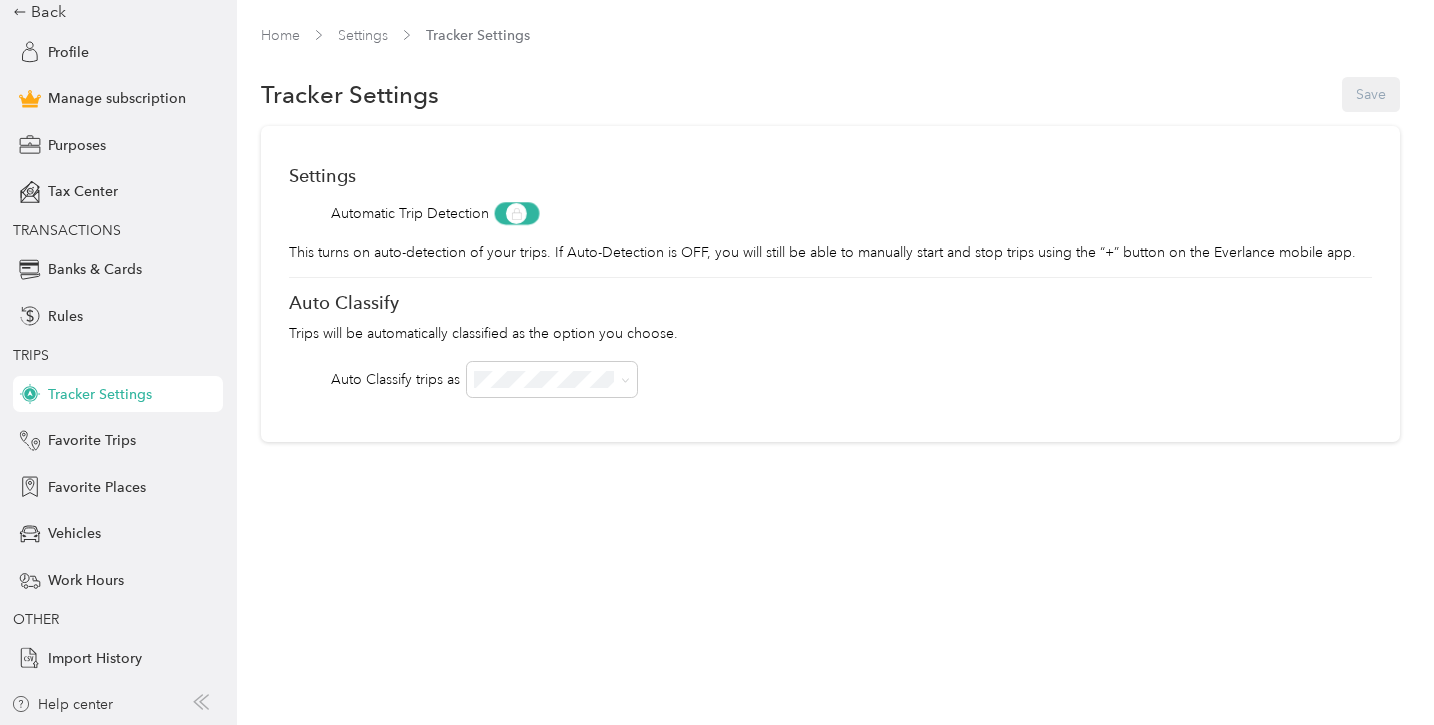 scroll, scrollTop: 0, scrollLeft: 0, axis: both 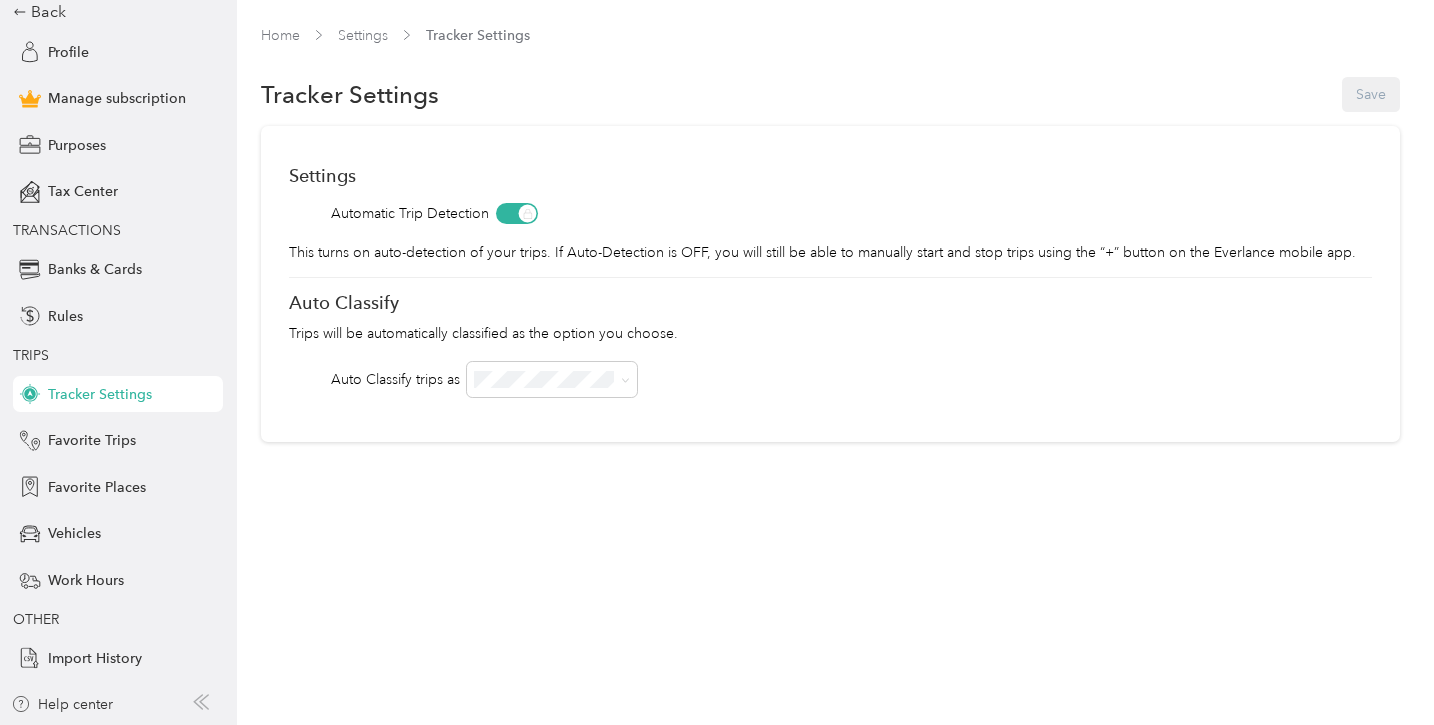 click on "Taskforce Business Process Outsourcing" at bounding box center (553, 493) 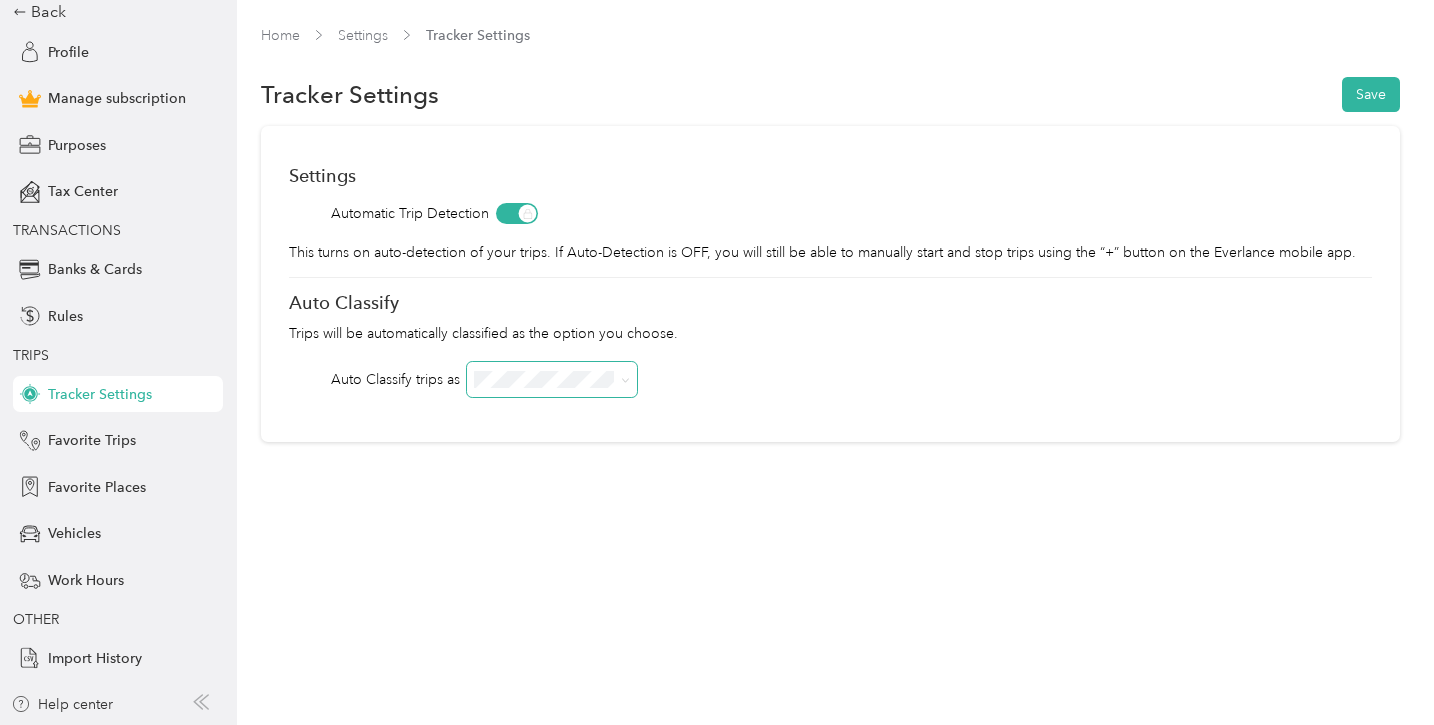 click 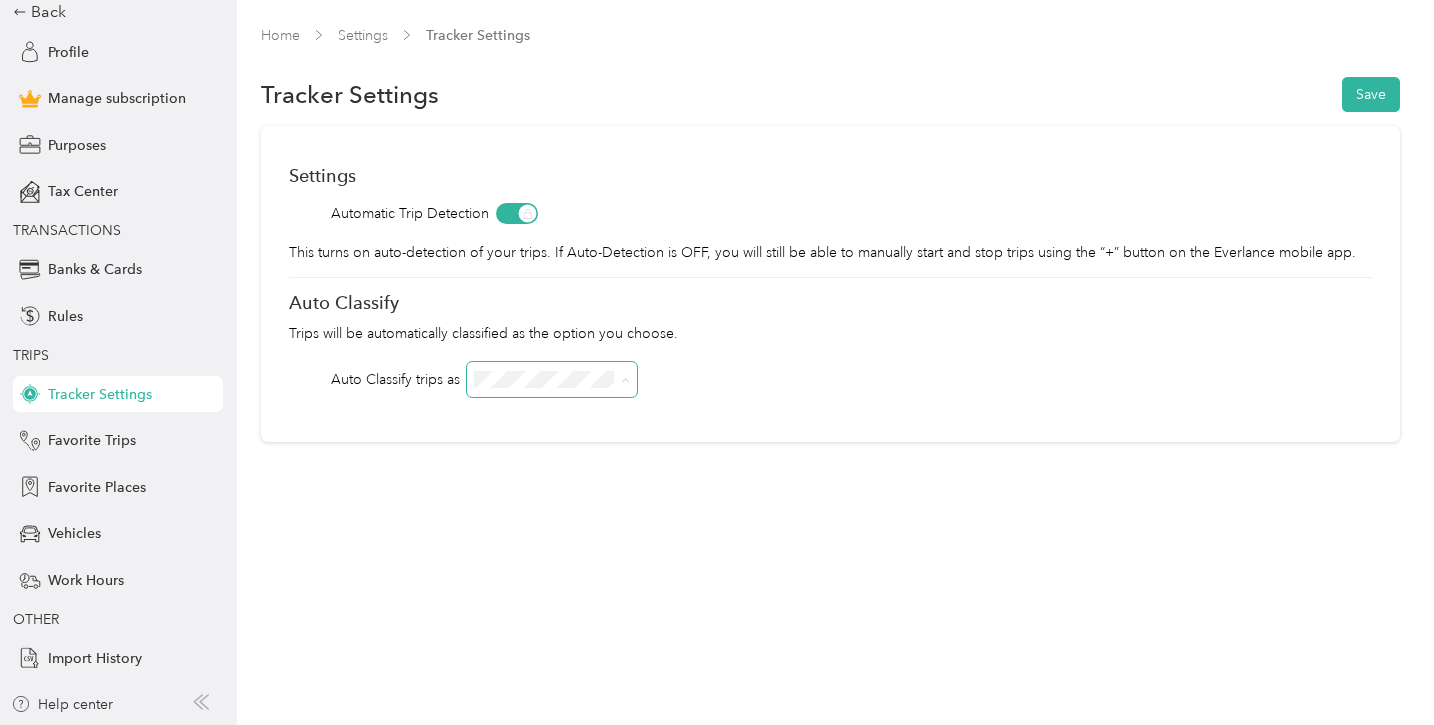 click on "Auto Classify trips as" at bounding box center (830, 379) 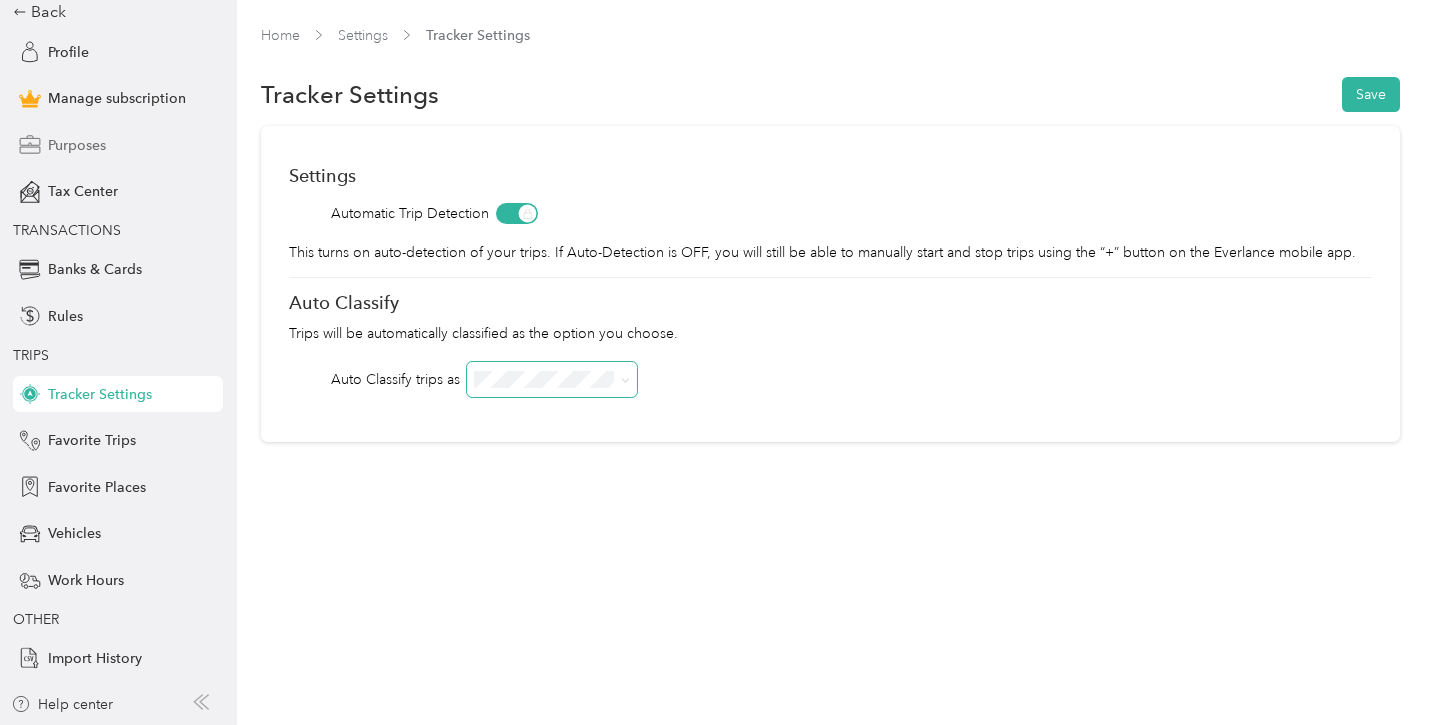 click on "Purposes" at bounding box center (77, 145) 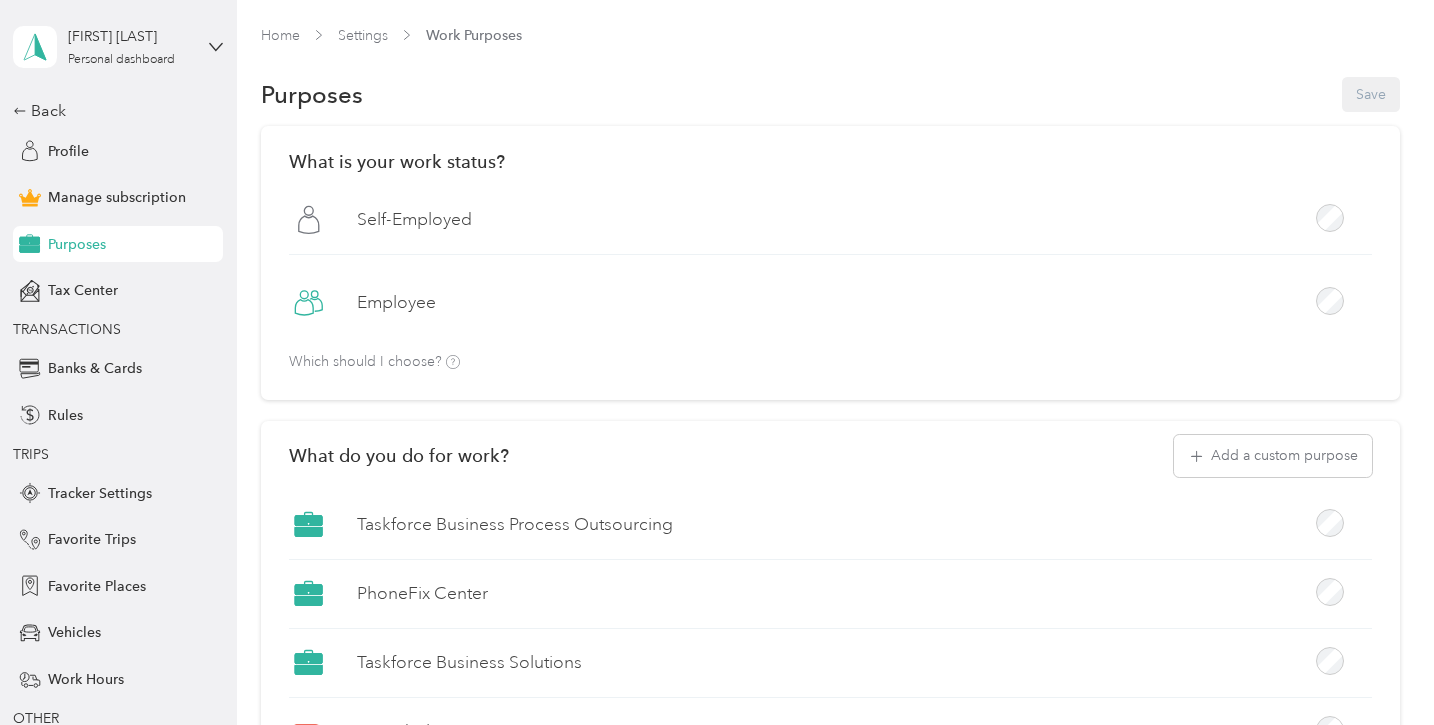 scroll, scrollTop: 0, scrollLeft: 0, axis: both 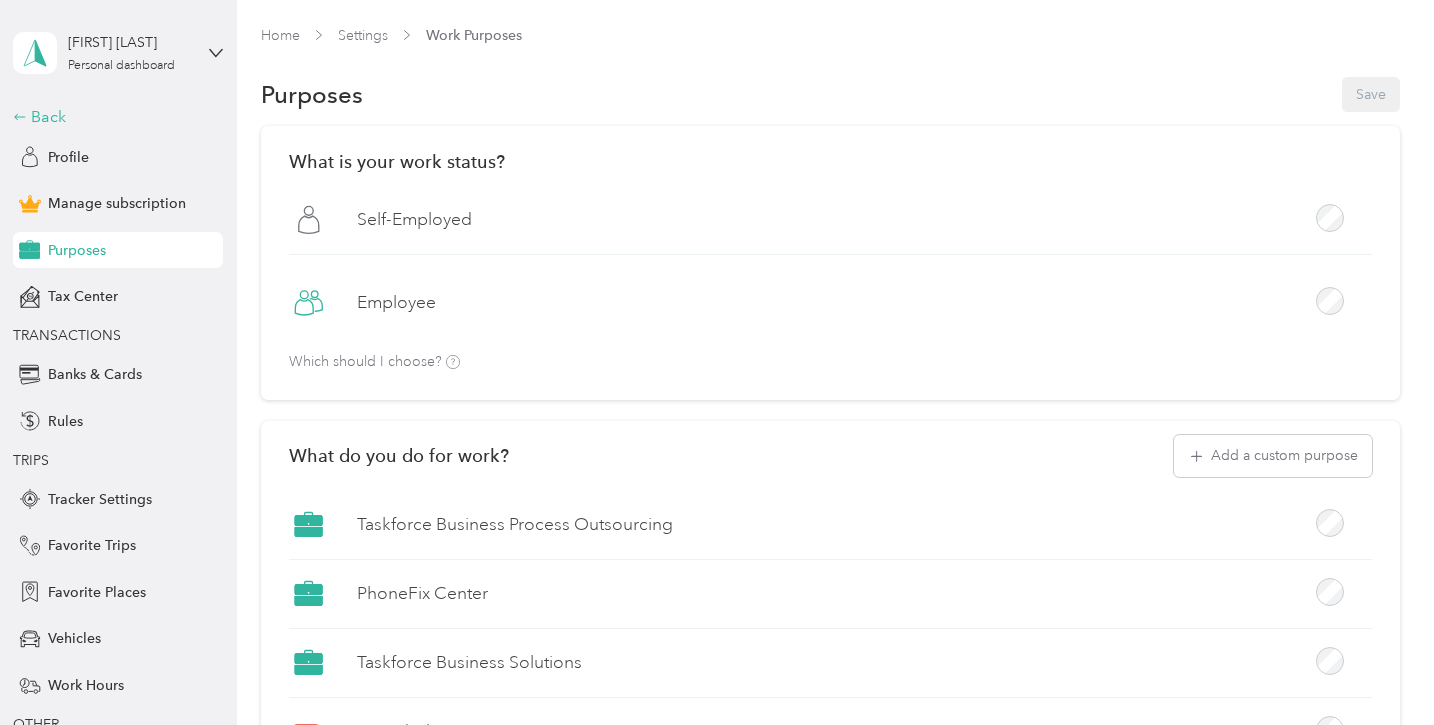 click on "Back" at bounding box center [113, 117] 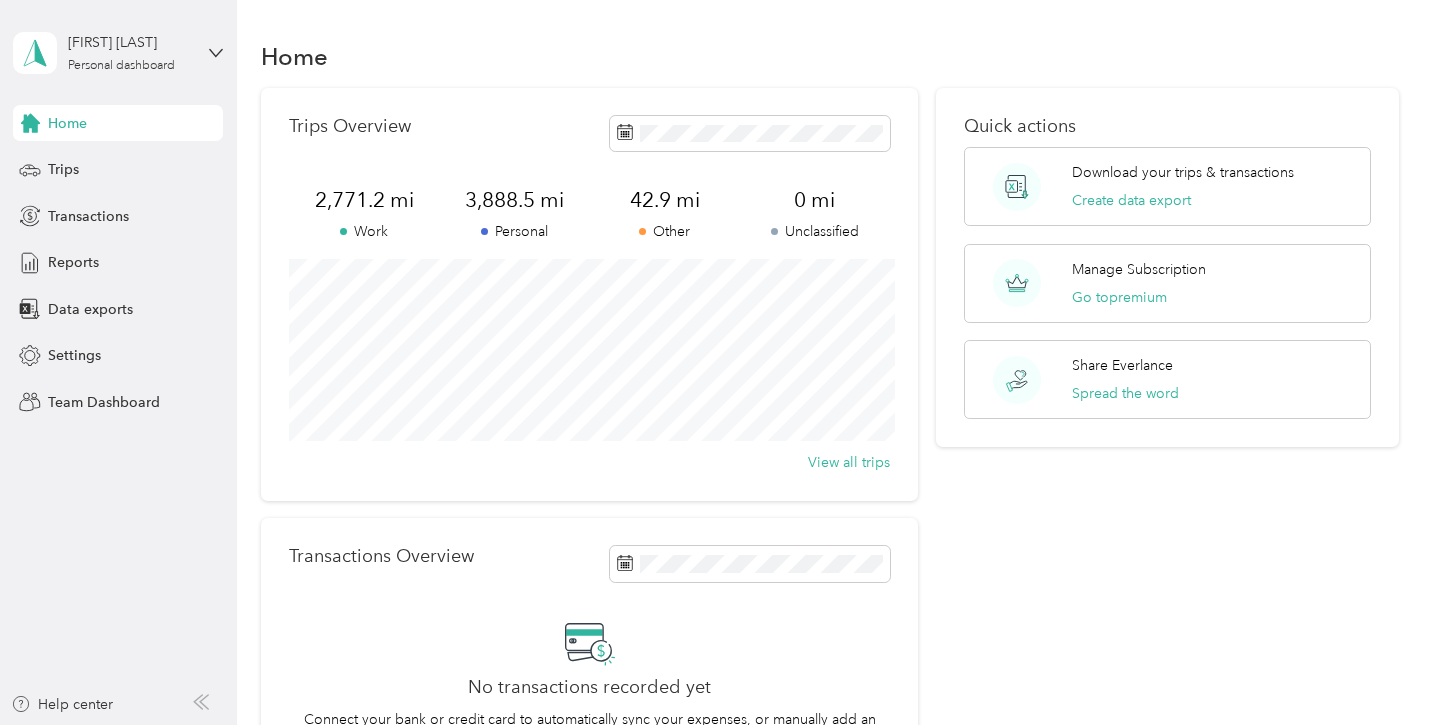 drag, startPoint x: 100, startPoint y: 173, endPoint x: 711, endPoint y: 95, distance: 615.9586 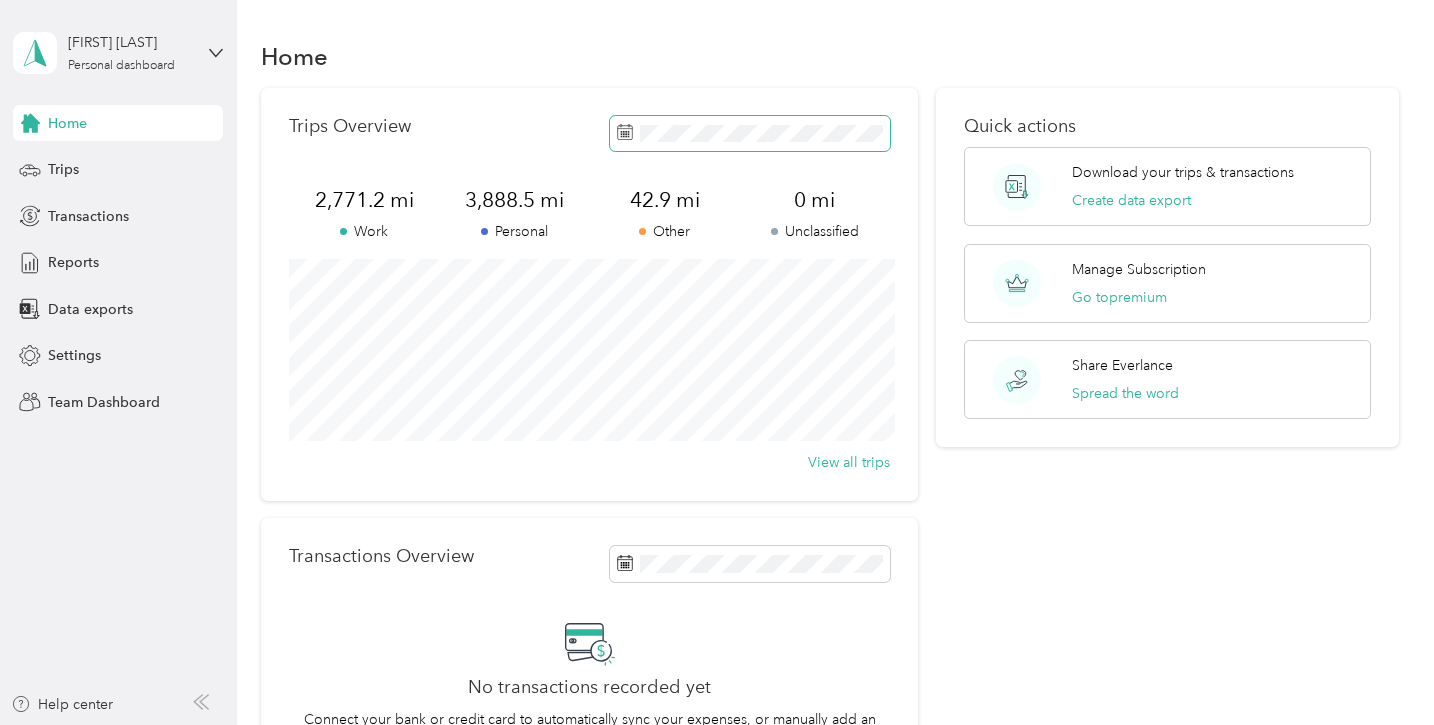 scroll, scrollTop: 5, scrollLeft: 0, axis: vertical 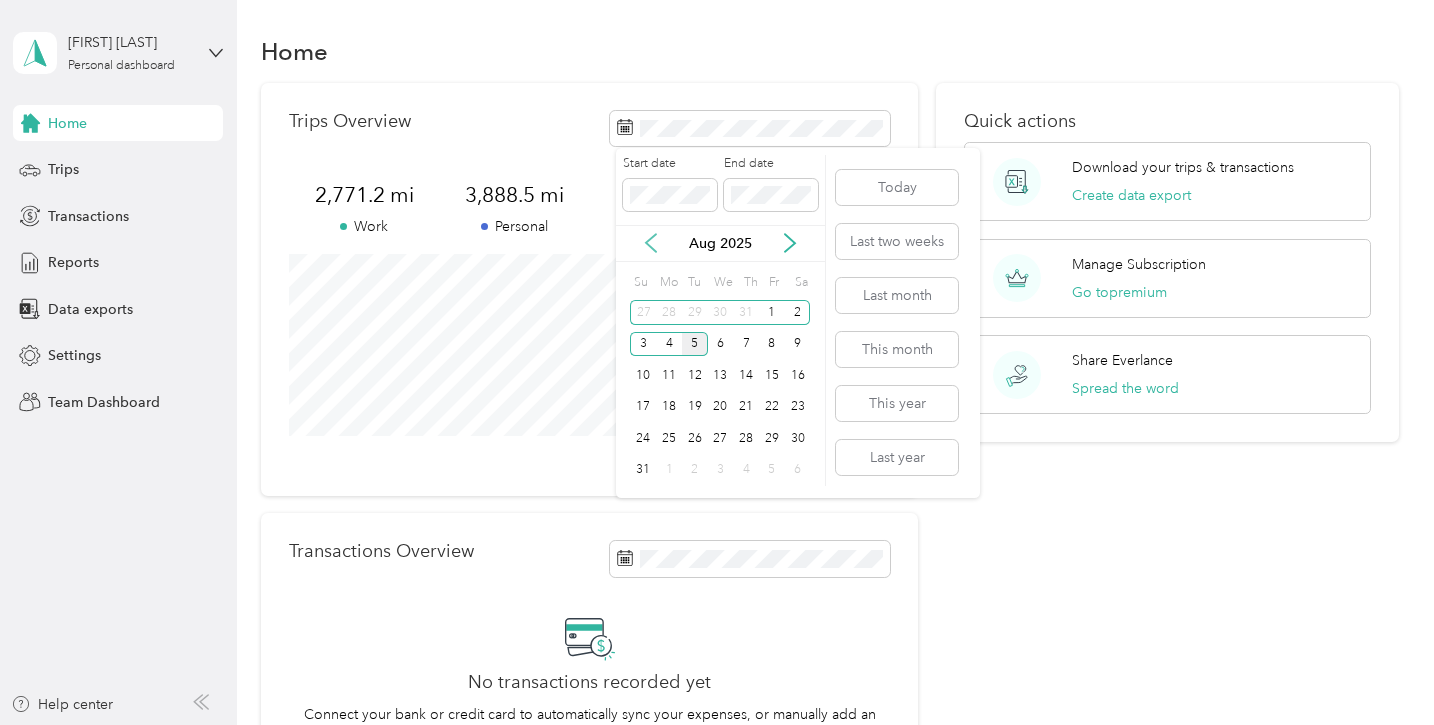 click 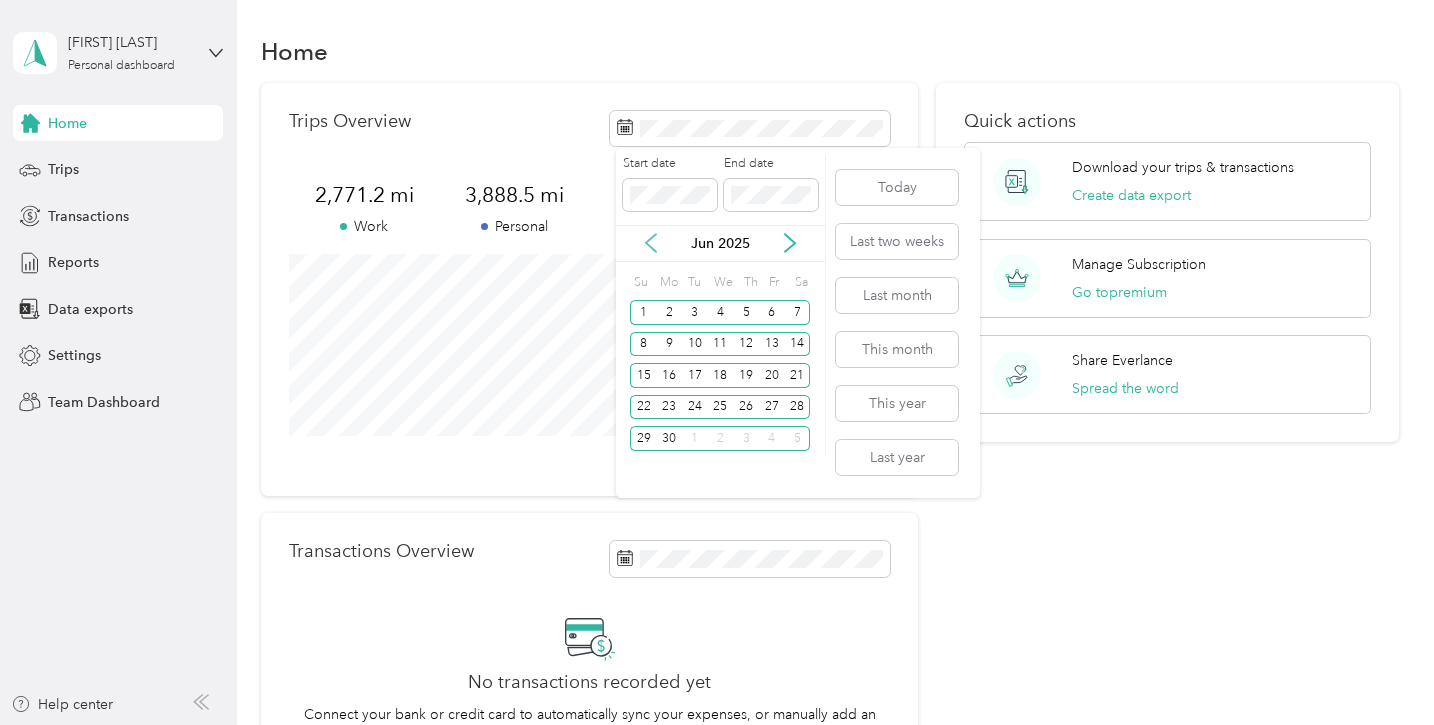 click 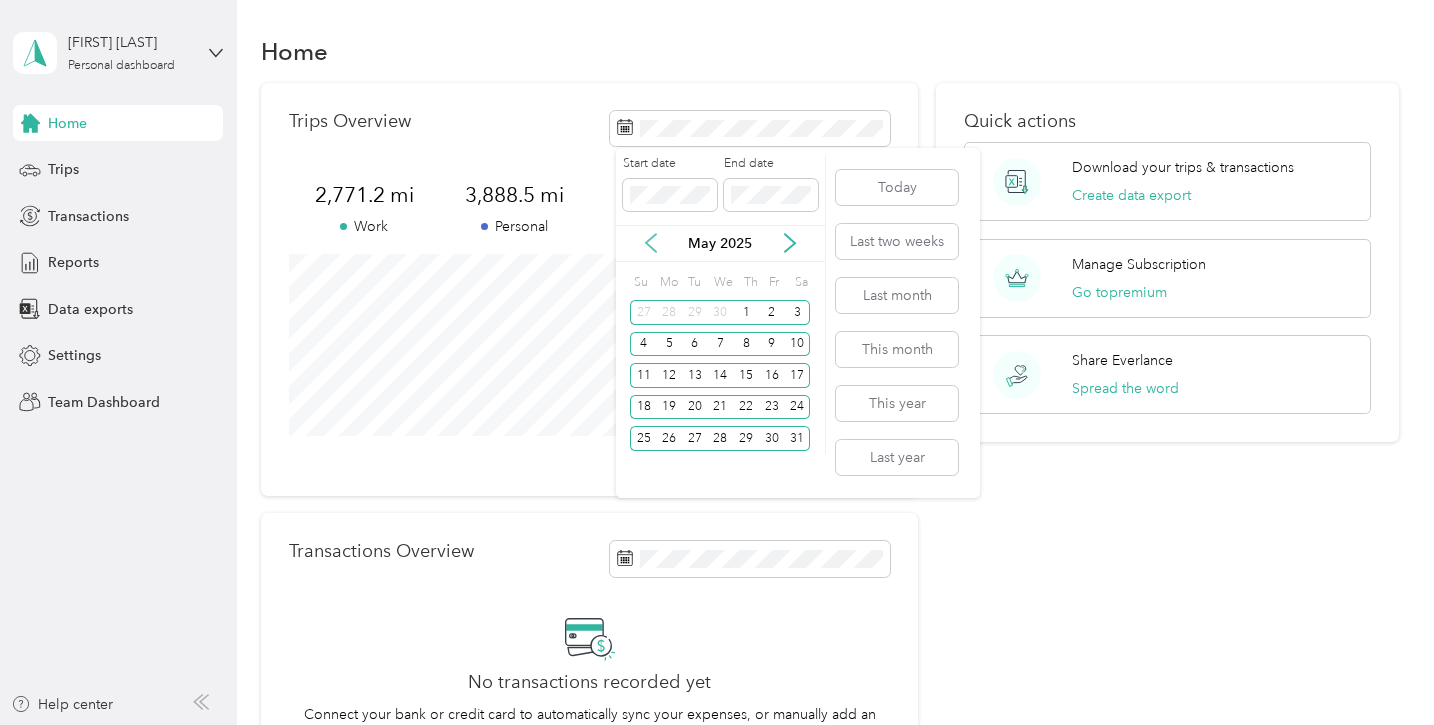 click 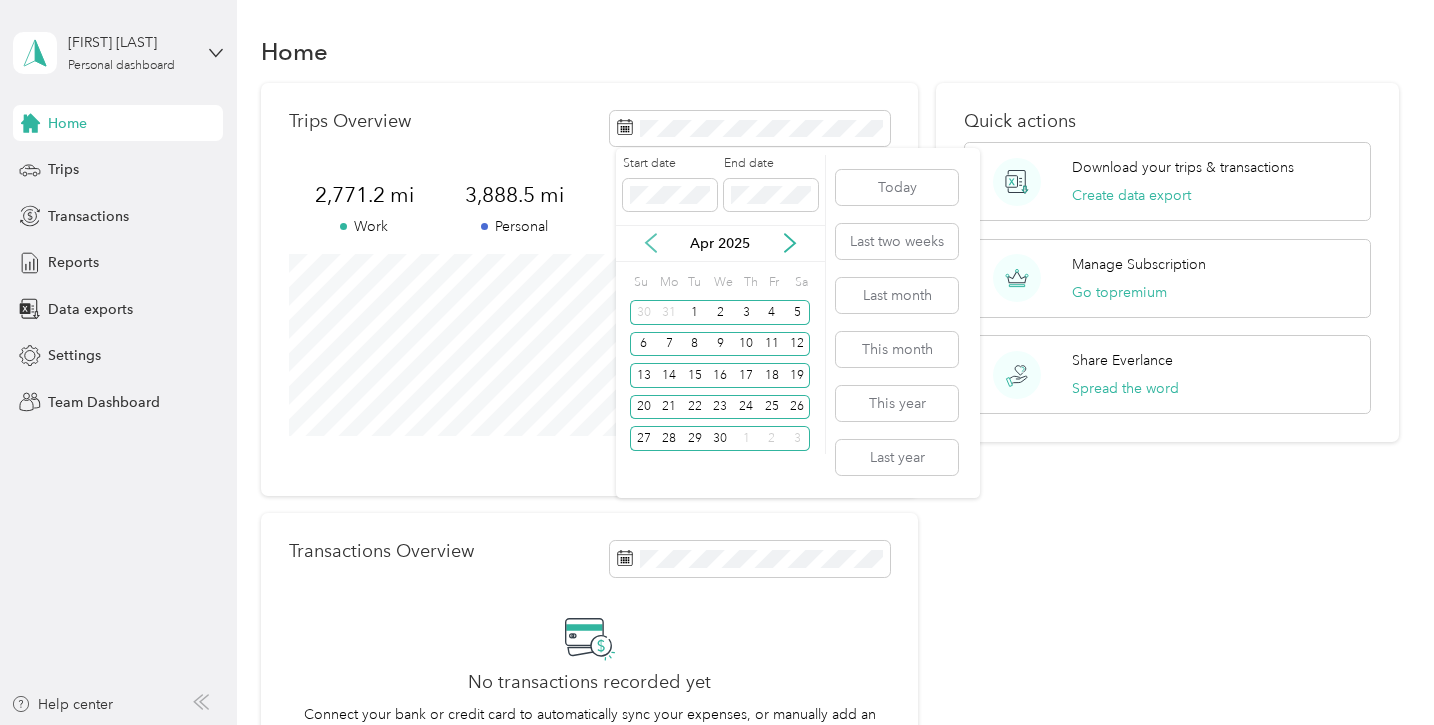 click 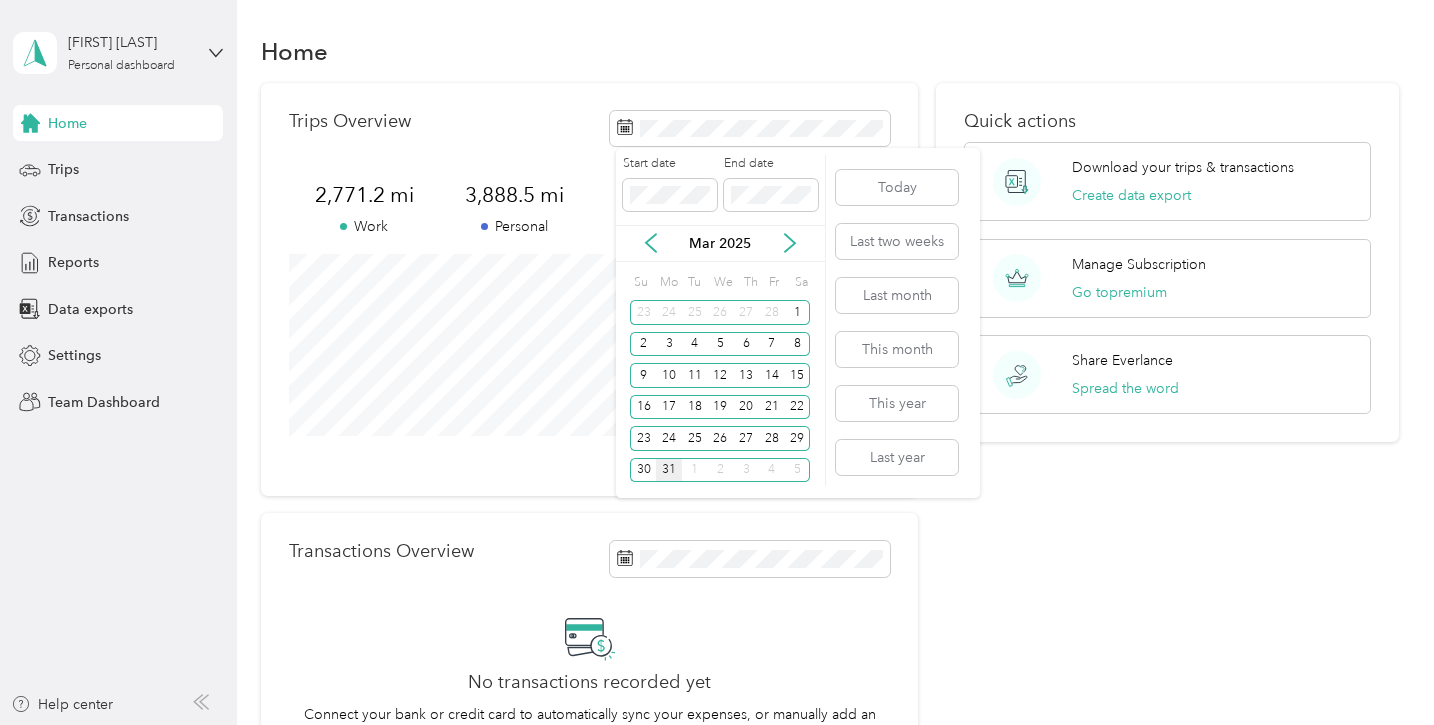 click on "31" at bounding box center [669, 470] 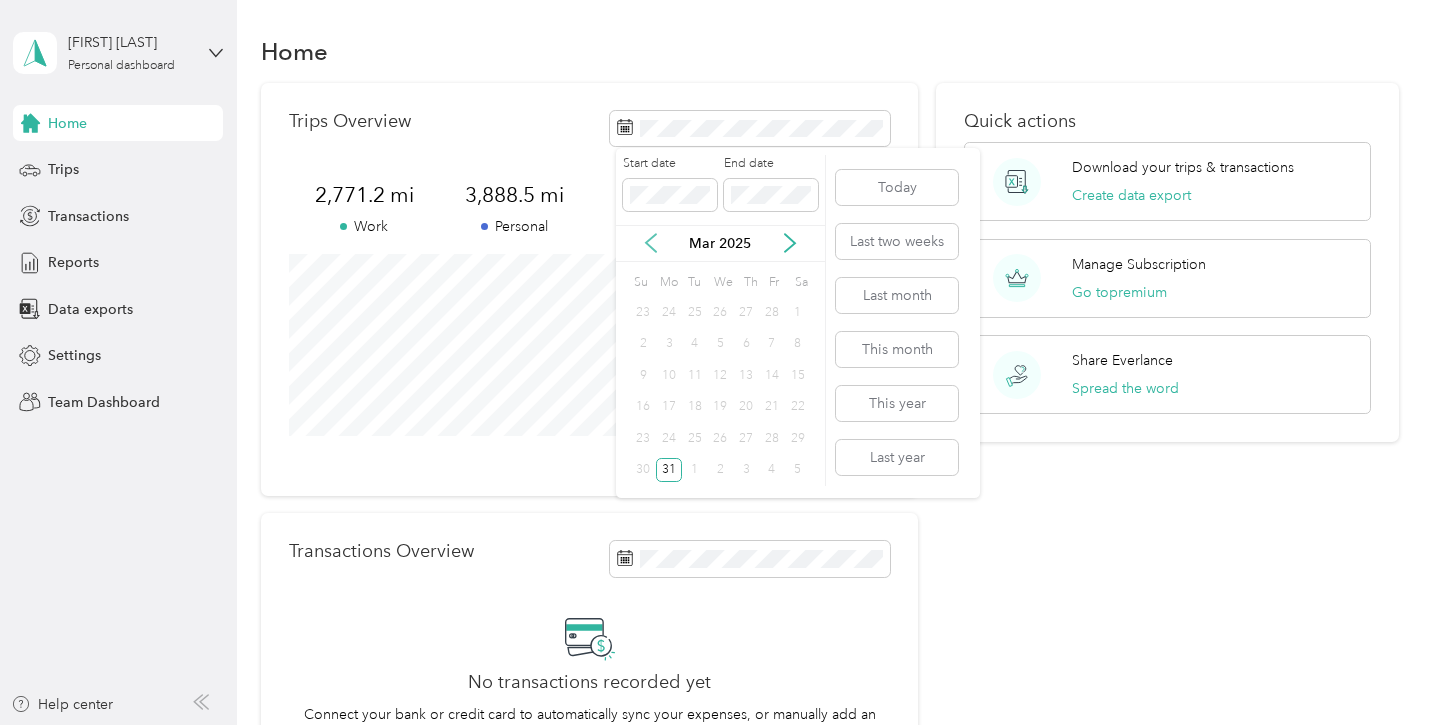 click 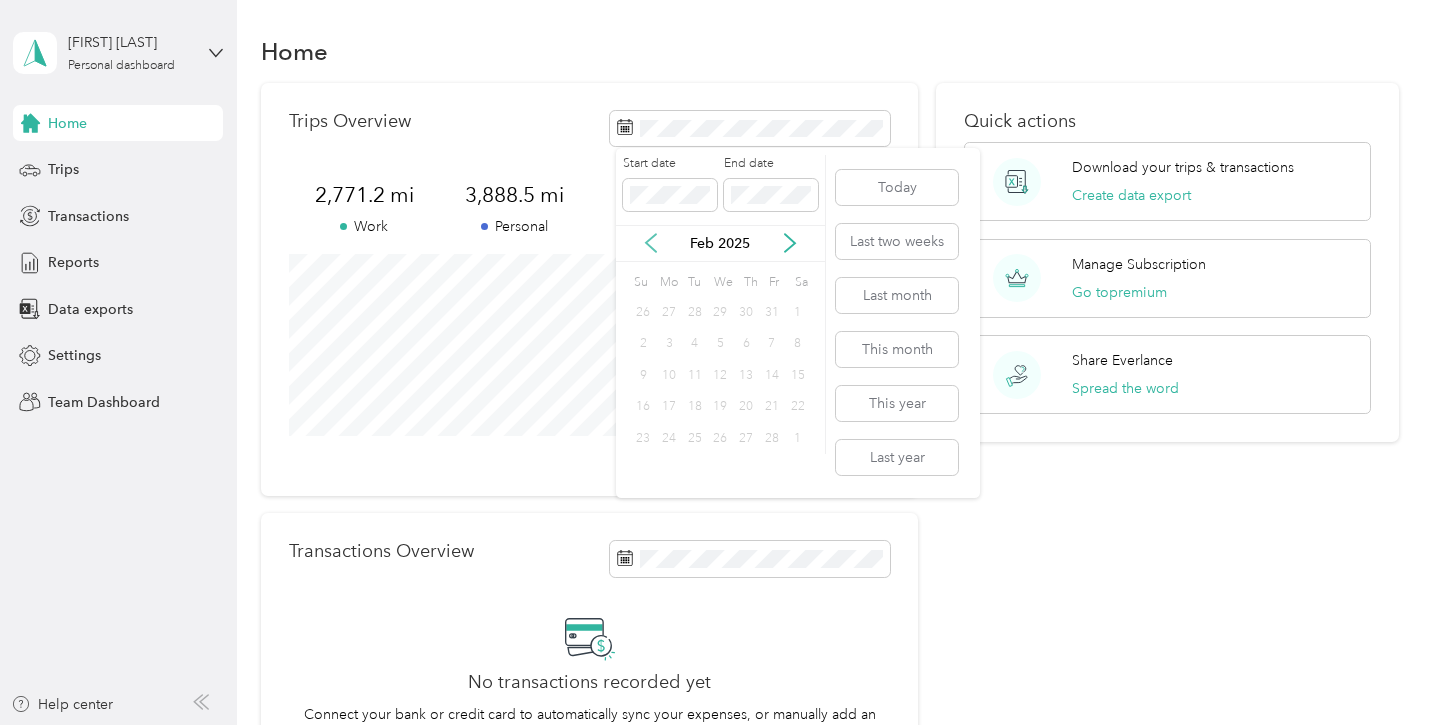 click 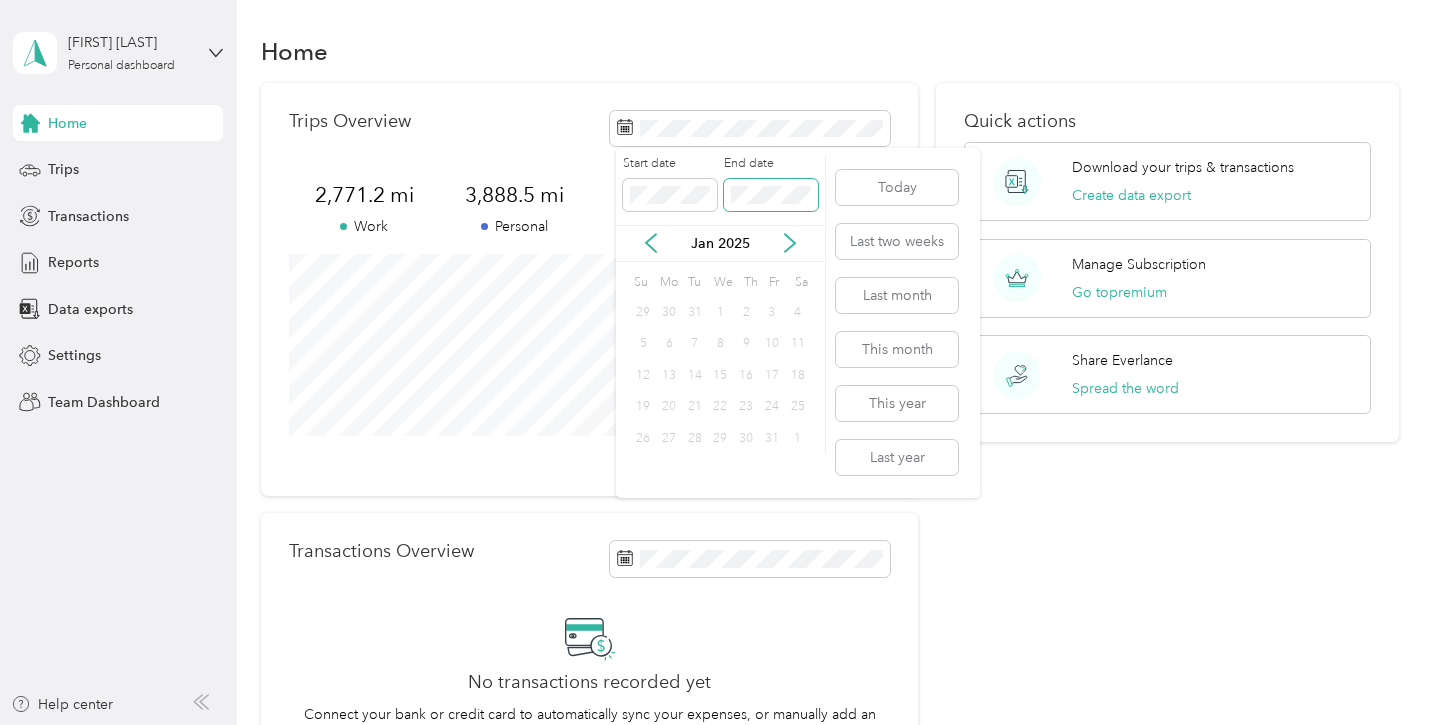 click at bounding box center [771, 195] 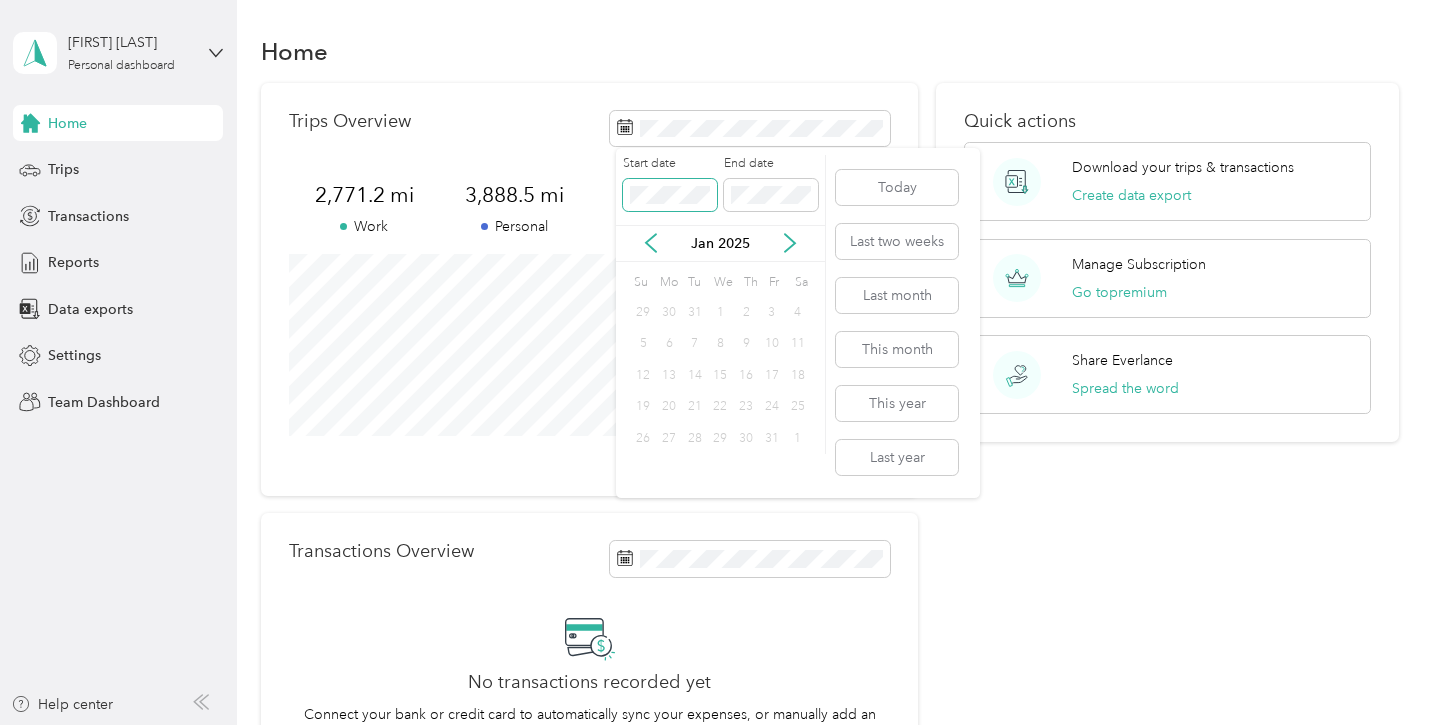drag, startPoint x: 756, startPoint y: 204, endPoint x: 530, endPoint y: 163, distance: 229.68892 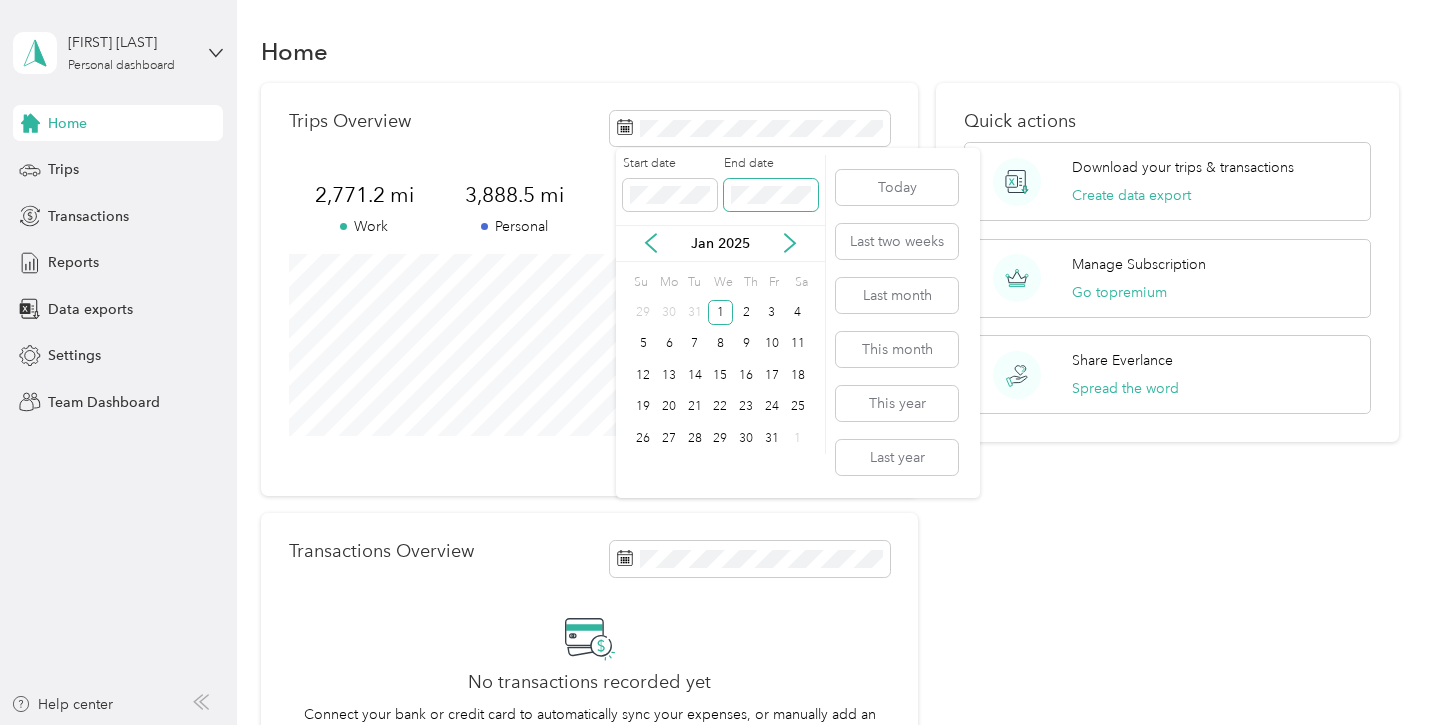 scroll, scrollTop: 0, scrollLeft: 0, axis: both 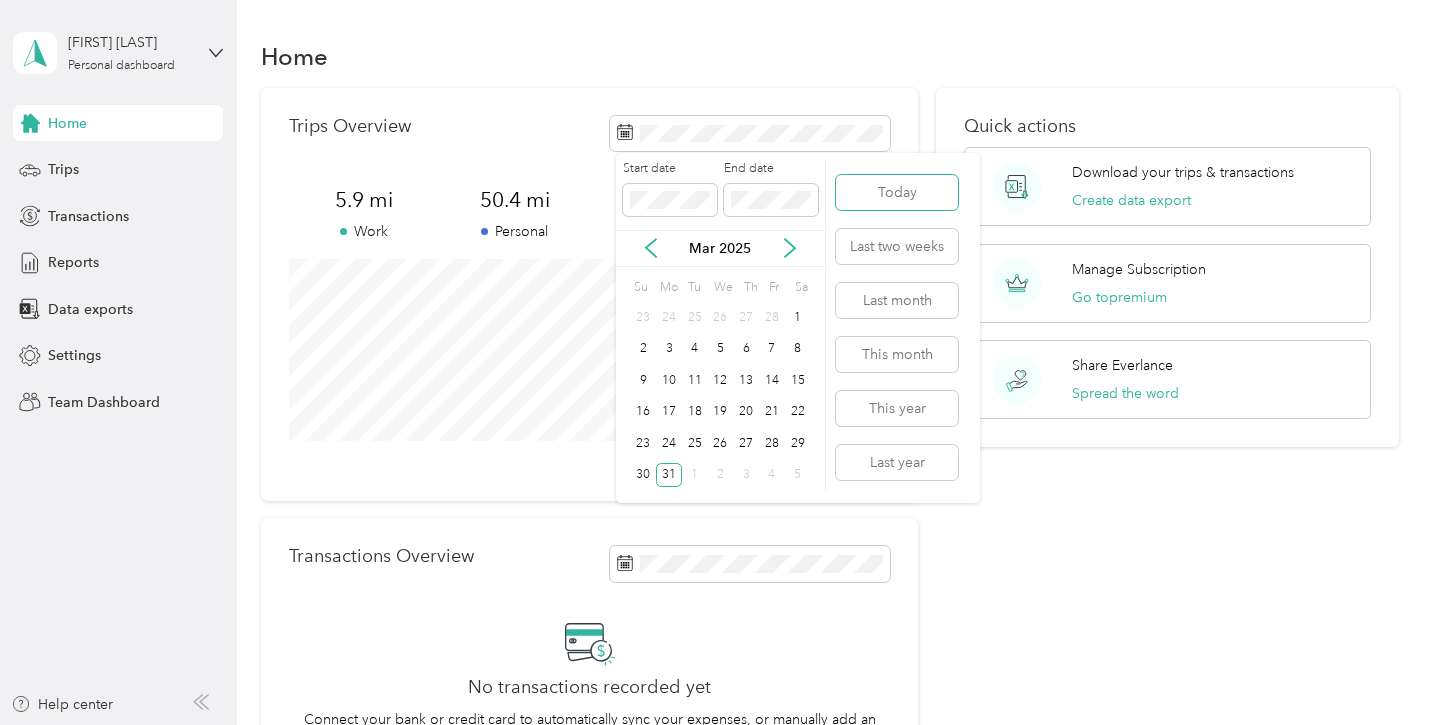 type 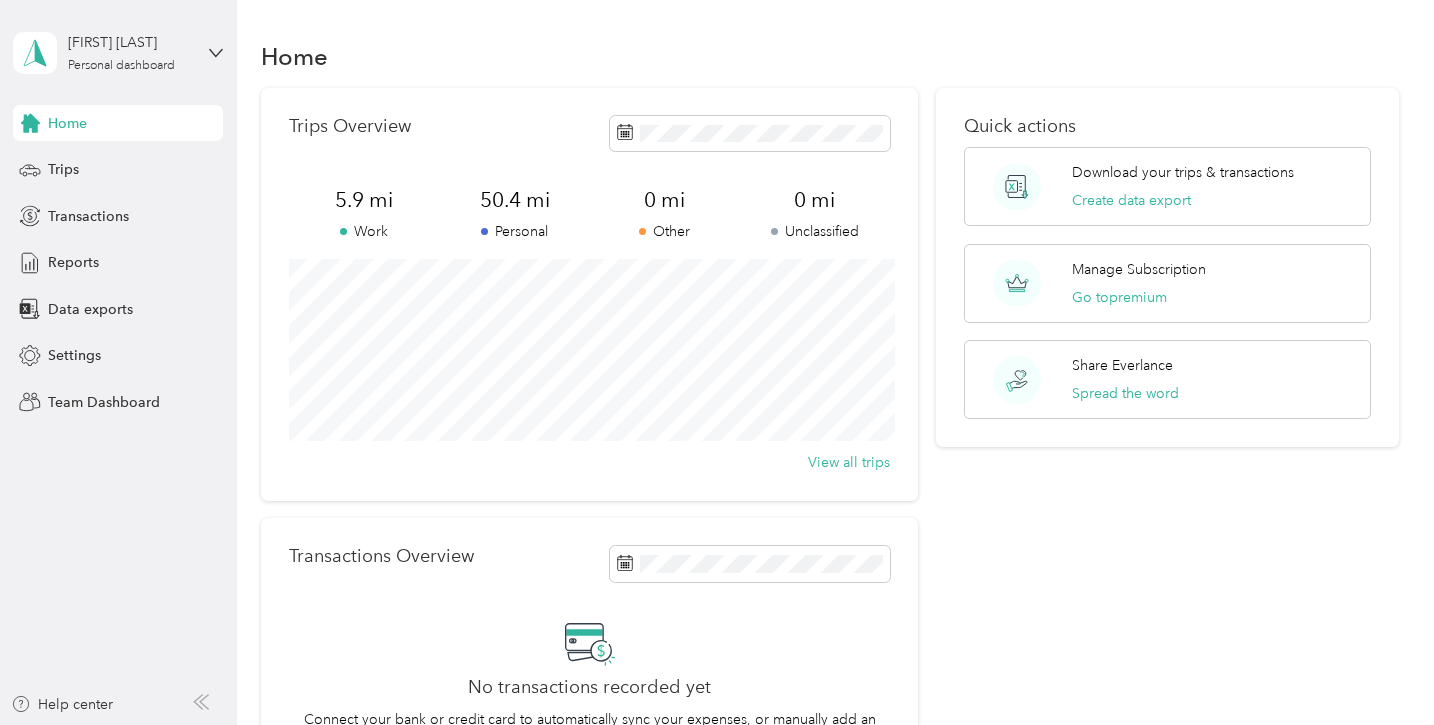 click on "Quick actions Download your trips & transactions Create data export Manage Subscription Go to  premium Share Everlance Spread the word" at bounding box center (1168, 449) 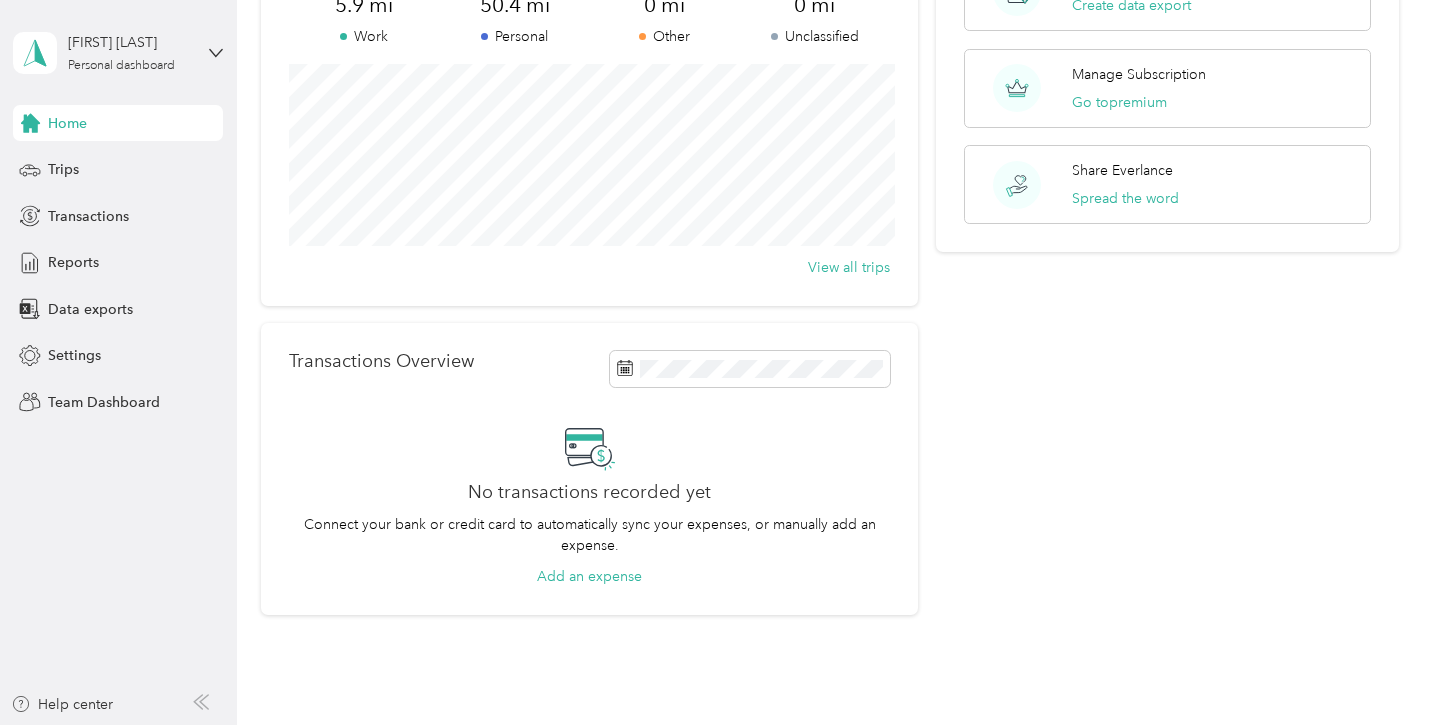 scroll, scrollTop: 0, scrollLeft: 0, axis: both 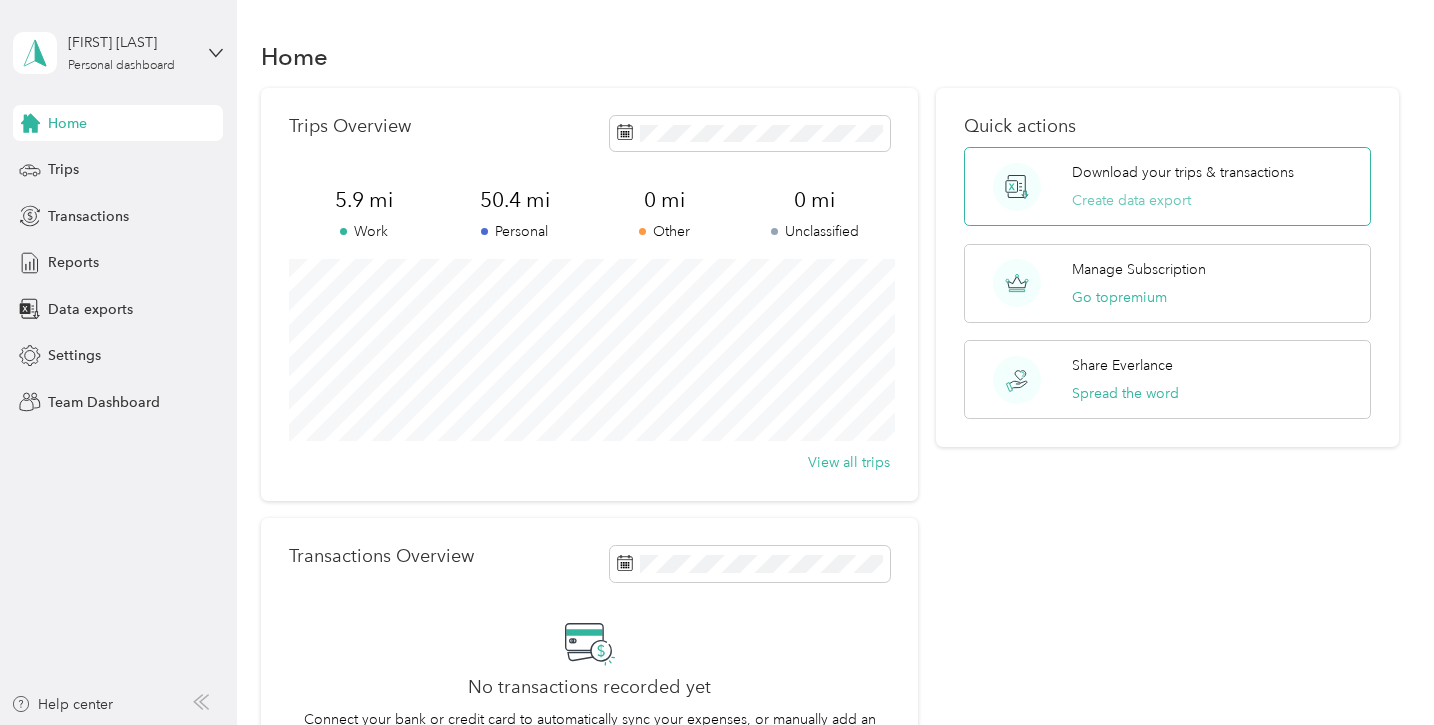 click on "Create data export" at bounding box center [1131, 200] 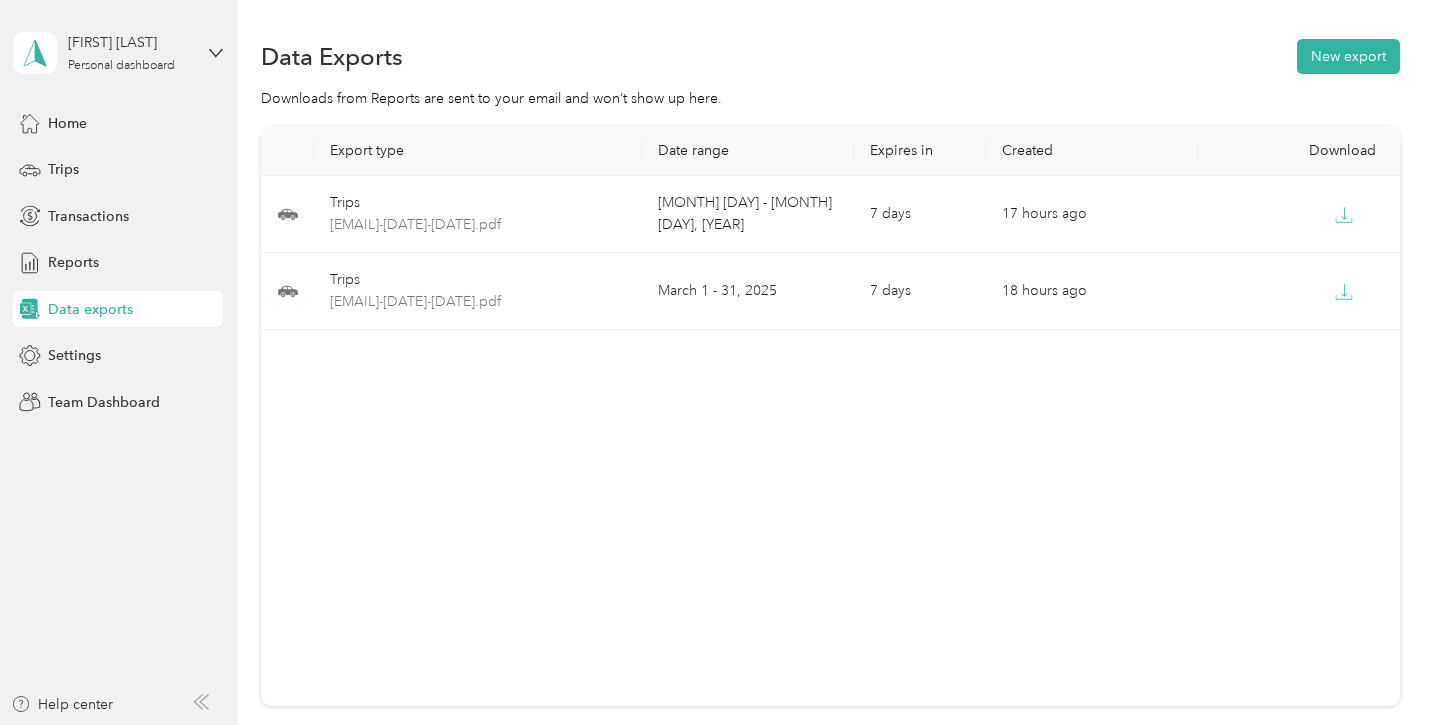 scroll, scrollTop: 0, scrollLeft: 0, axis: both 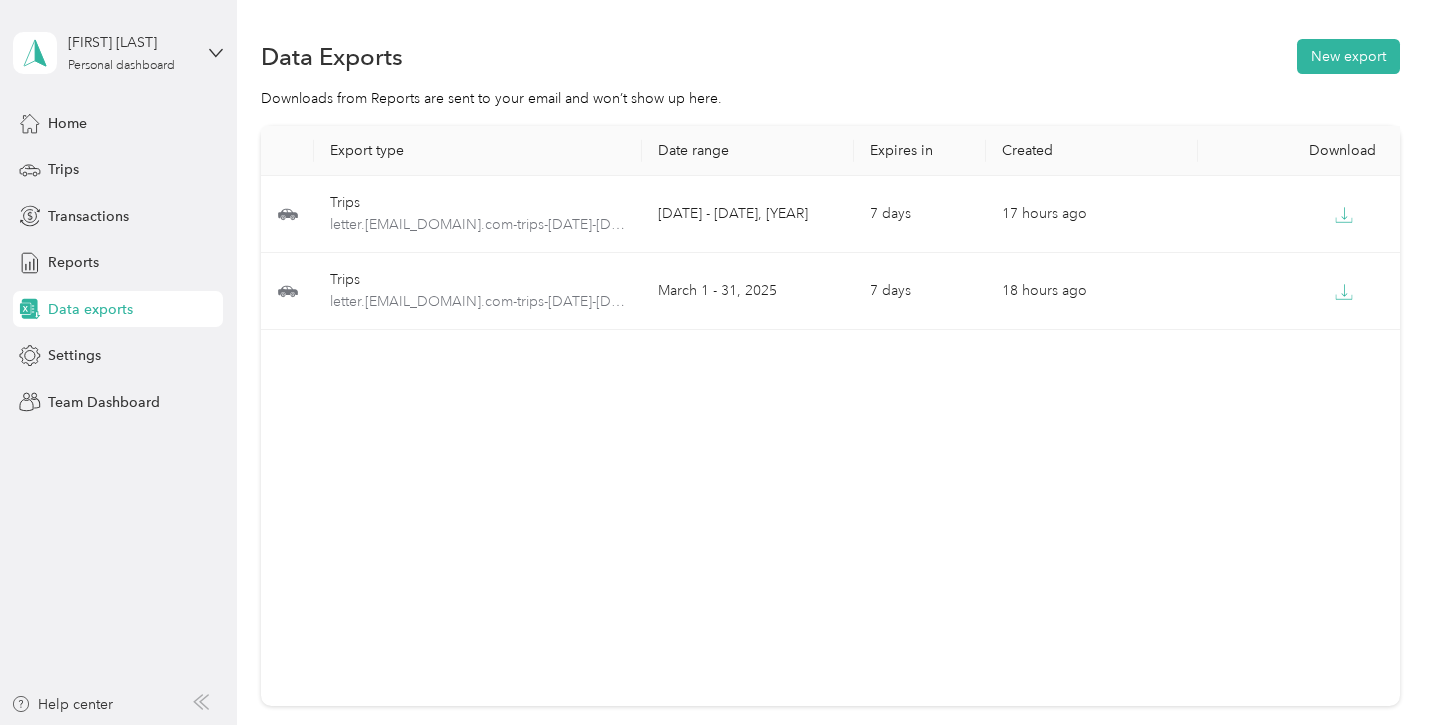 click on "Data exports" at bounding box center [90, 309] 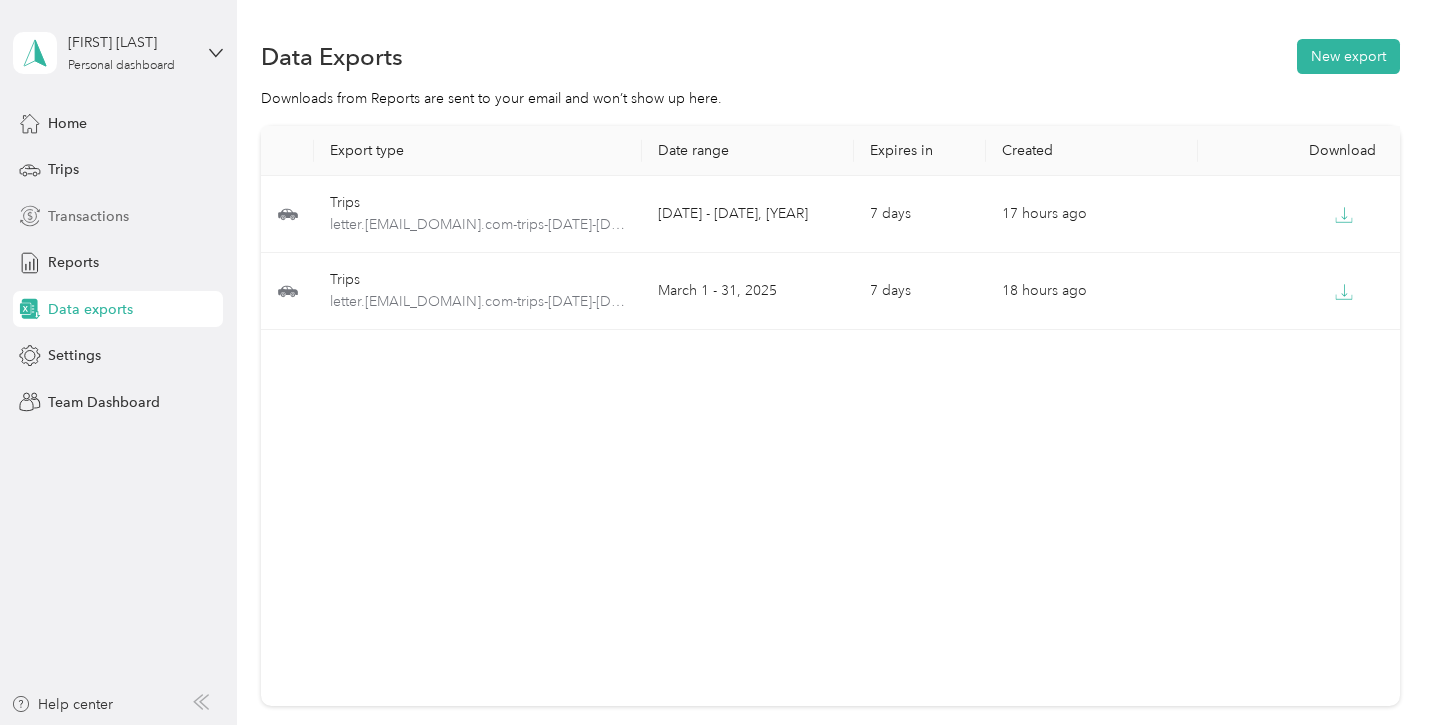 click on "Transactions" at bounding box center [118, 216] 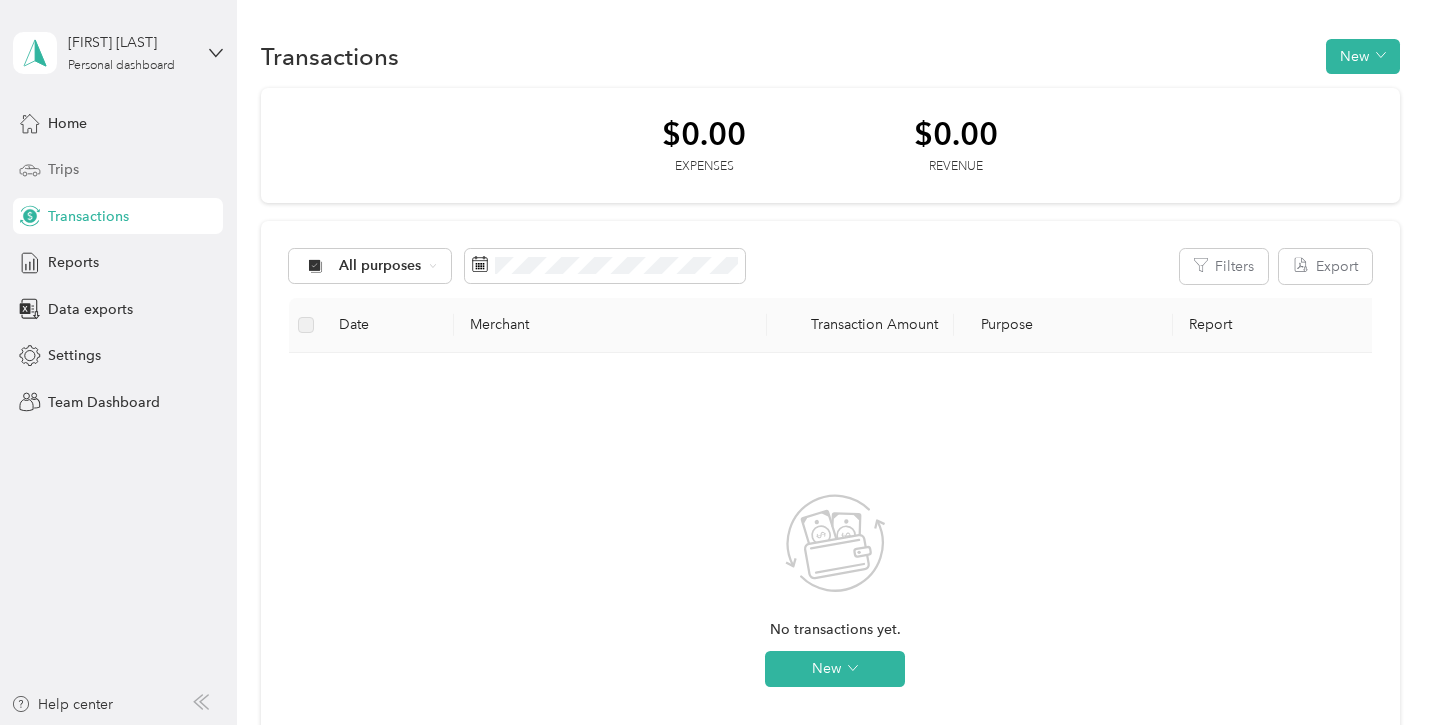 click on "Trips" at bounding box center (63, 169) 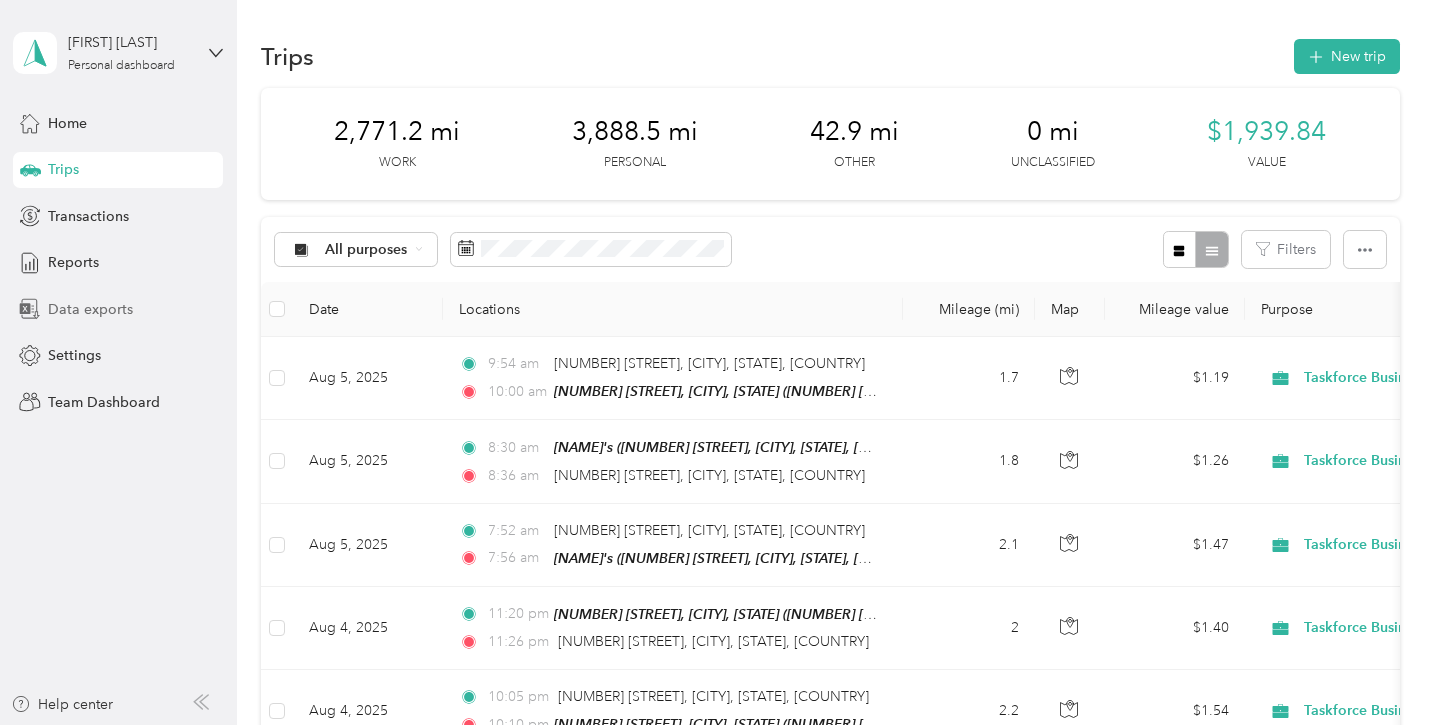 click on "Data exports" at bounding box center (118, 309) 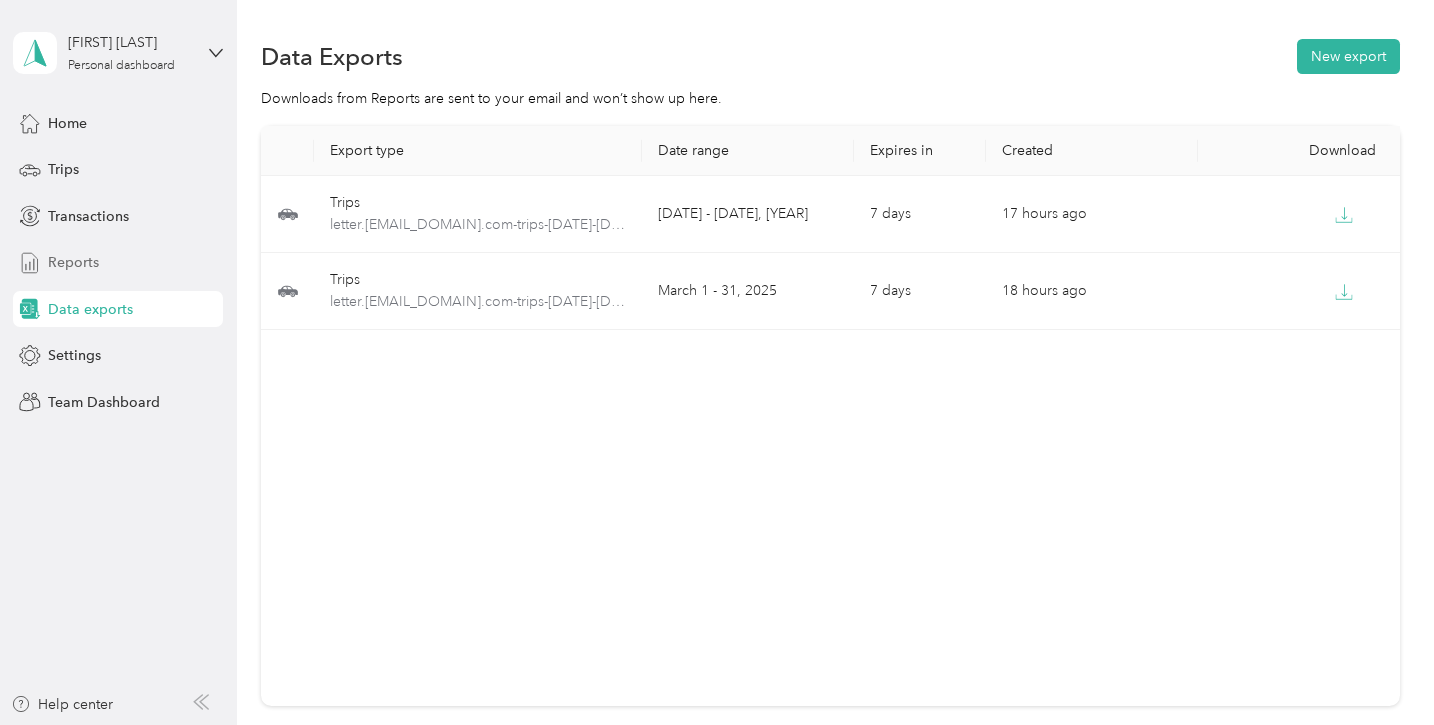 click on "Reports" at bounding box center [73, 262] 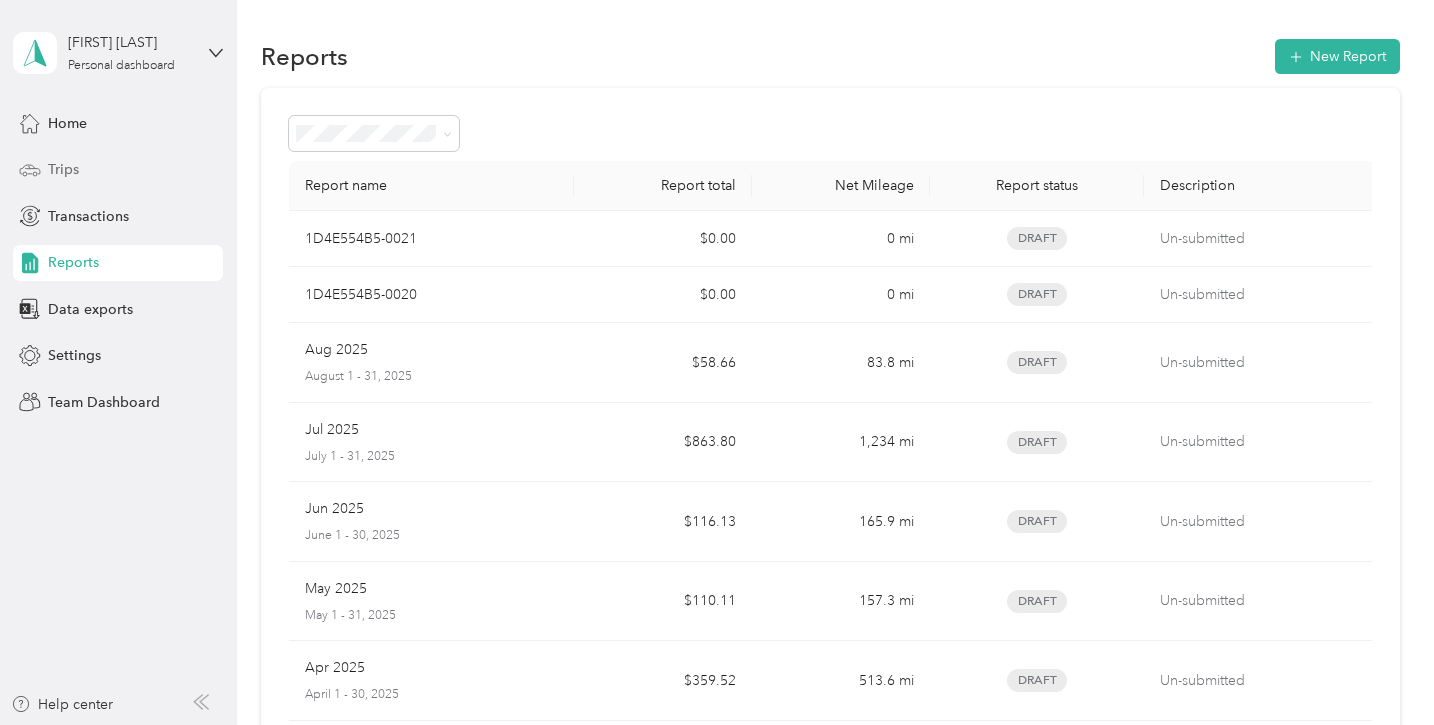 click on "Trips" at bounding box center (118, 170) 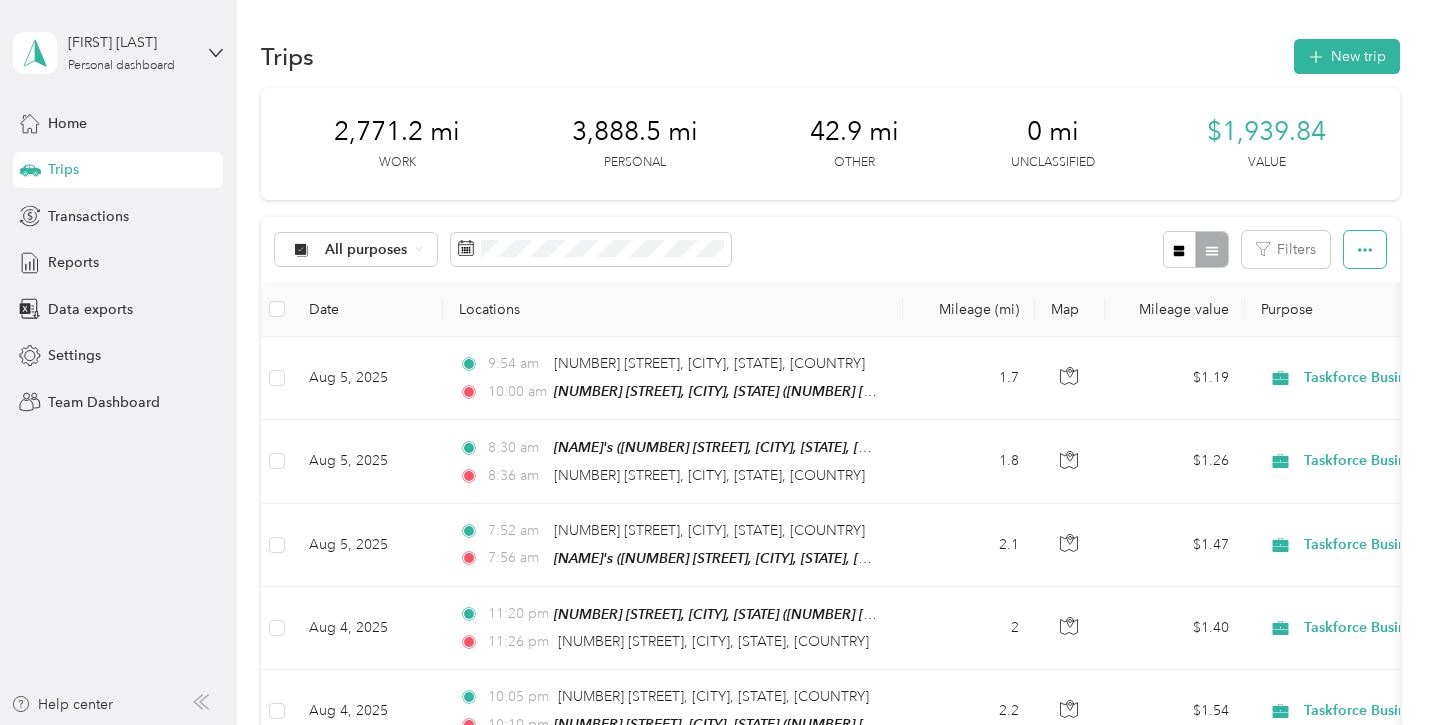 click 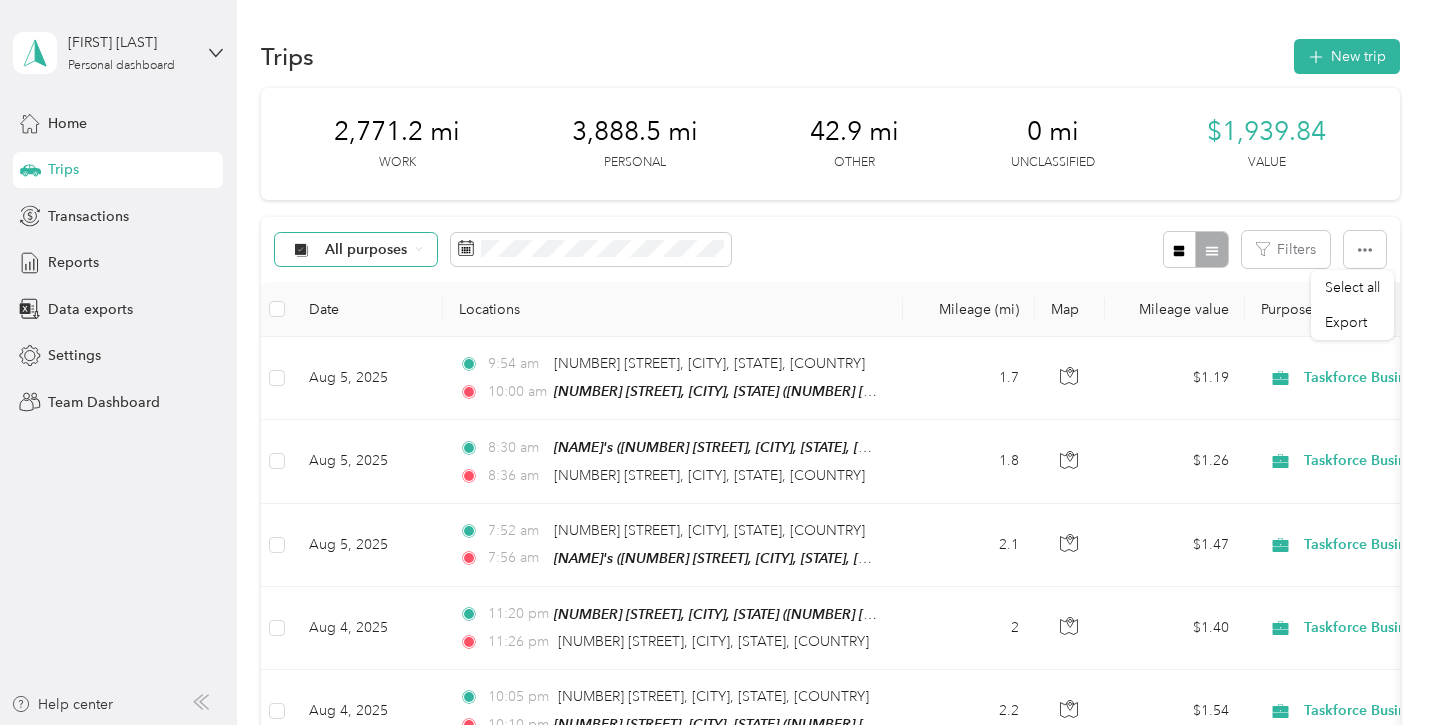 click on "All purposes" at bounding box center [356, 250] 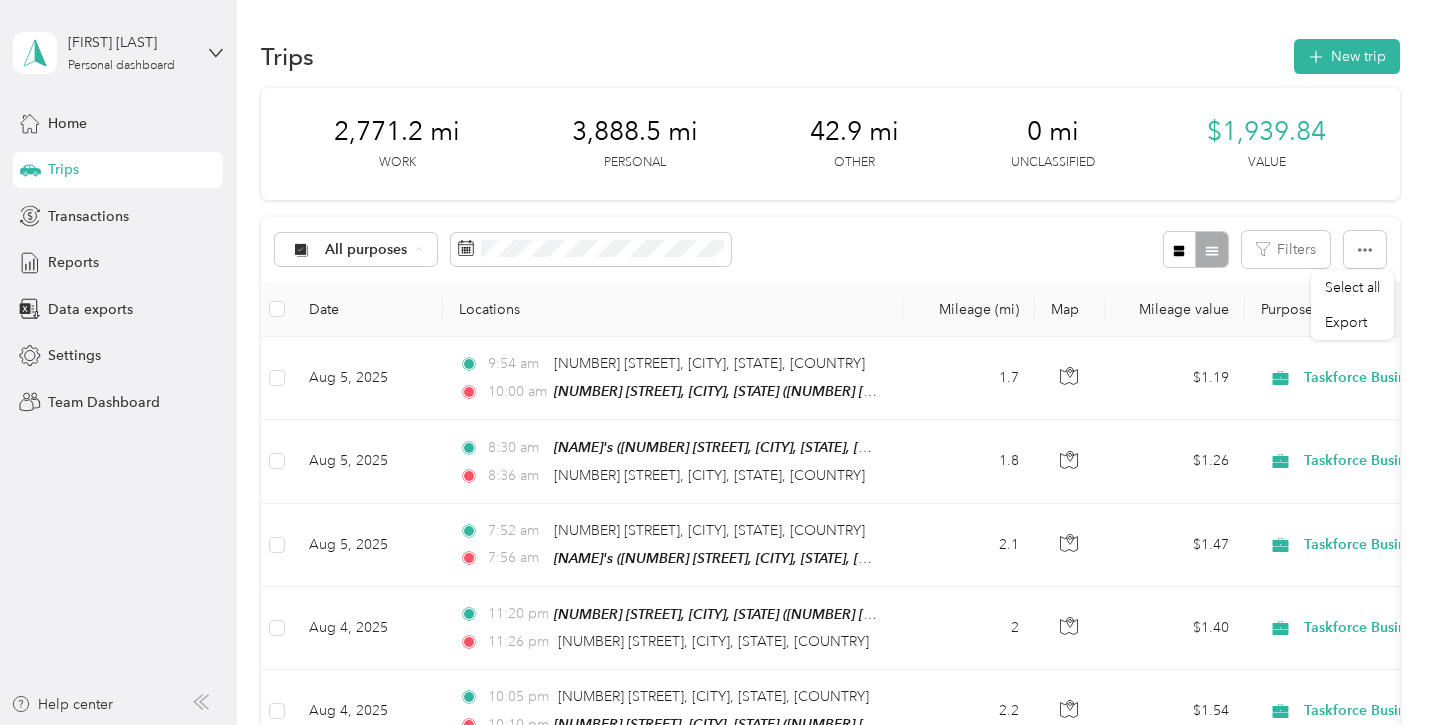 click on "Taskforce Business Process Outsourcing" at bounding box center (438, 425) 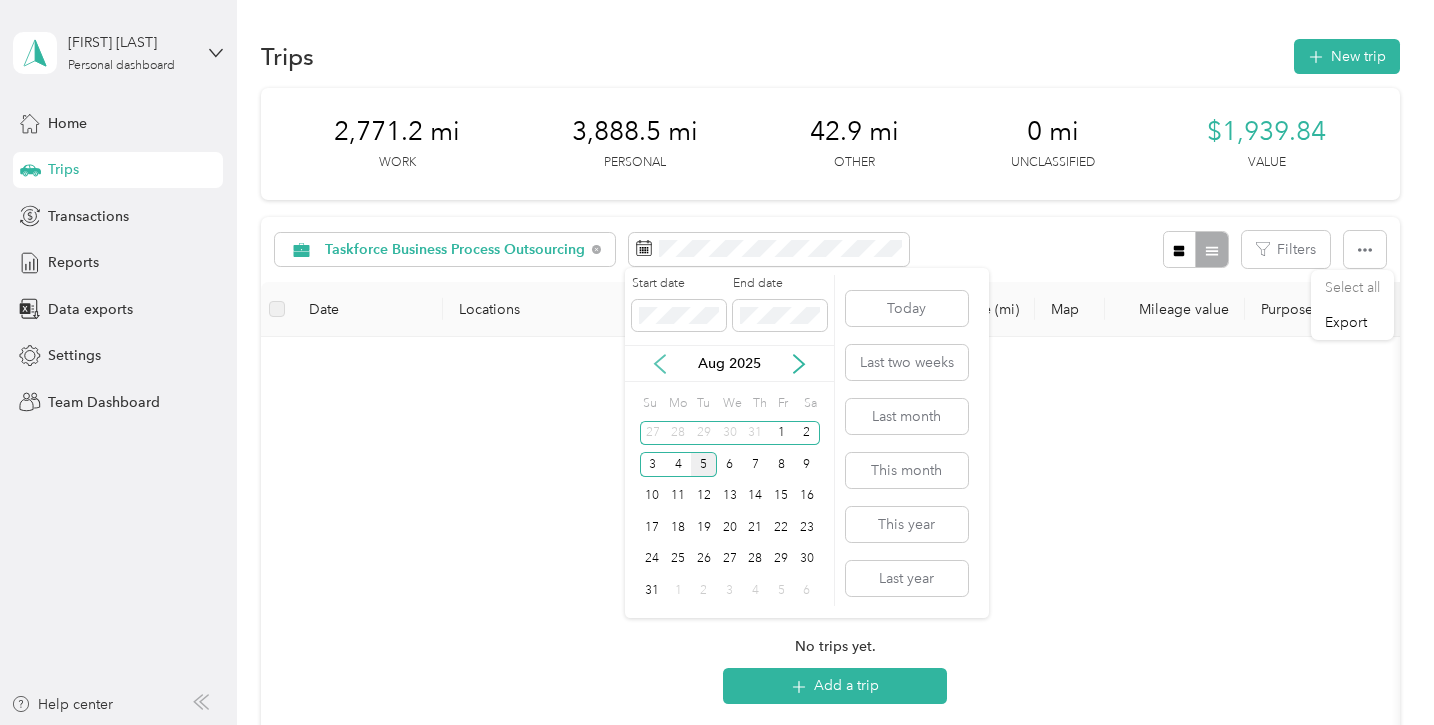 click 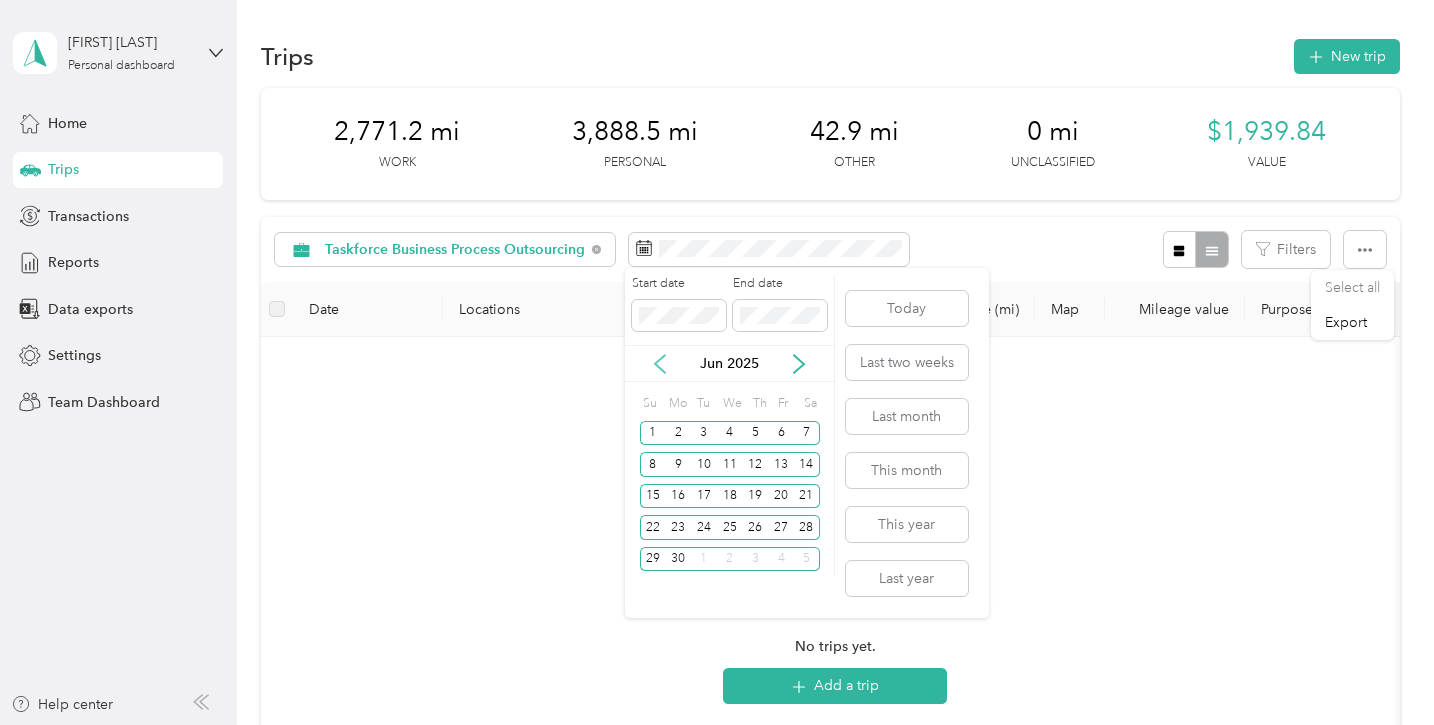 click 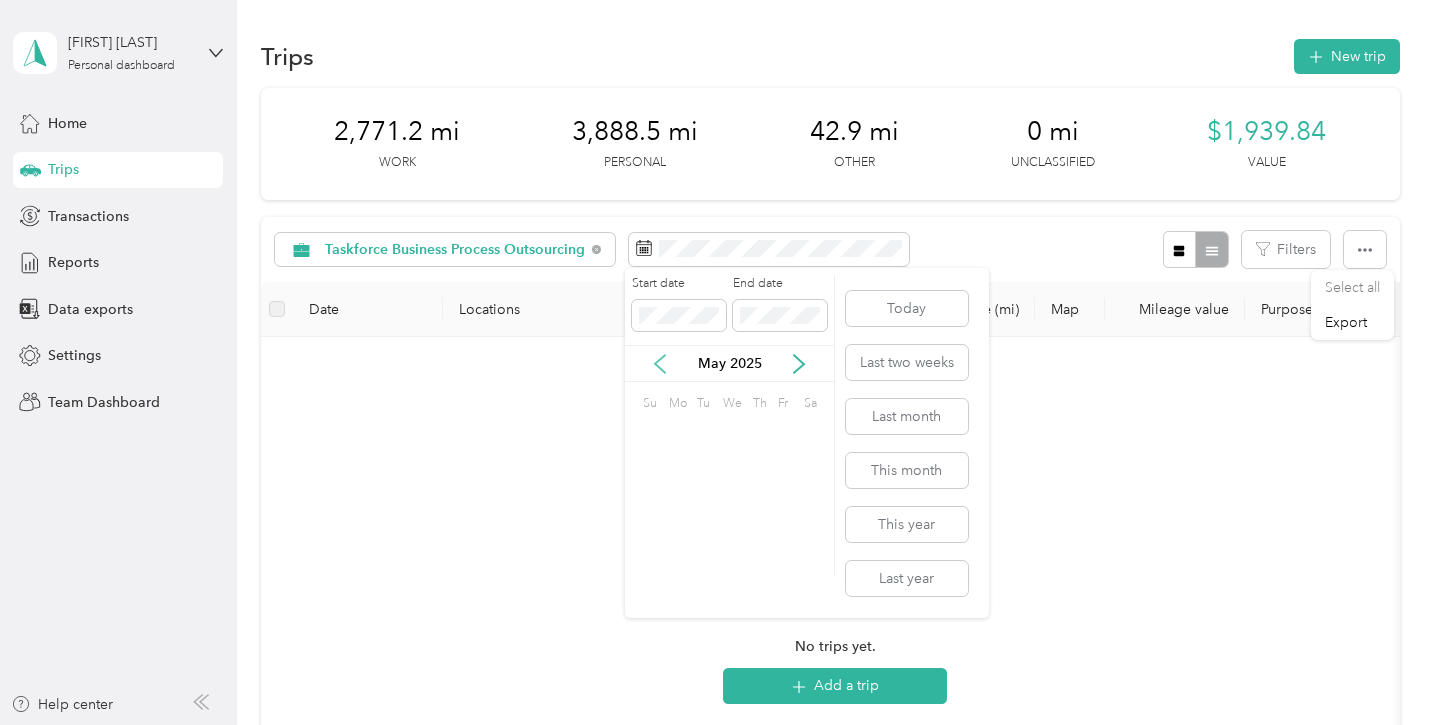 click 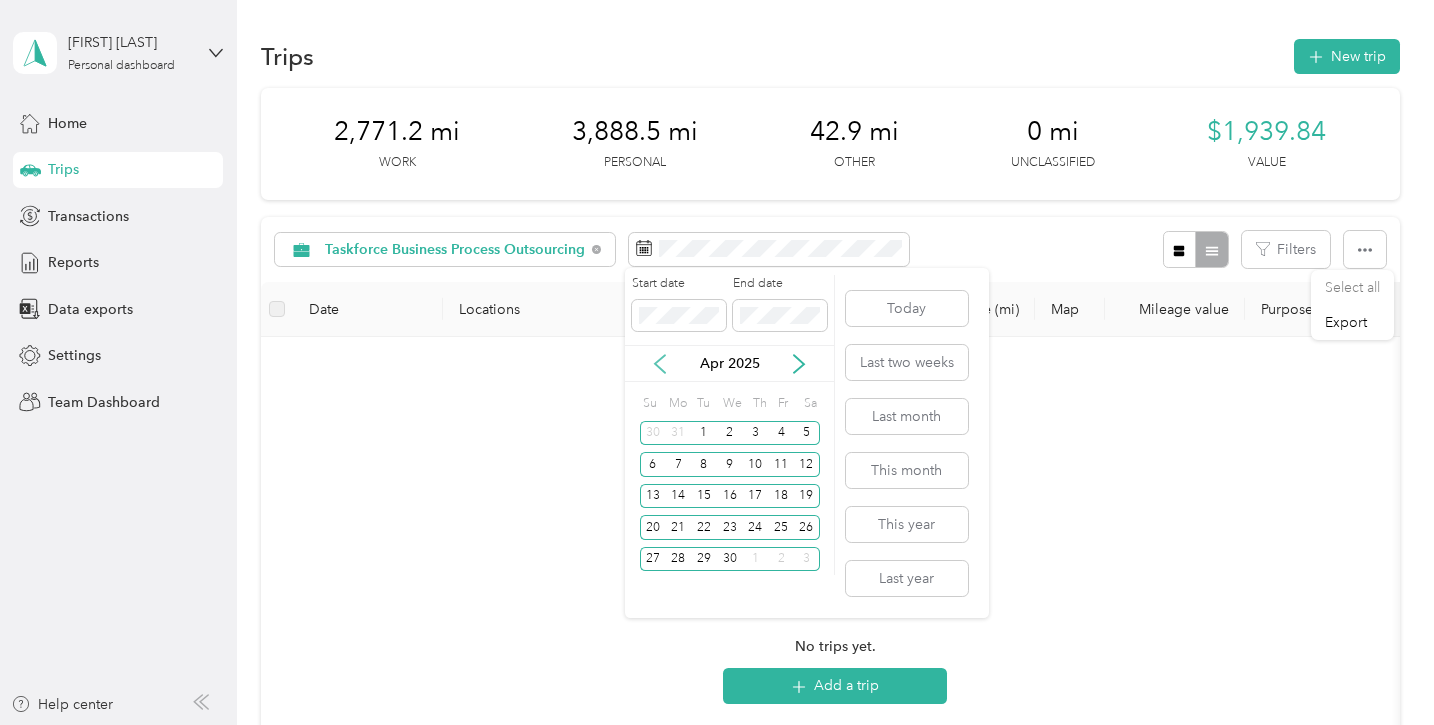 click 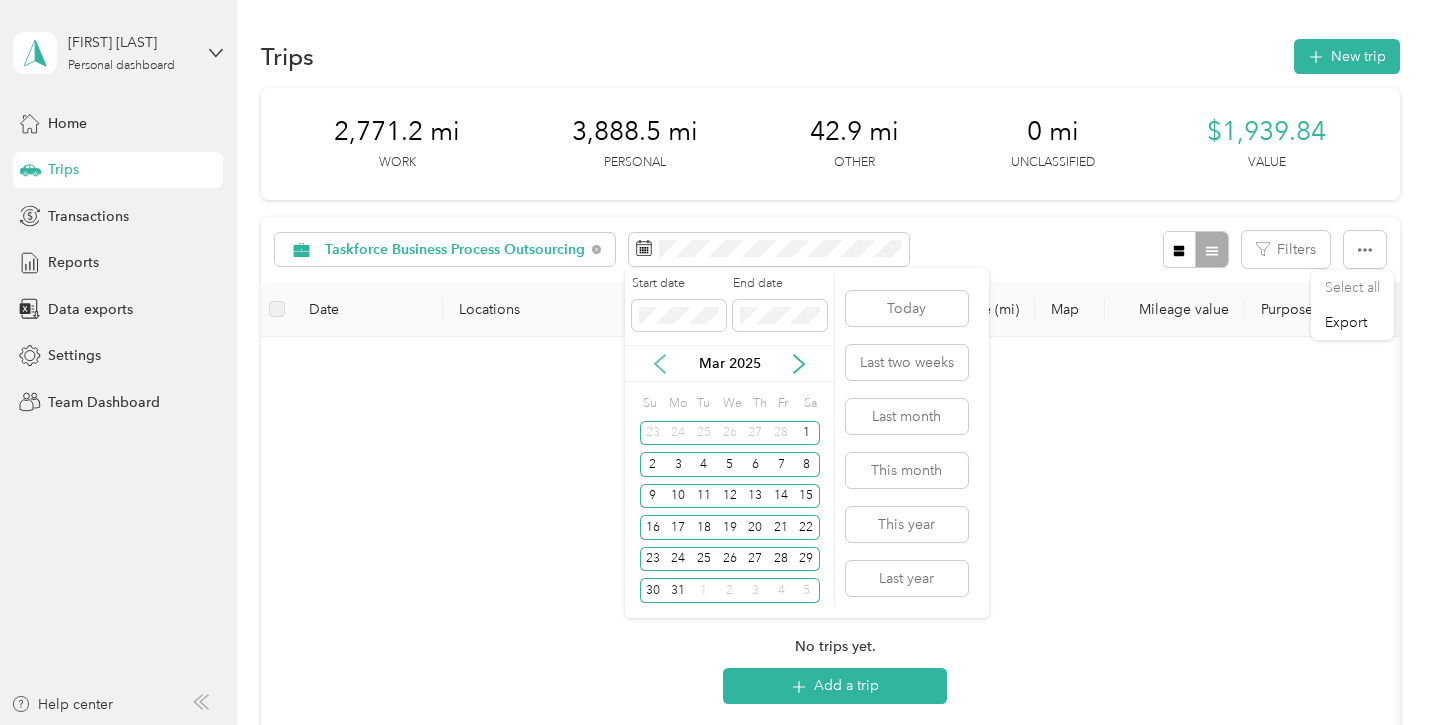 click 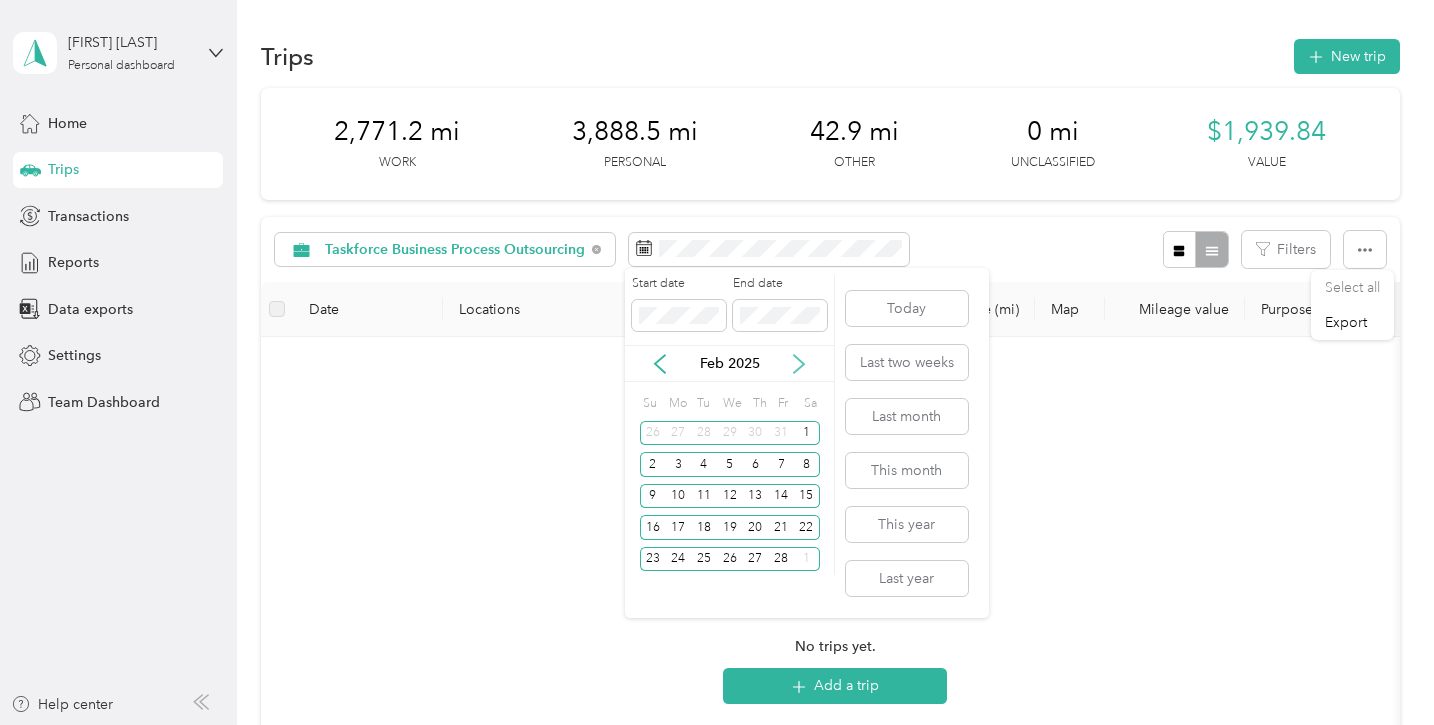click 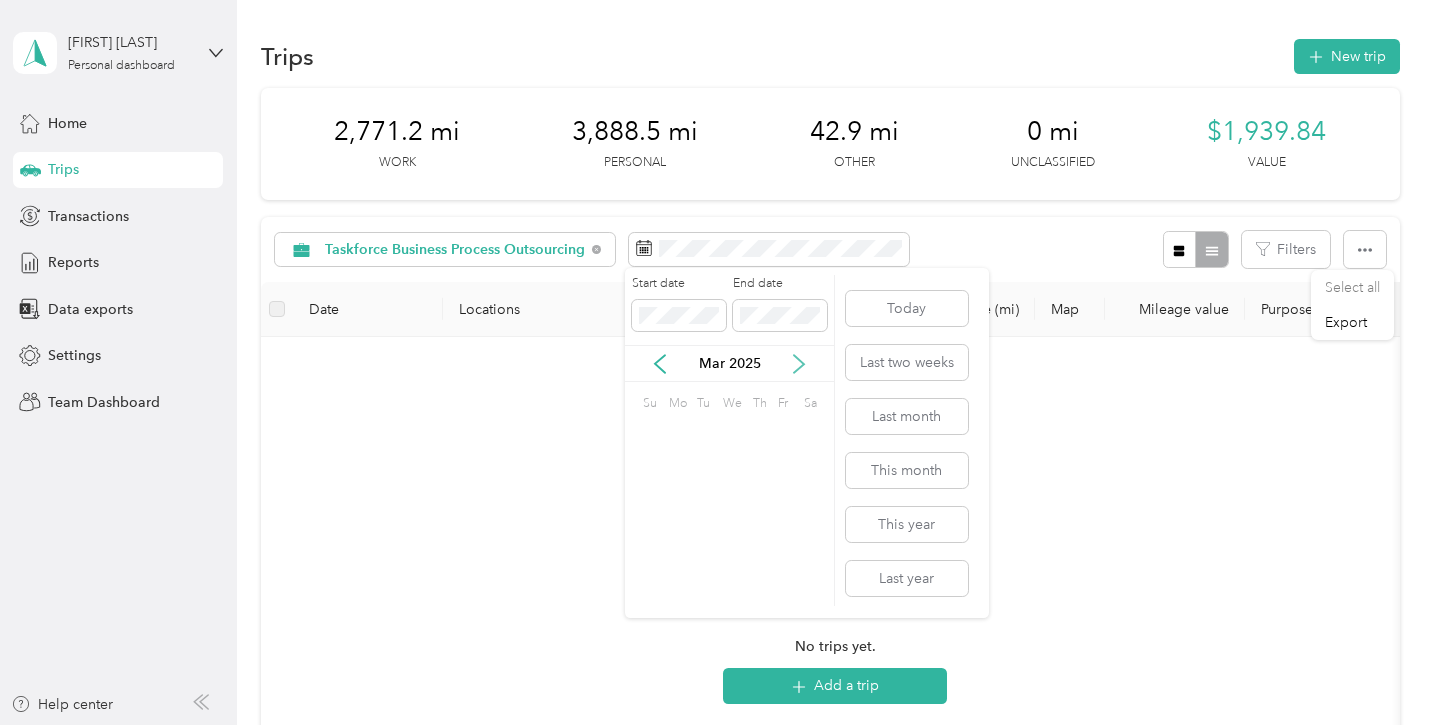 click 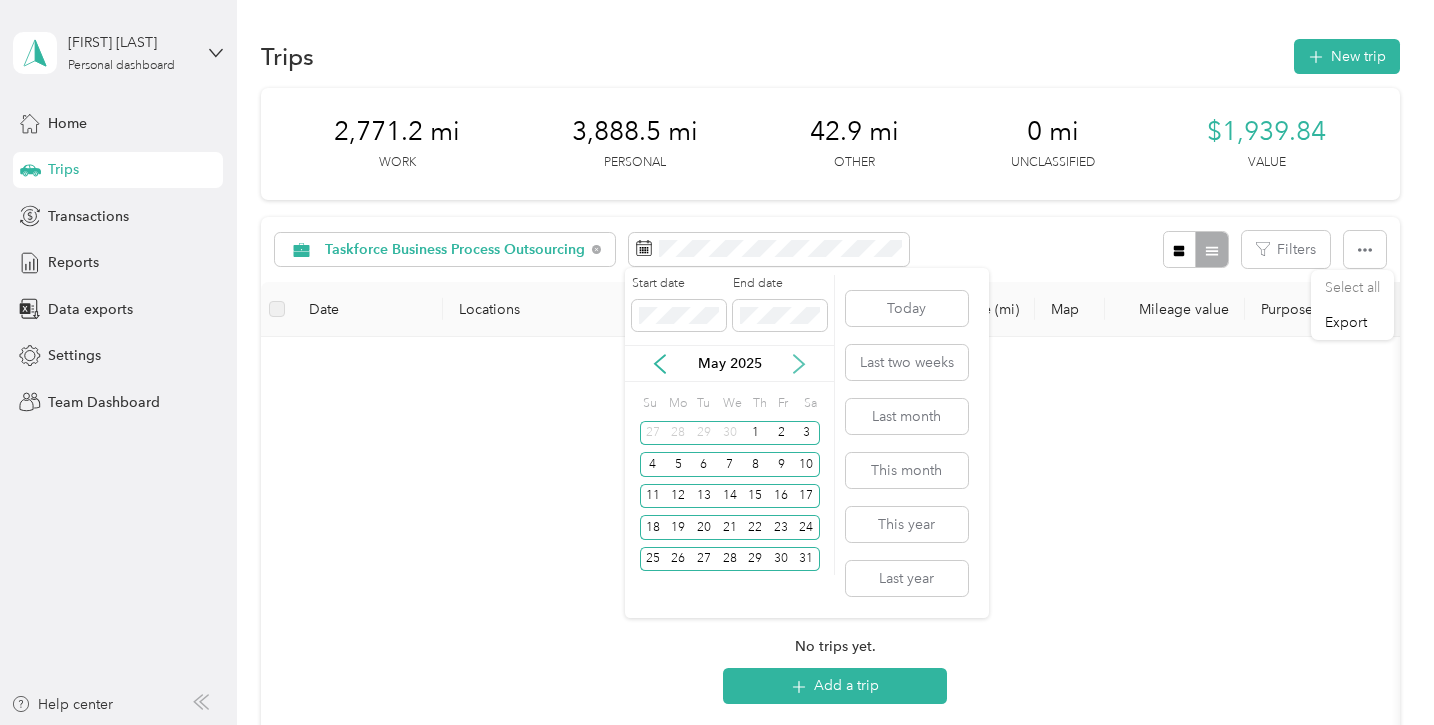 click 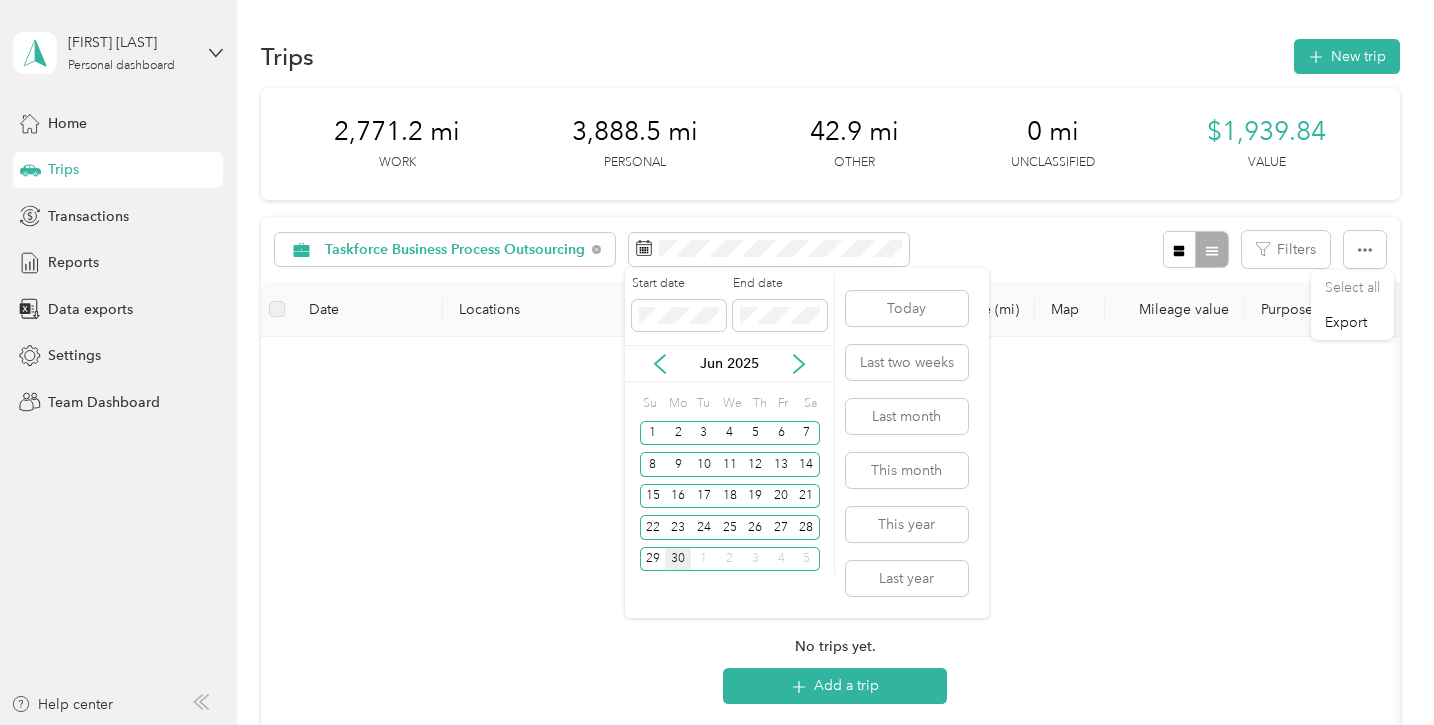click on "30" at bounding box center [678, 559] 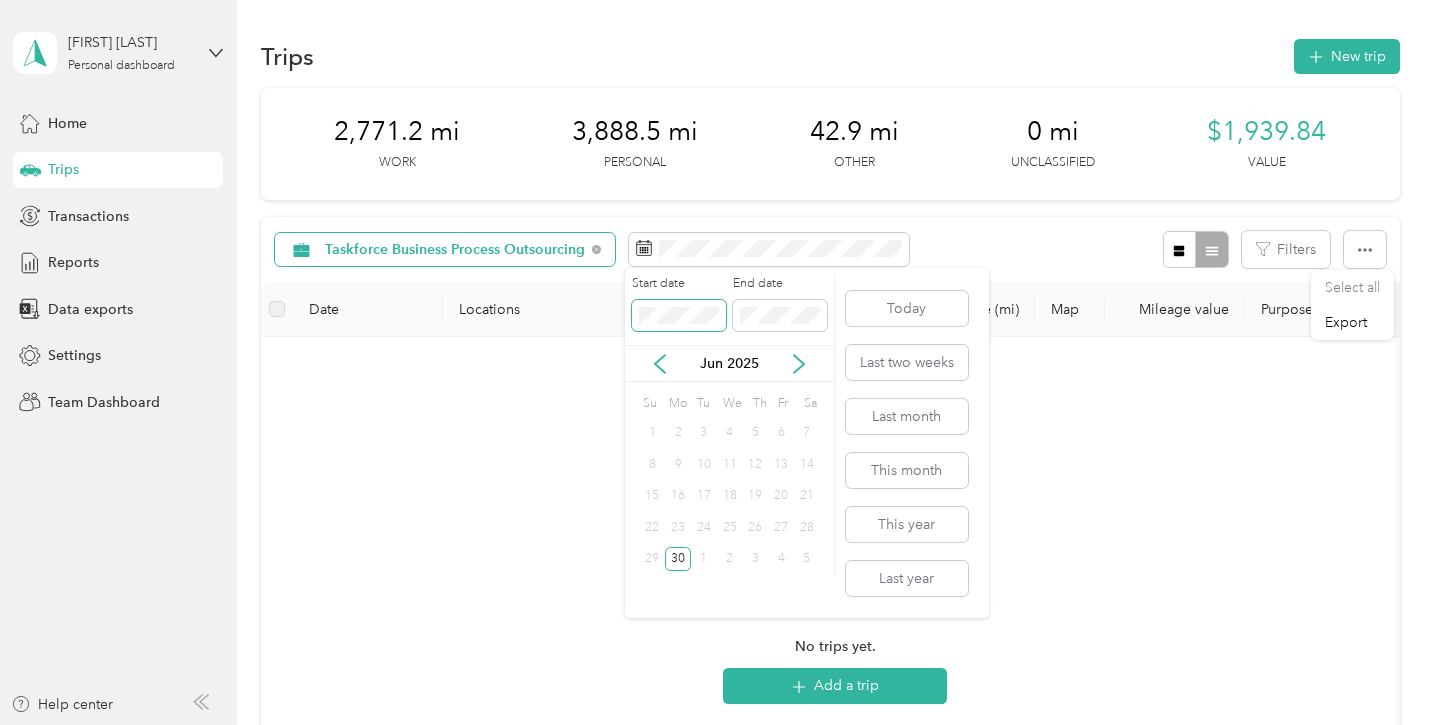 click on "[FIRST] [LAST] Personal dashboard Home Trips Transactions Reports Data exports Settings Team Dashboard   Help center Trips New trip 2,771.2   mi Work 3,888.5   mi Personal 42.9   mi Other 0   mi Unclassified $[PRICE] Value Taskforce Business Process Outsourcing Filters Date Locations Mileage (mi) Map Mileage value Purpose Track Method Report                     No trips yet. Add a trip Select all Export Start date   End date   Jun [YEAR] Su Mo Tu We Th Fr Sa 1 2 3 4 5 6 7 8 9 10 11 12 13 14 15 16 17 18 19 20 21 22 23 24 25 26 27 28 29 30 1 2 3 4 5 Today Last two weeks Last month This month This year Last year" at bounding box center (712, 362) 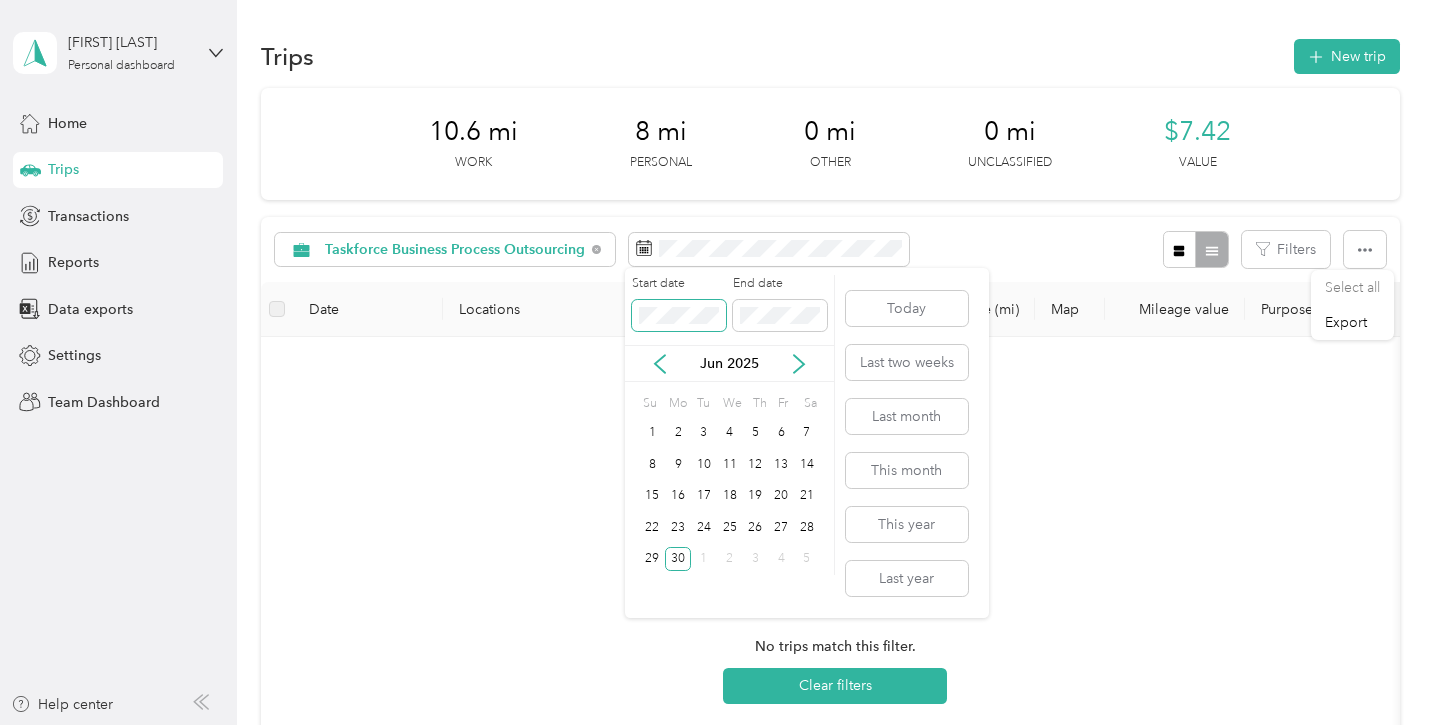 click on "[FIRST] [LAST] Personal dashboard Home Trips Transactions Reports Data exports Settings Team Dashboard   Help center Trips New trip 10.6   mi Work 8   mi Personal 0   mi Other 0   mi Unclassified $[PRICE] Value Taskforce Business Process Outsourcing Filters Date Locations Mileage (mi) Map Mileage value Purpose Track Method Report                     No trips match this filter. Clear filters Select all Export Start date   End date   Jun [YEAR] Su Mo Tu We Th Fr Sa 1 2 3 4 5 6 7 8 9 10 11 12 13 14 15 16 17 18 19 20 21 22 23 24 25 26 27 28 29 30 1 2 3 4 5 Today Last two weeks Last month This month This year Last year" at bounding box center (712, 362) 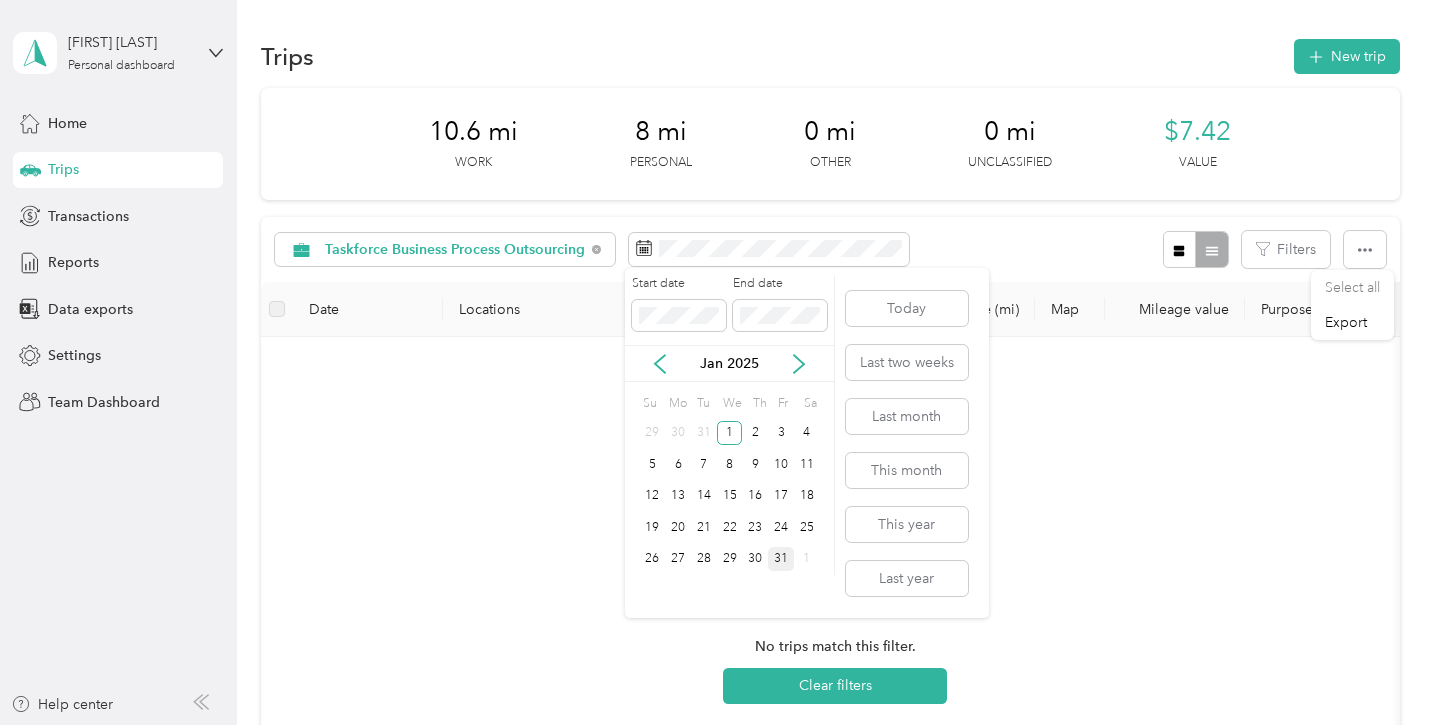 click on "31" at bounding box center [781, 559] 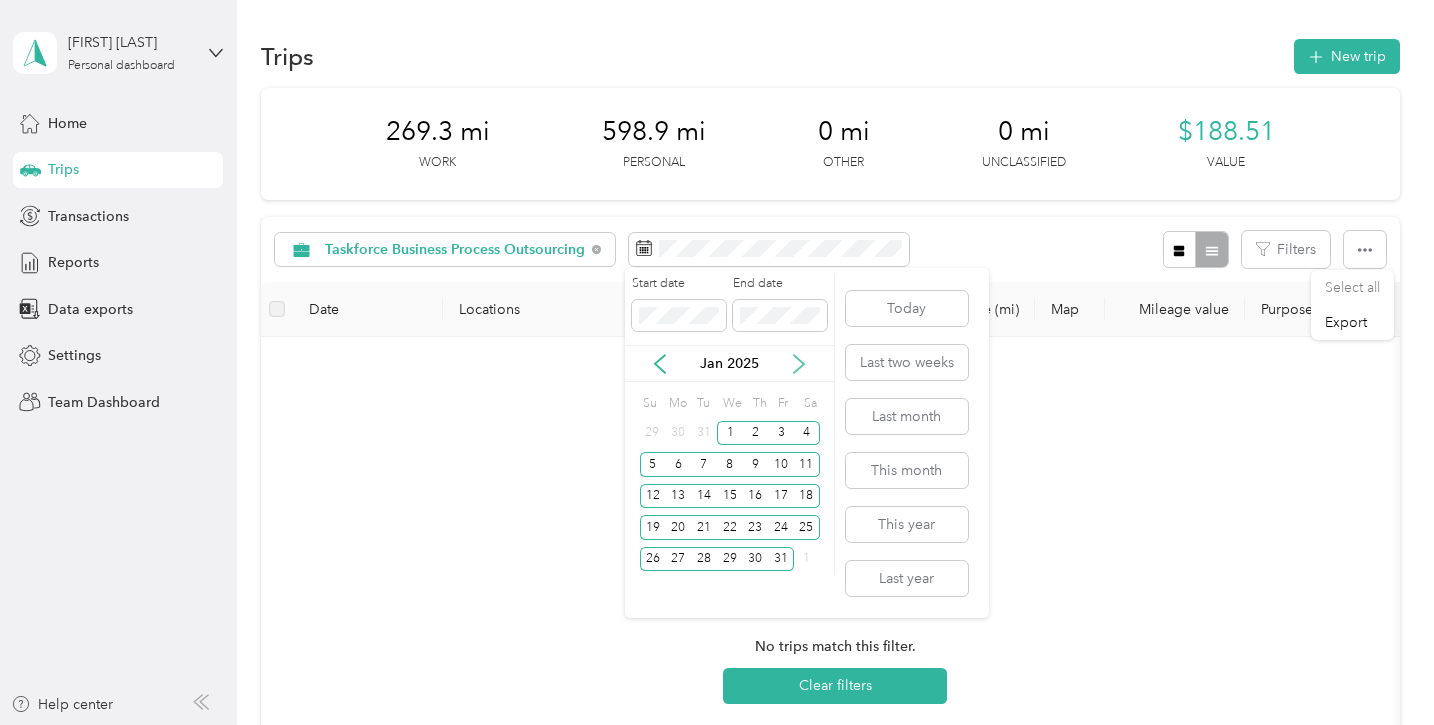 click 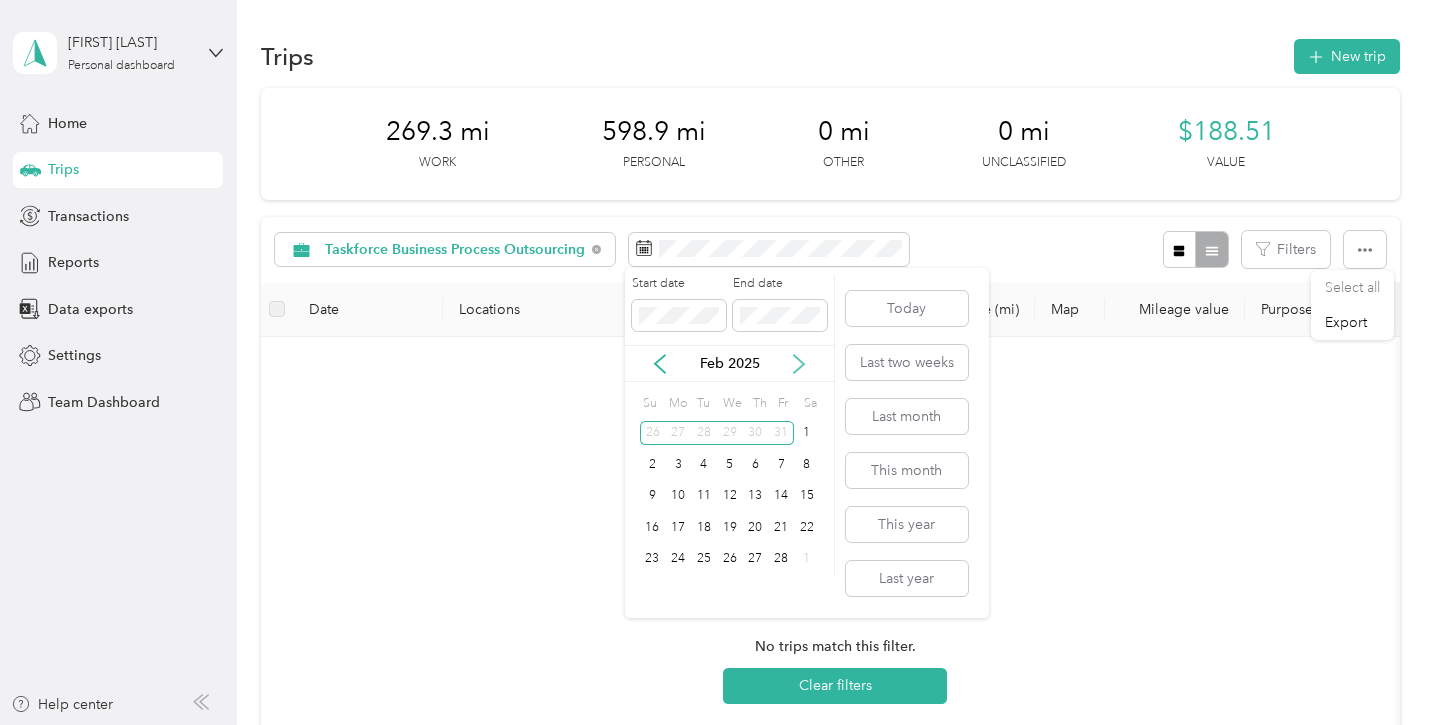 click 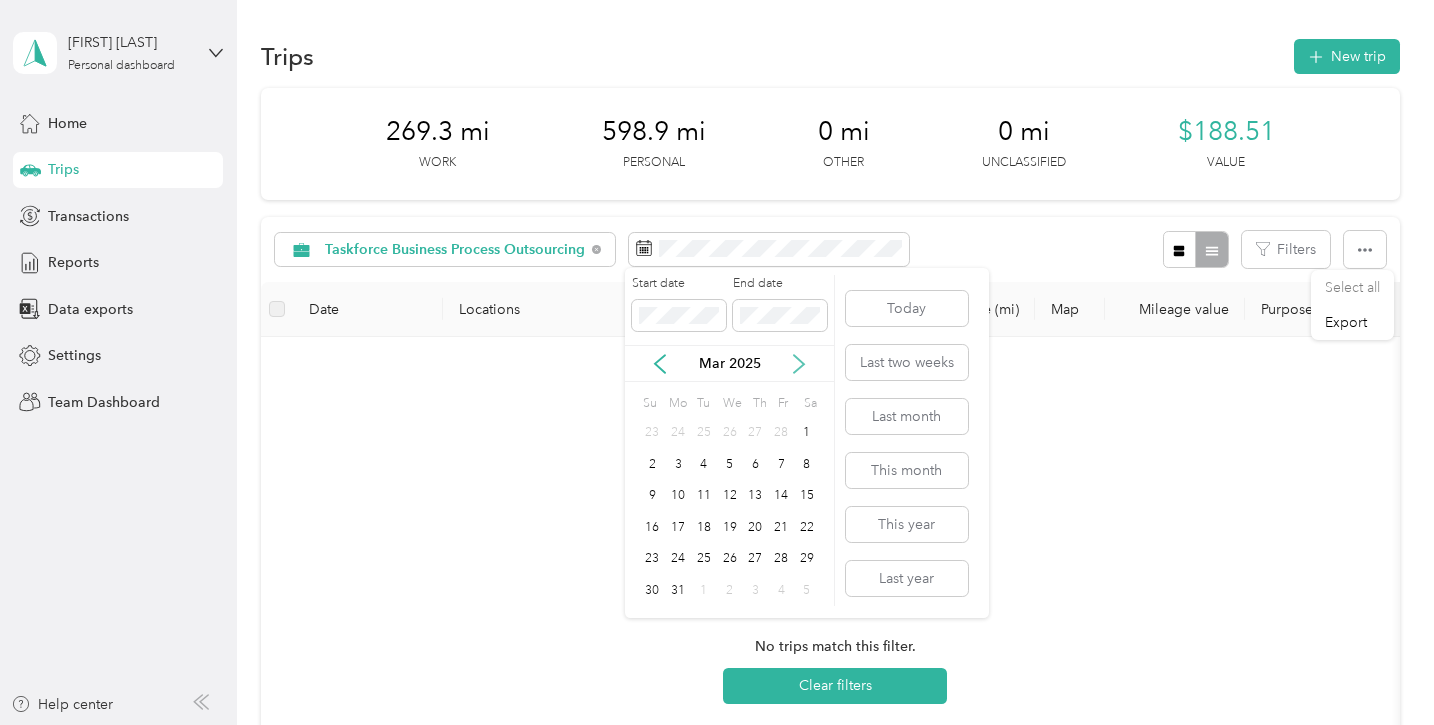 click 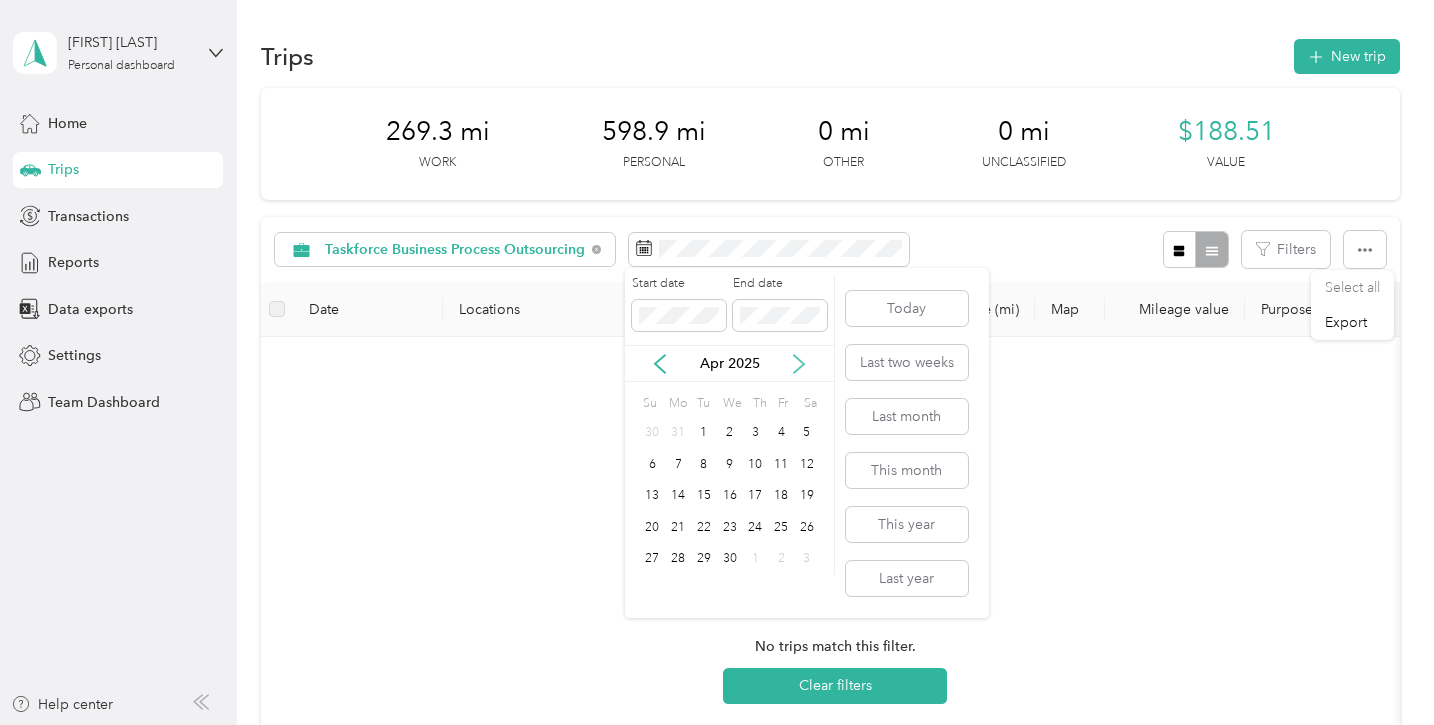 click 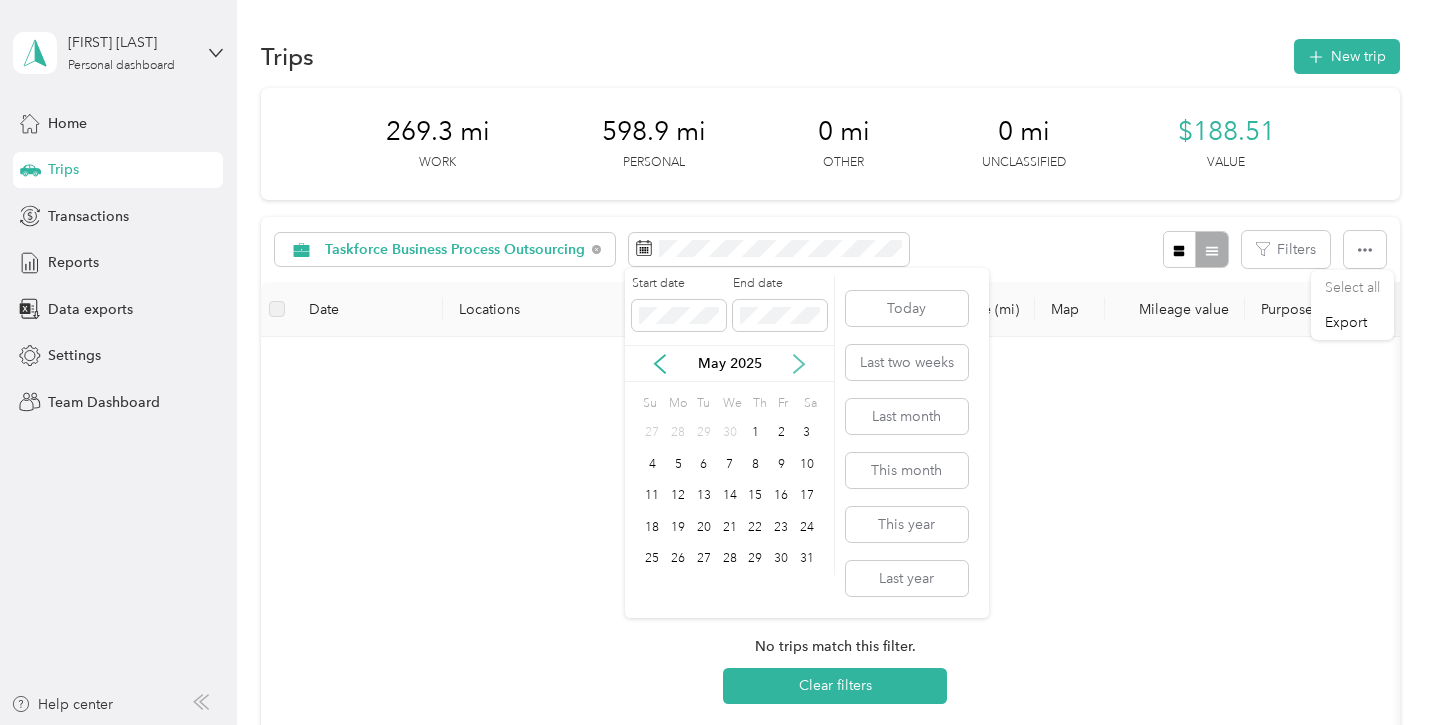 click 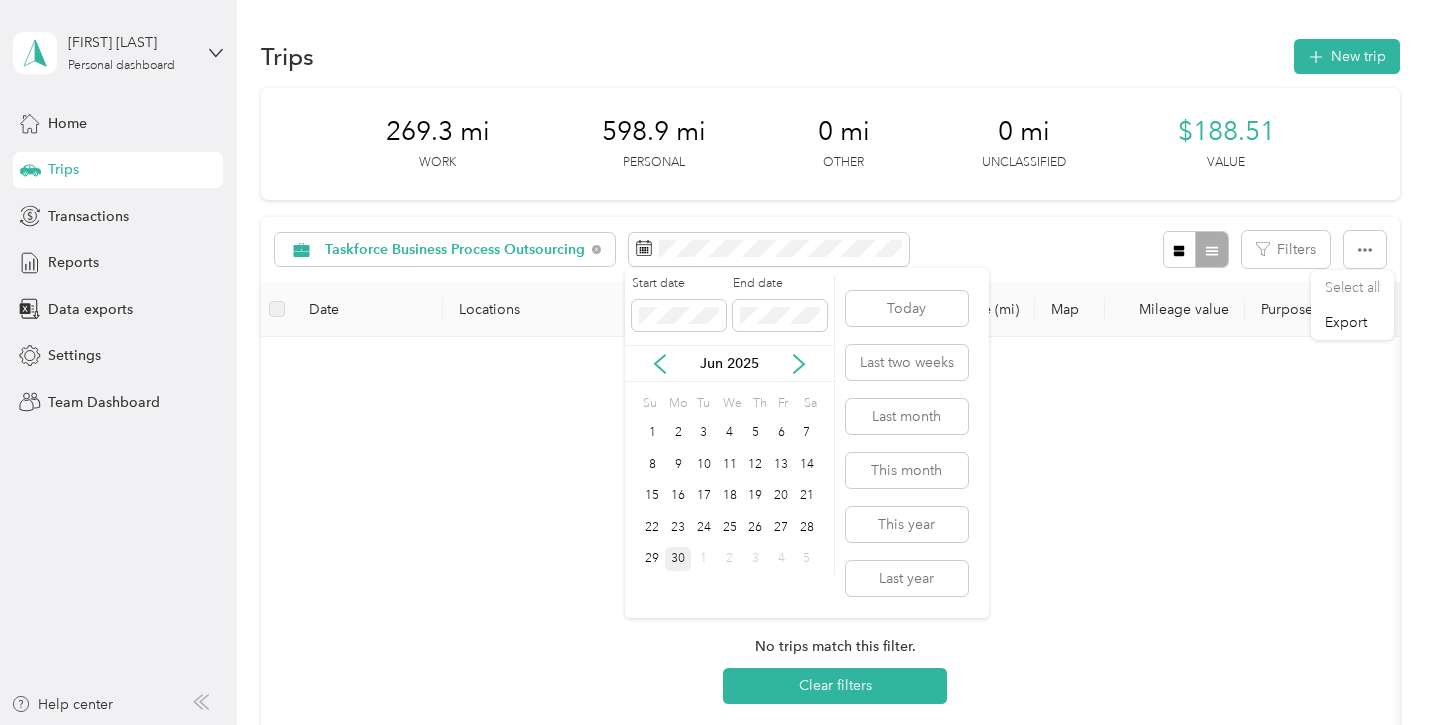 click on "30" at bounding box center [678, 559] 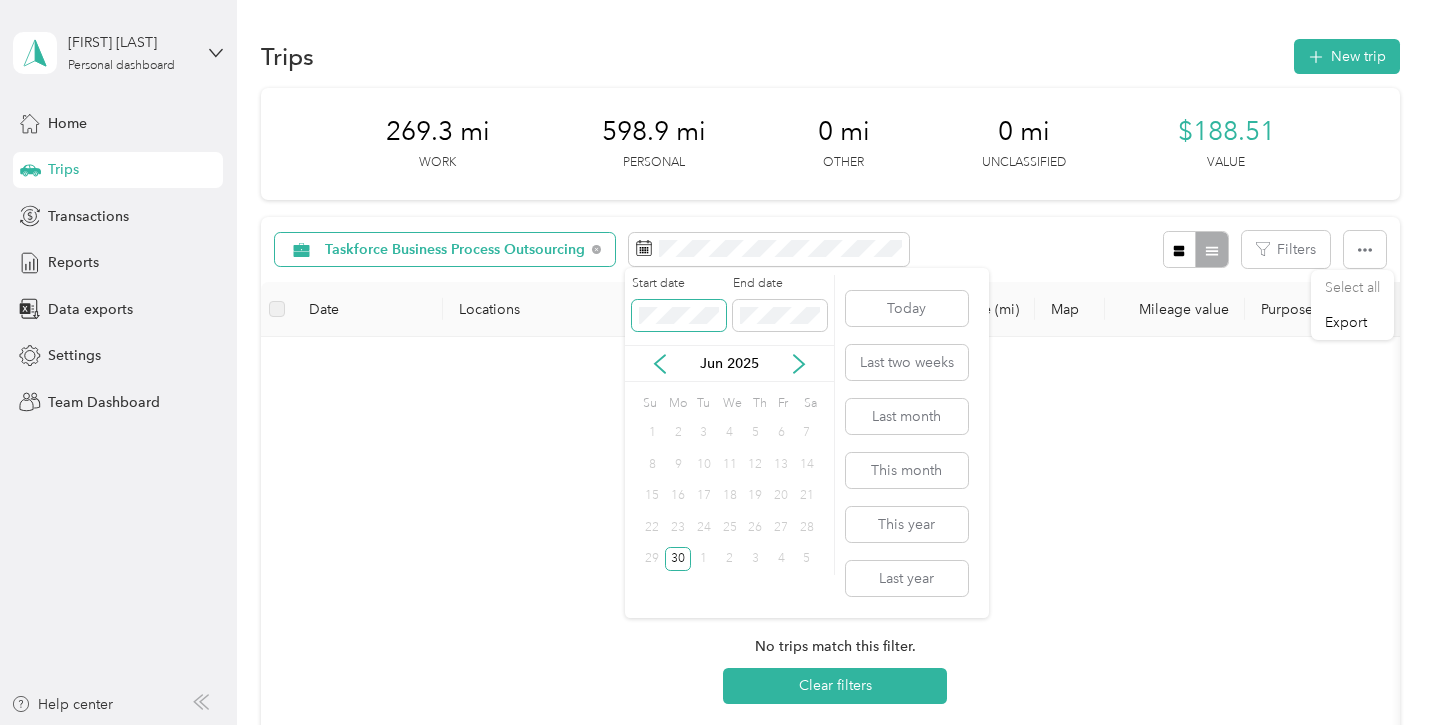 click on "[FIRST] [LAST] Personal dashboard Home Trips Transactions Reports Data exports Settings Team Dashboard   Help center Trips New trip 269.3   mi Work 598.9   mi Personal 0   mi Other 0   mi Unclassified $[PRICE] Value Taskforce Business Process Outsourcing Filters Date Locations Mileage (mi) Map Mileage value Purpose Track Method Report                     No trips match this filter. Clear filters Select all Export Start date   End date   Jun [YEAR] Su Mo Tu We Th Fr Sa 1 2 3 4 5 6 7 8 9 10 11 12 13 14 15 16 17 18 19 20 21 22 23 24 25 26 27 28 29 30 1 2 3 4 5 Today Last two weeks Last month This month This year Last year" at bounding box center (712, 362) 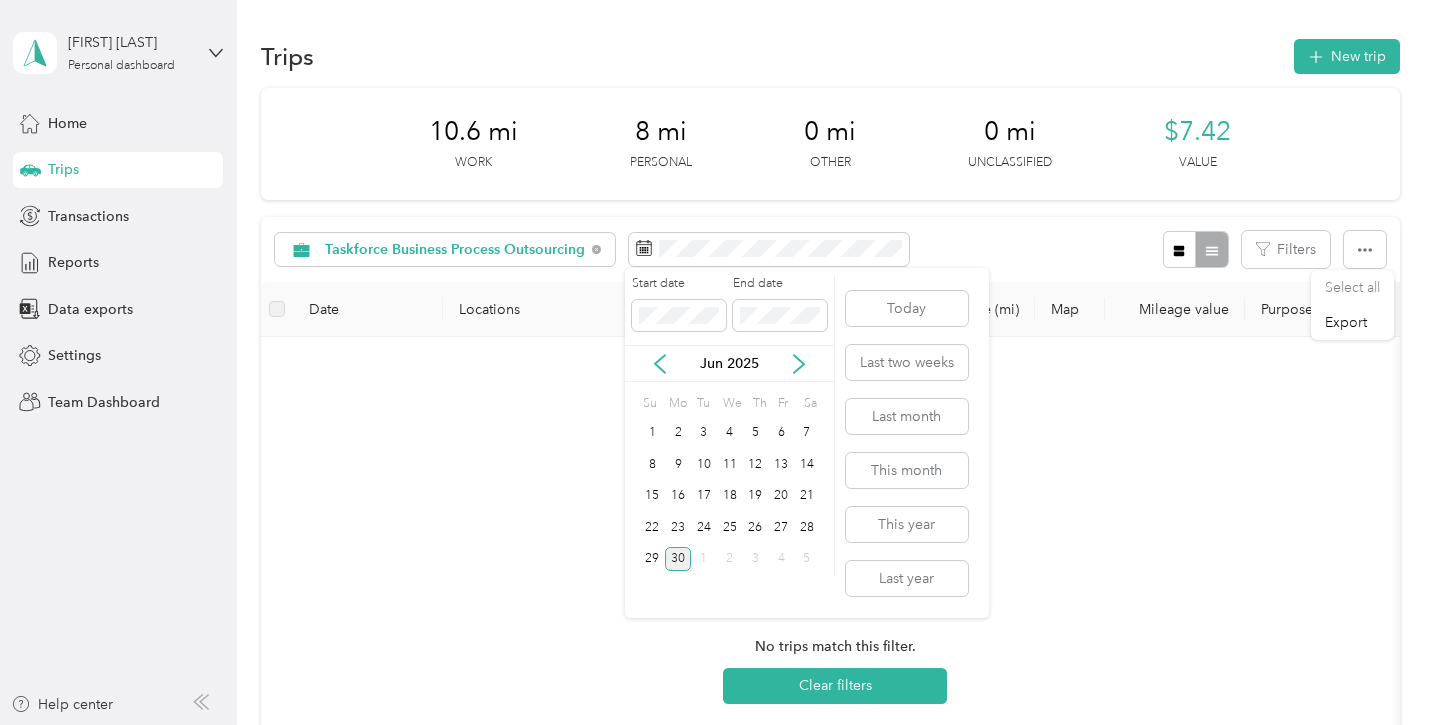 click on "30" at bounding box center (678, 559) 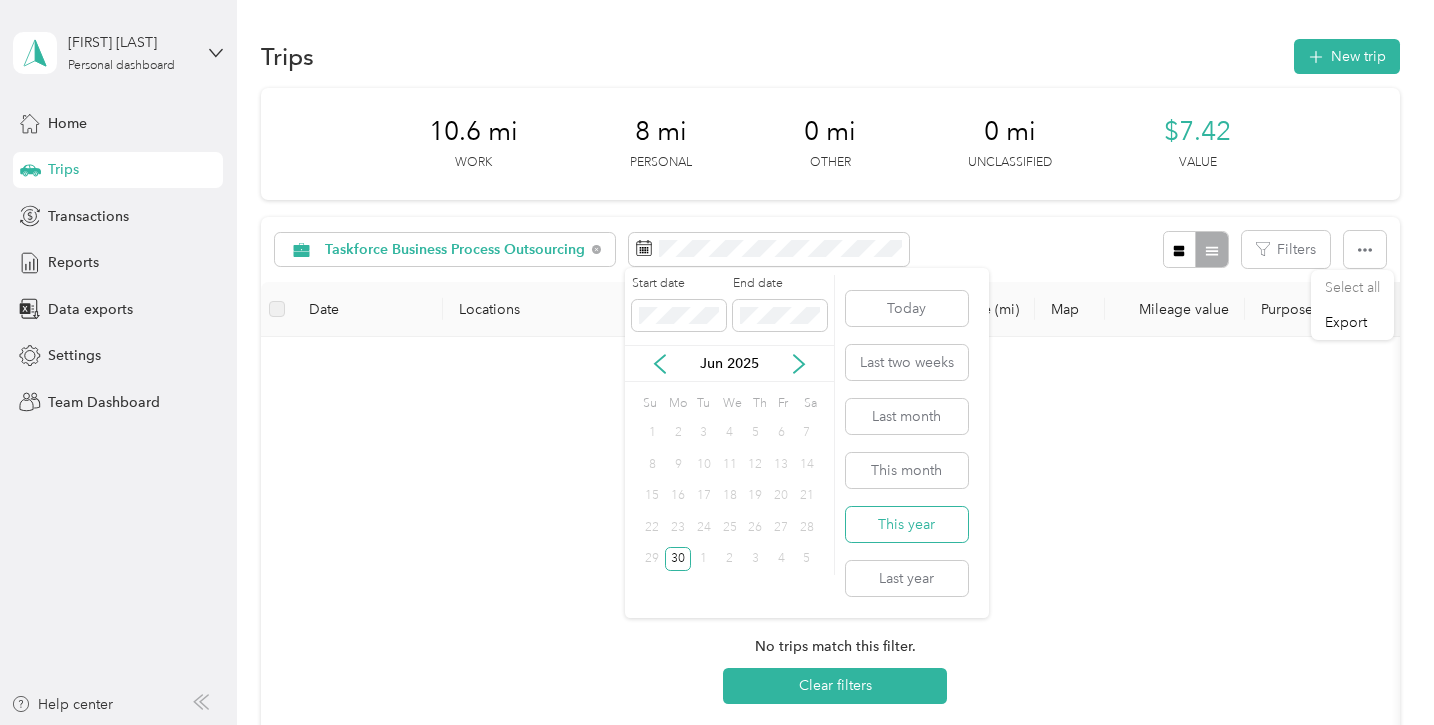 click on "This year" at bounding box center (907, 524) 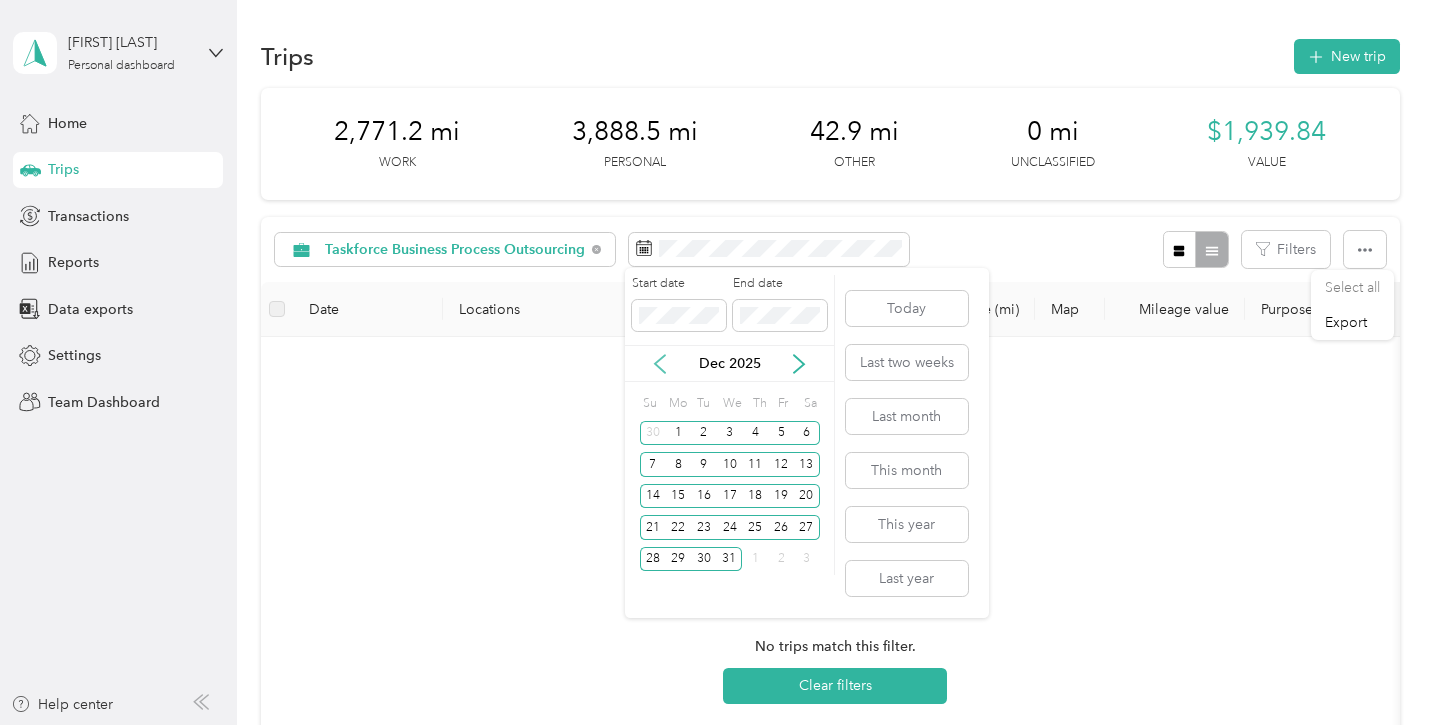 click 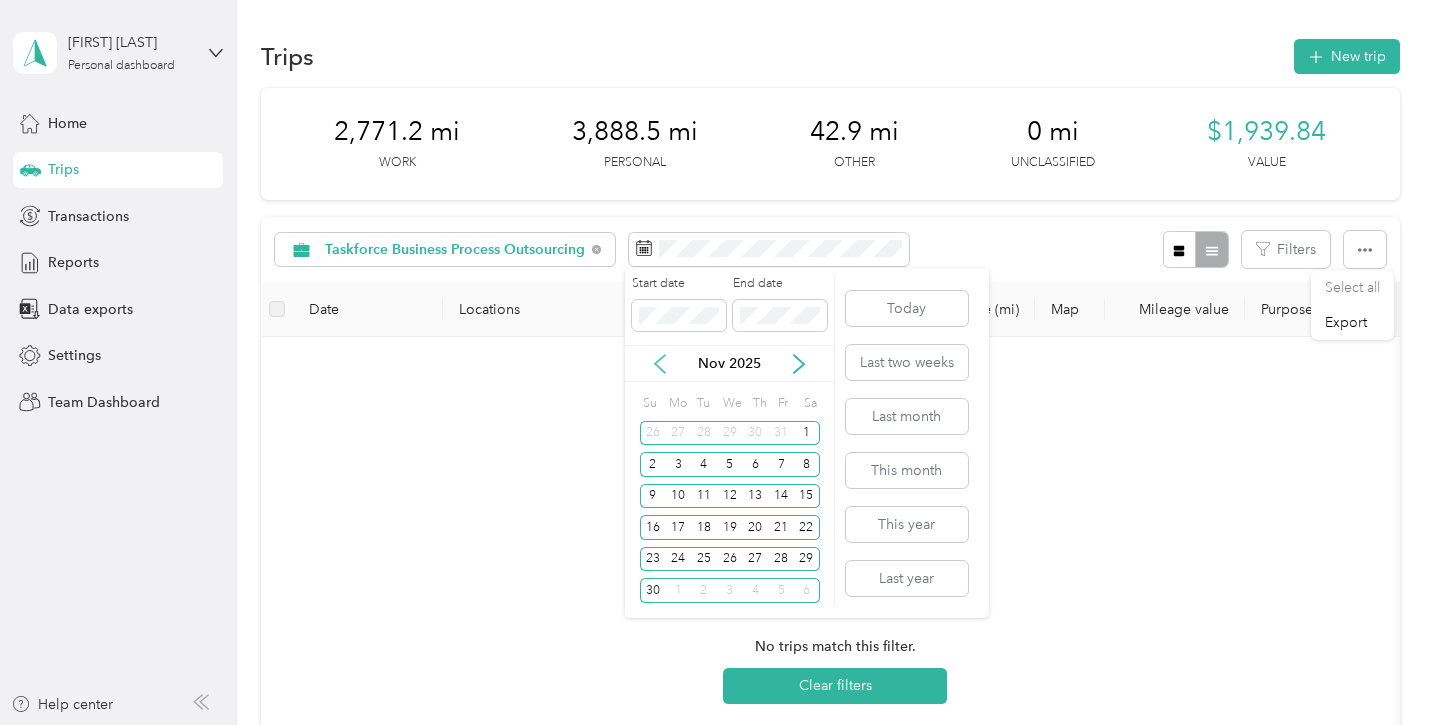 click 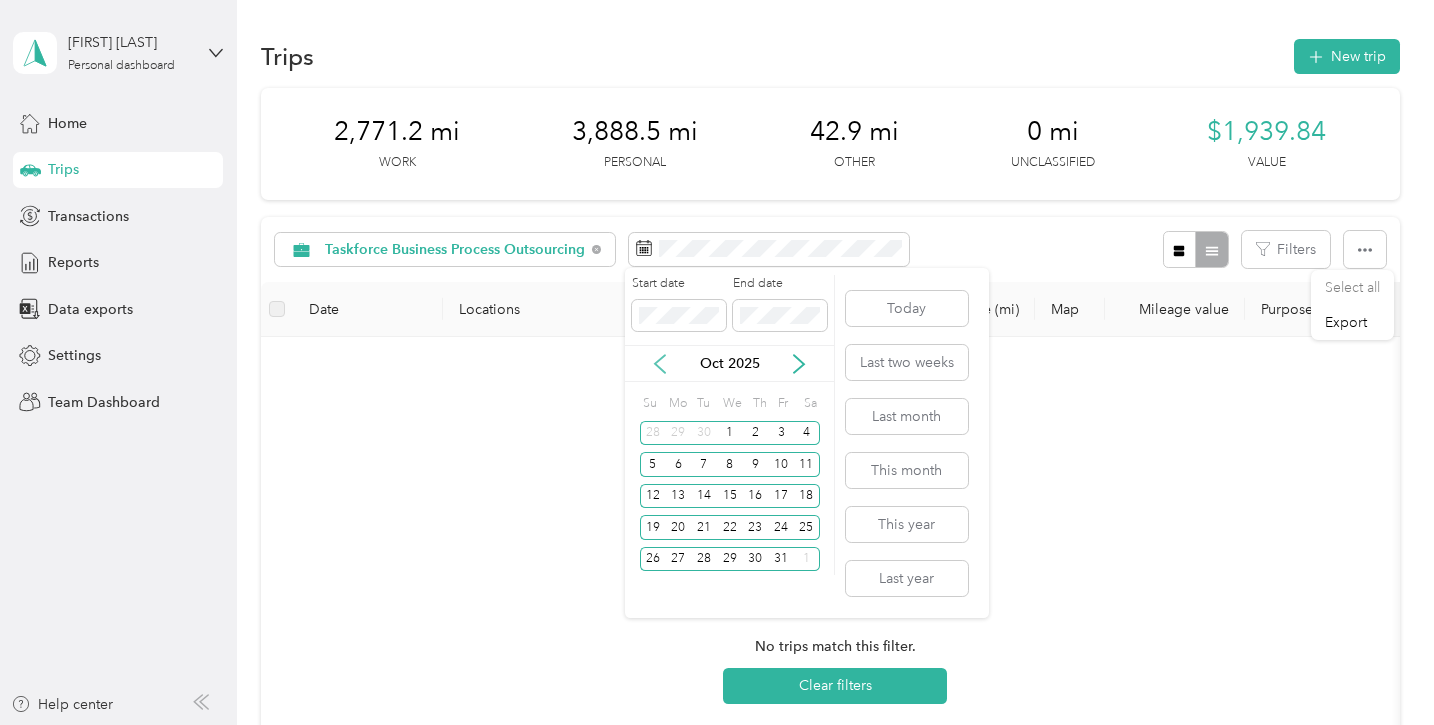 click 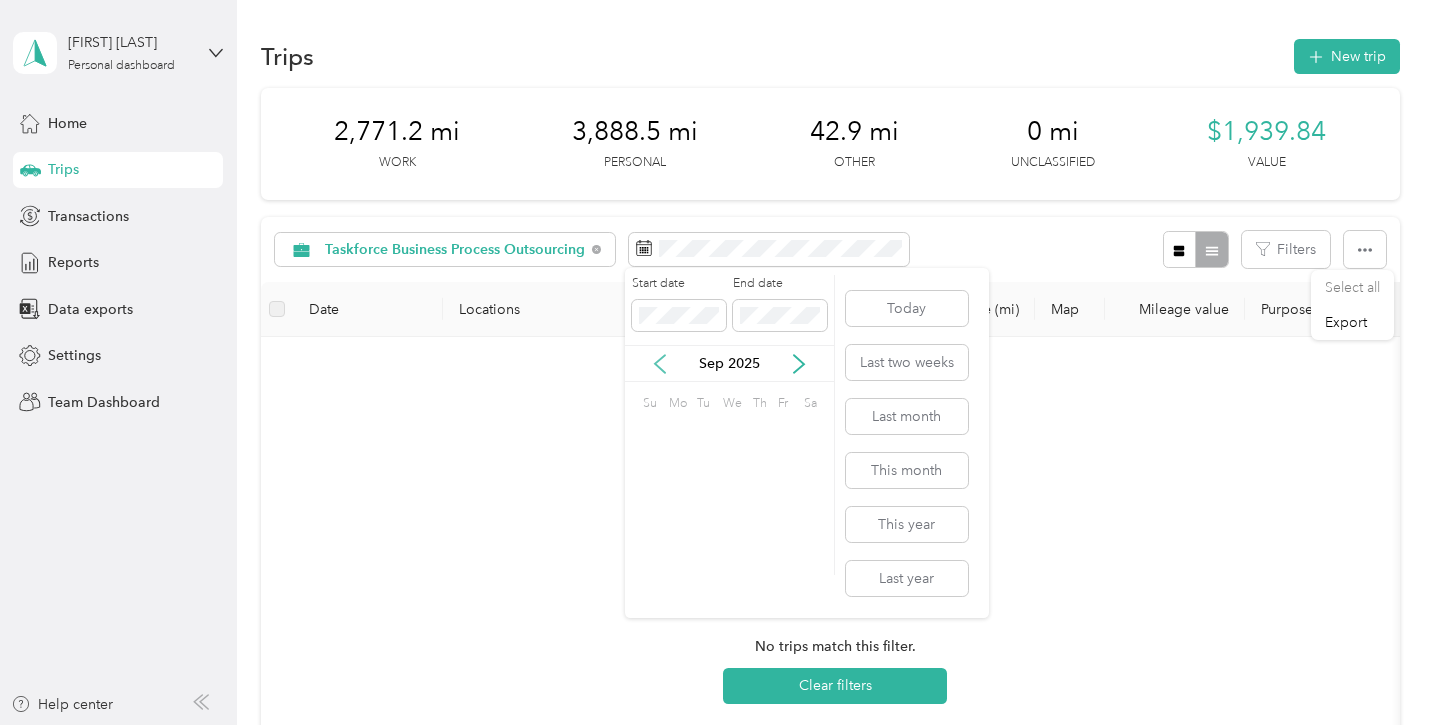 click 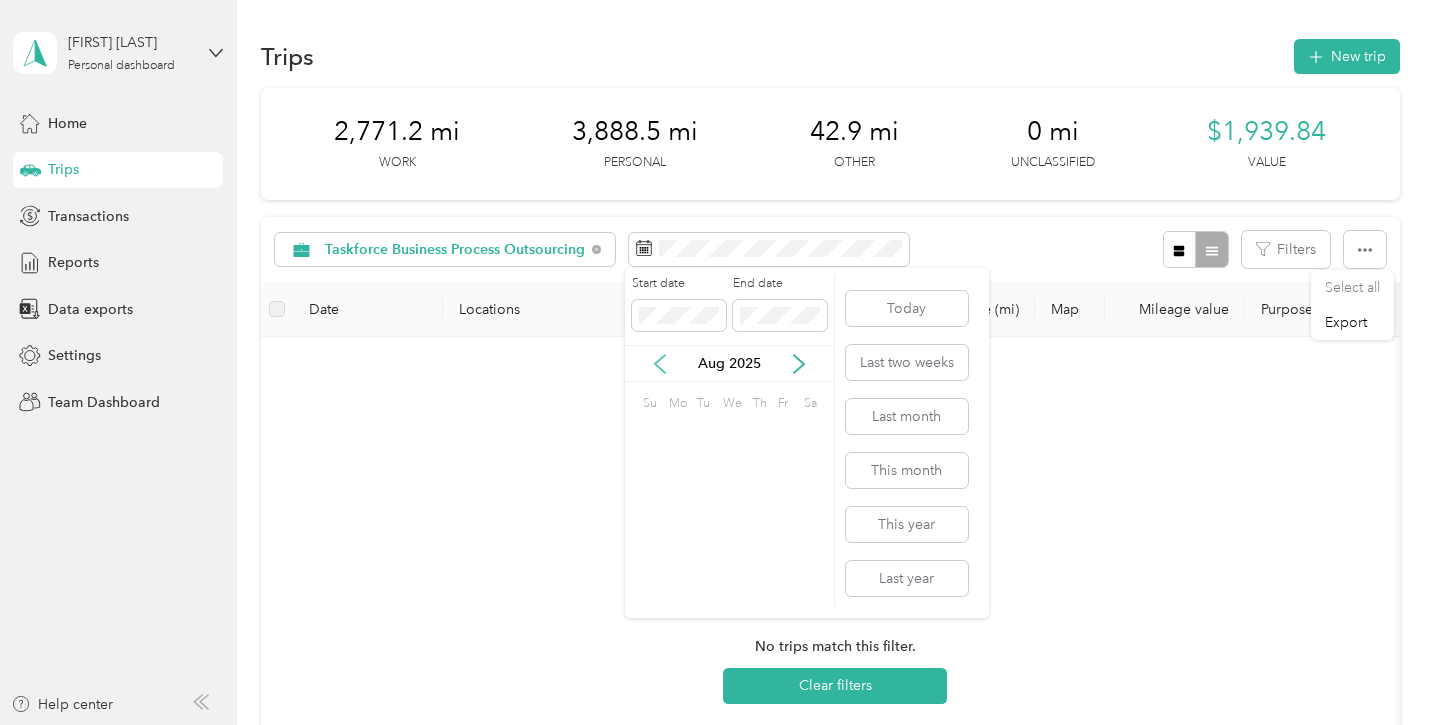 click 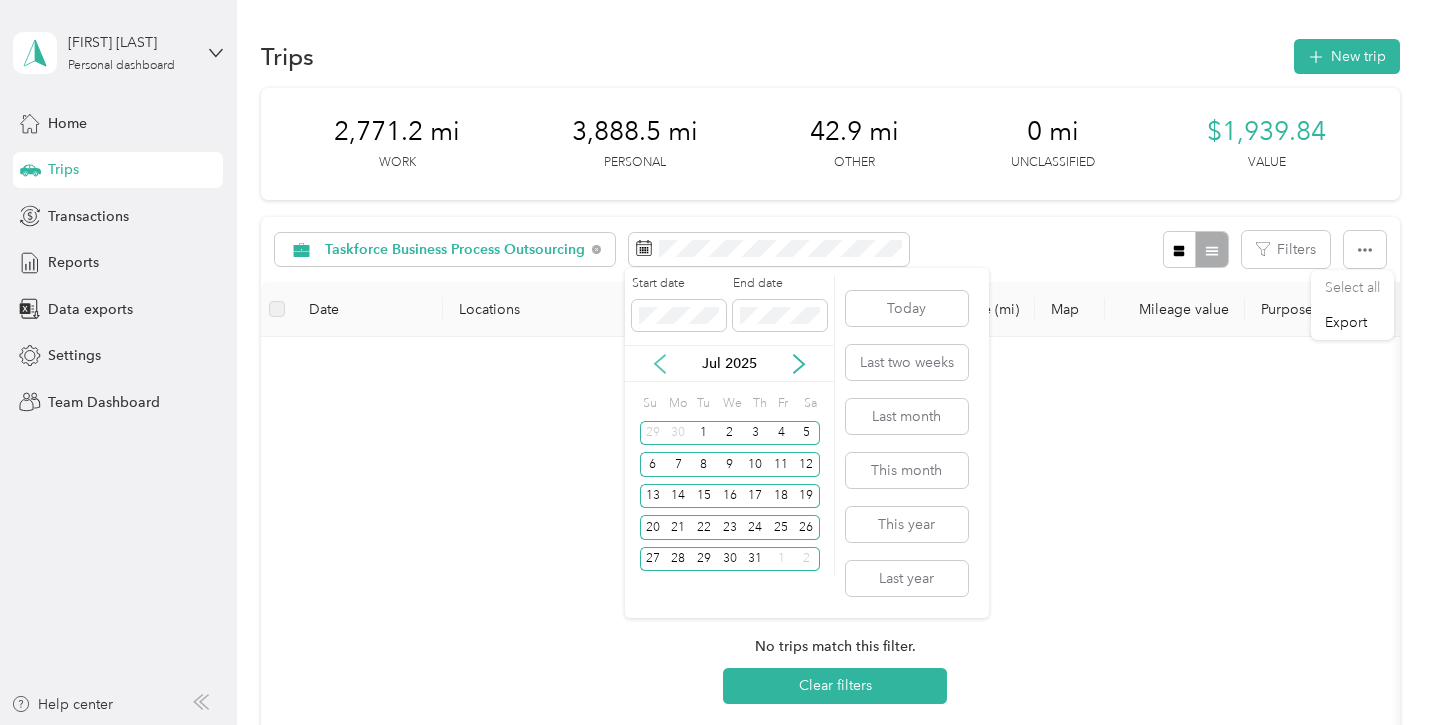 click 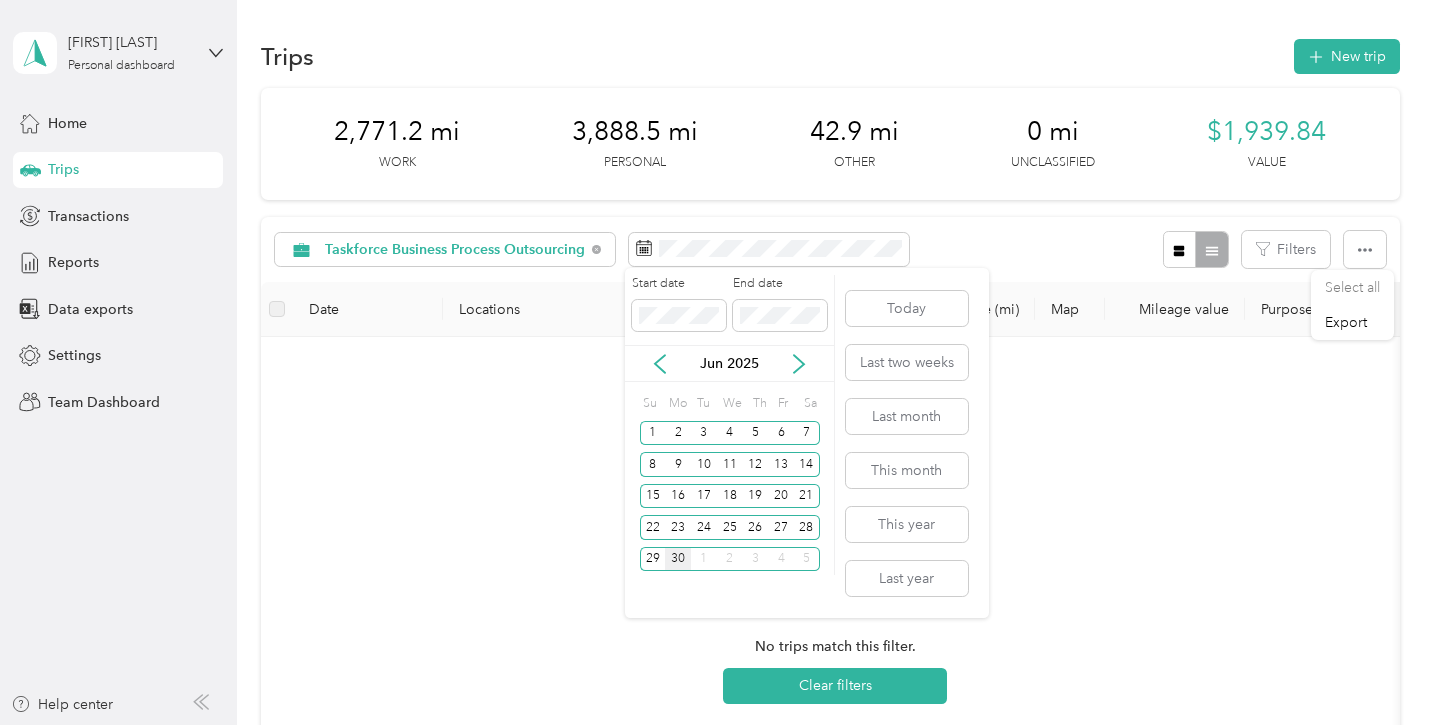 click on "30" at bounding box center [678, 559] 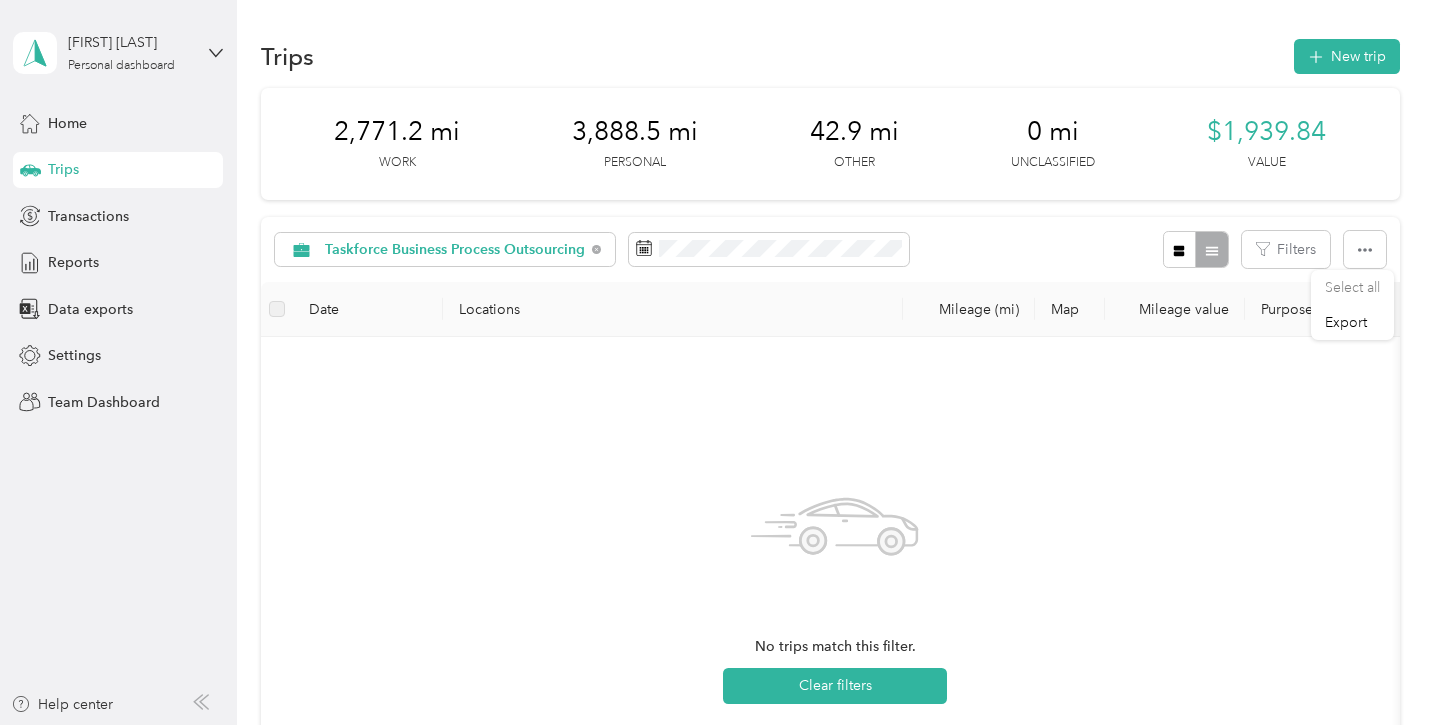 click on "No trips match this filter. Clear filters" at bounding box center (835, 591) 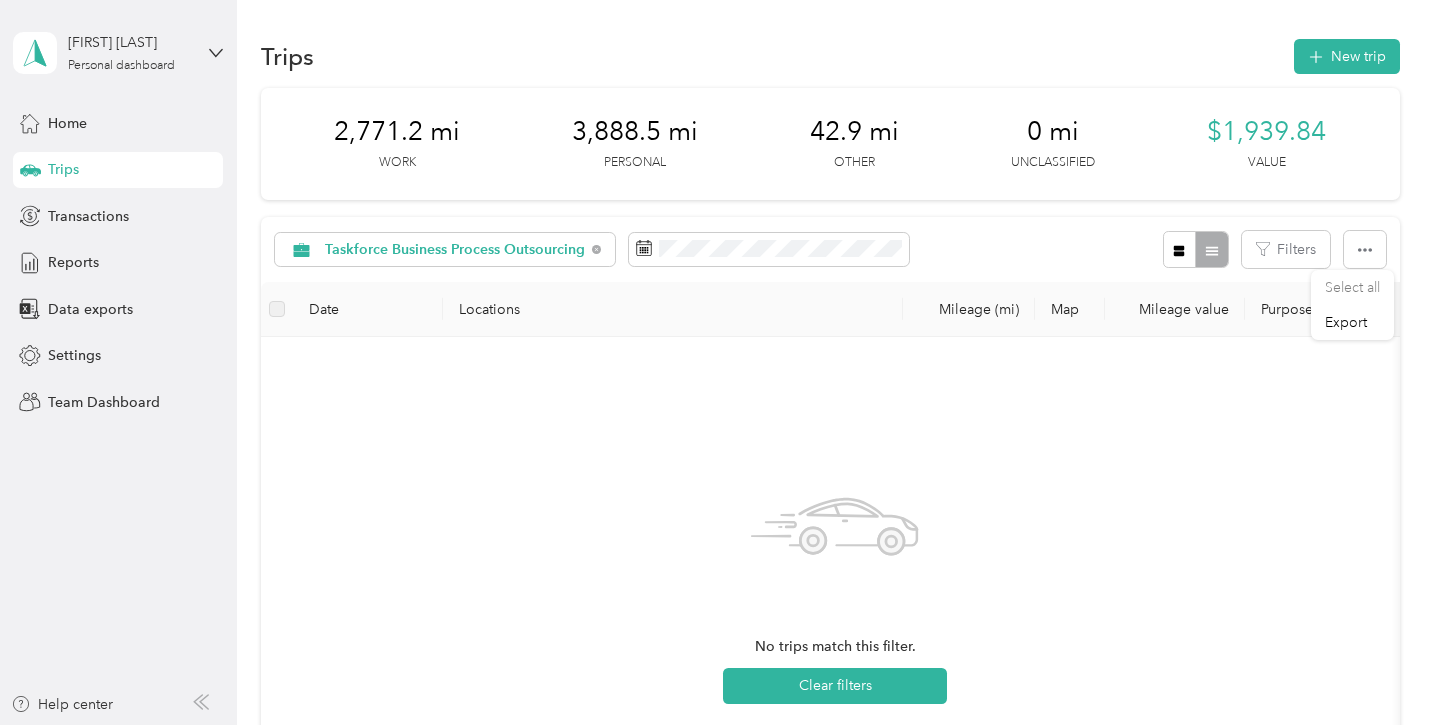click on "No trips match this filter. Clear filters" at bounding box center [835, 591] 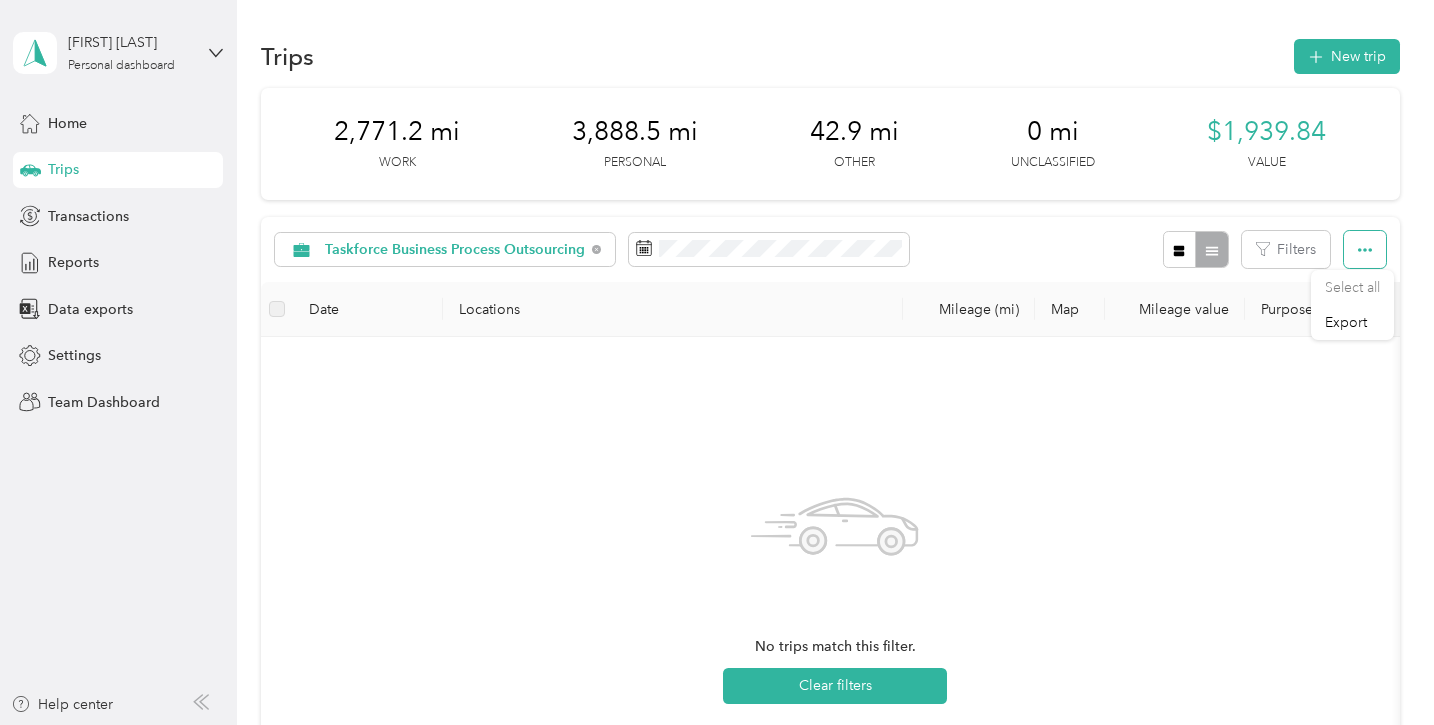 click 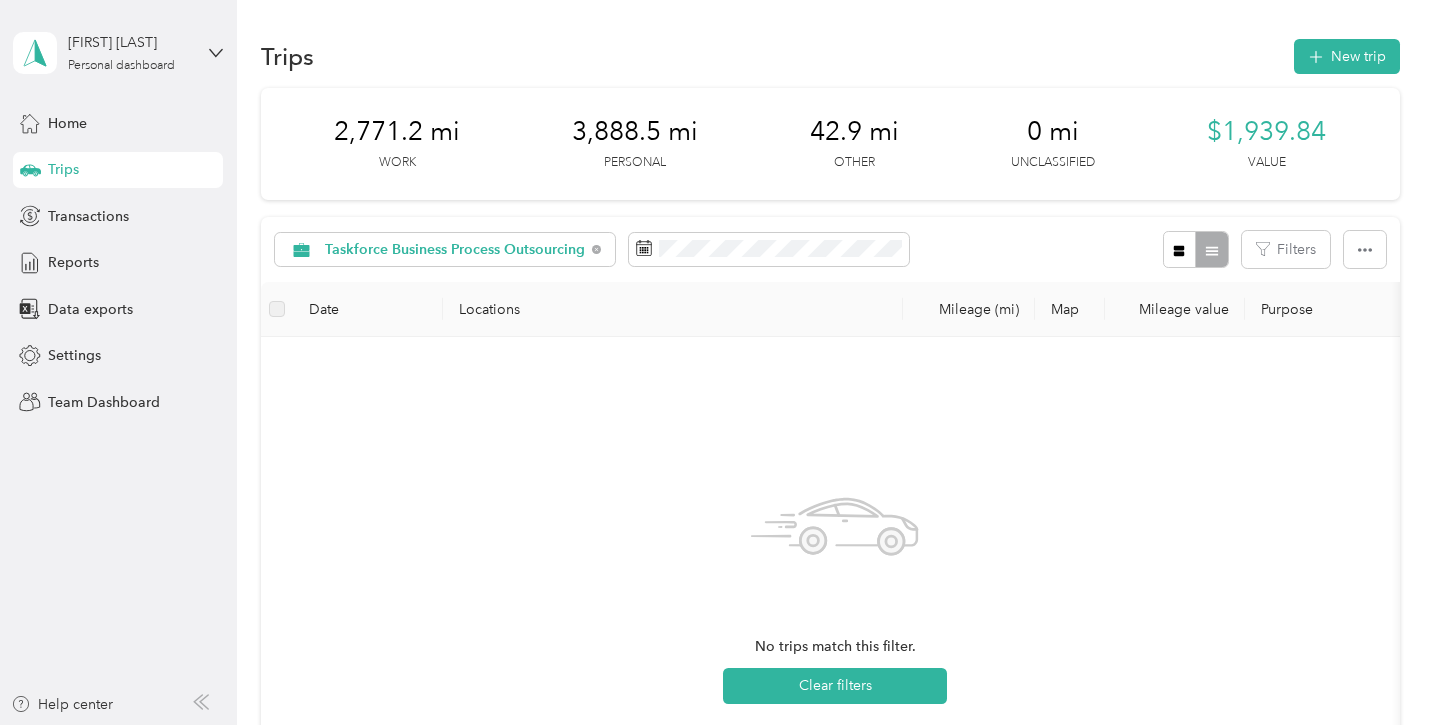 click on "No trips match this filter. Clear filters" at bounding box center (835, 591) 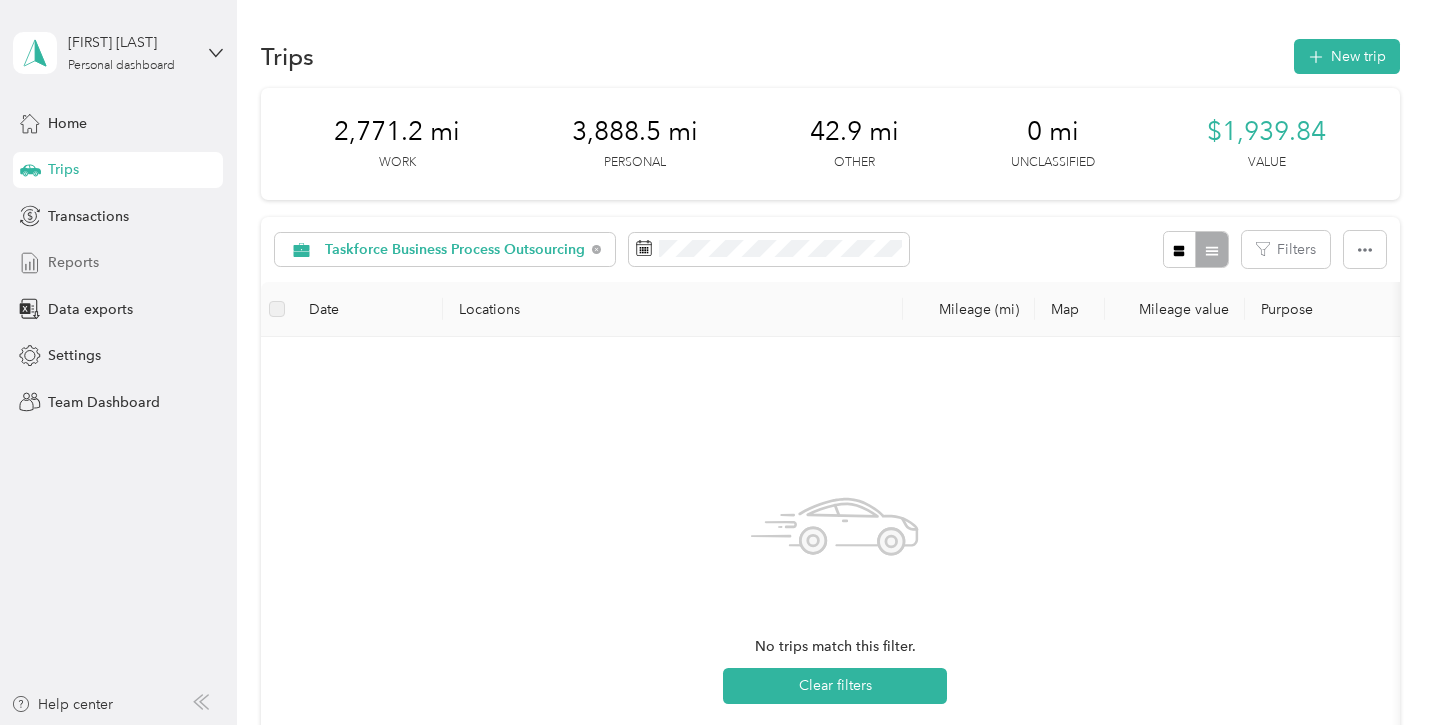 click on "Reports" at bounding box center (73, 262) 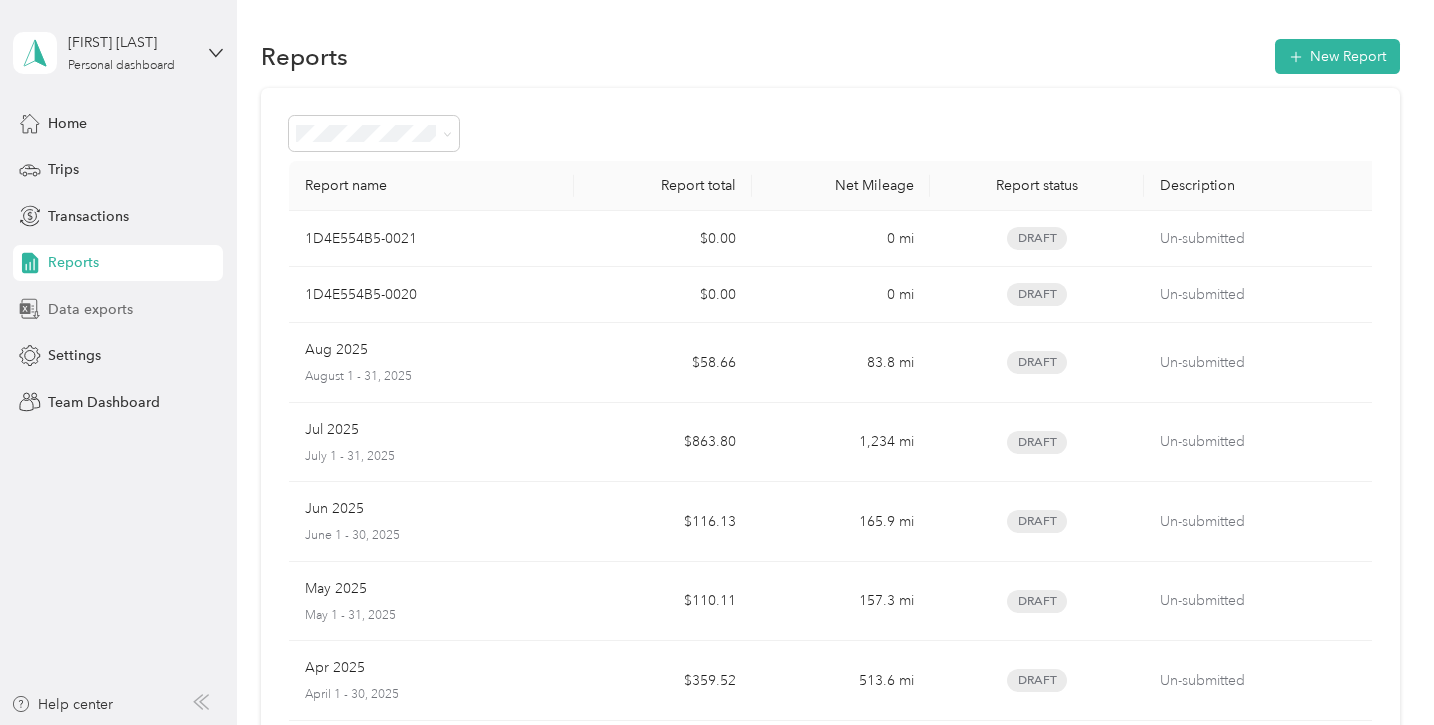click on "Data exports" at bounding box center [90, 309] 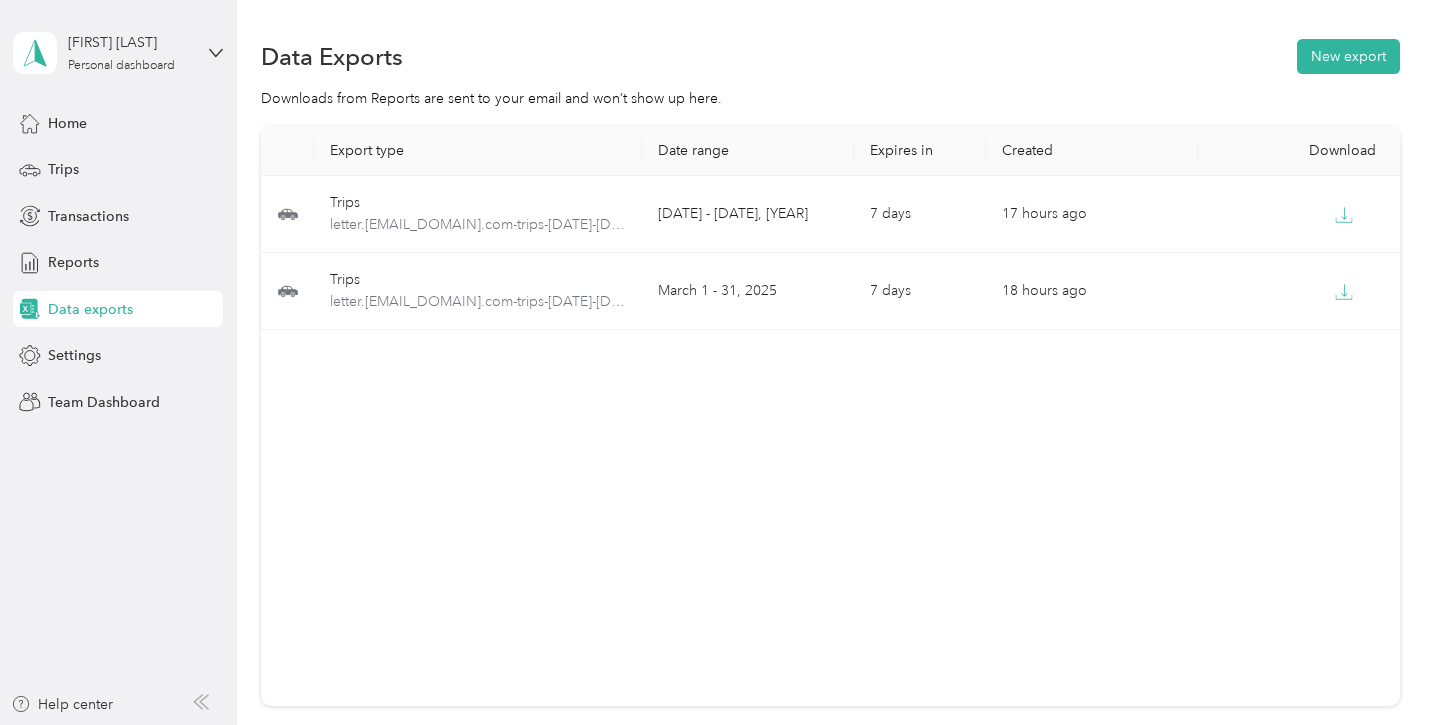 click on "Data exports" at bounding box center (90, 309) 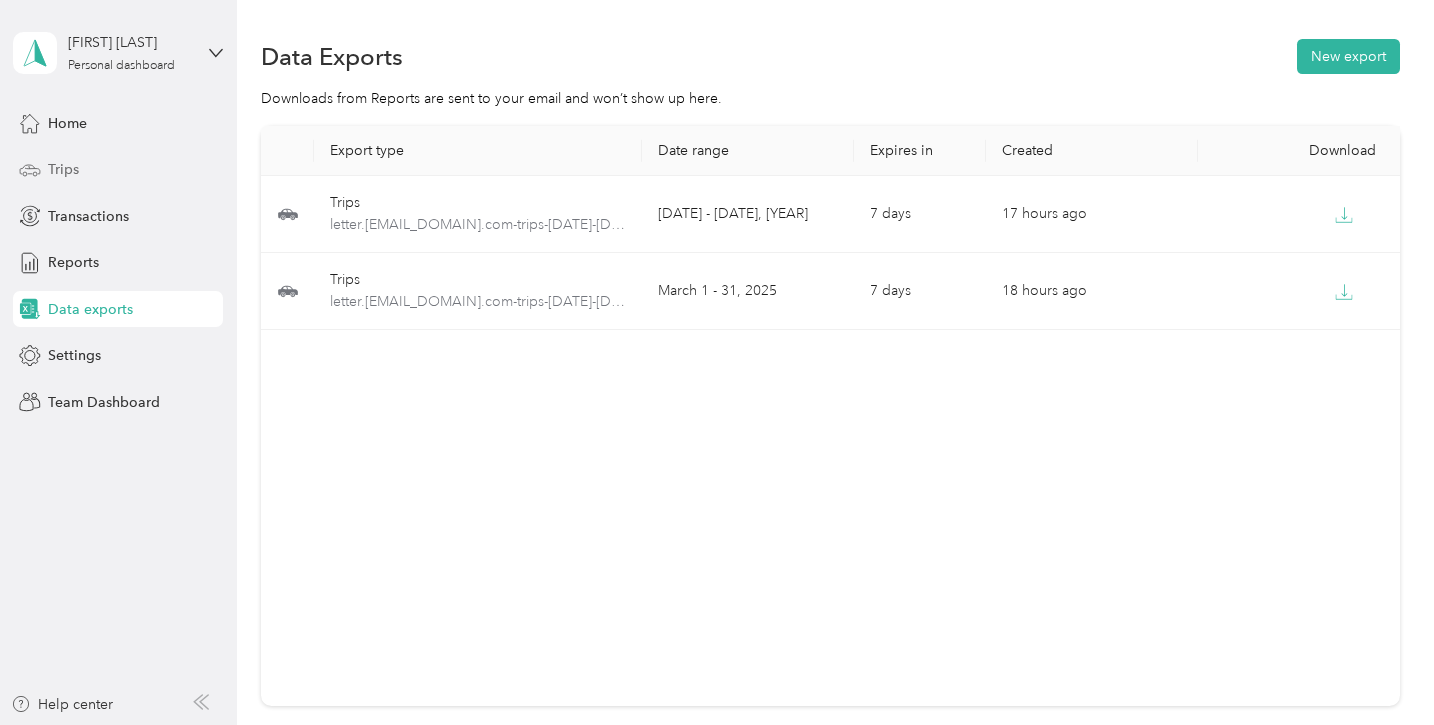 click on "Trips" at bounding box center [63, 169] 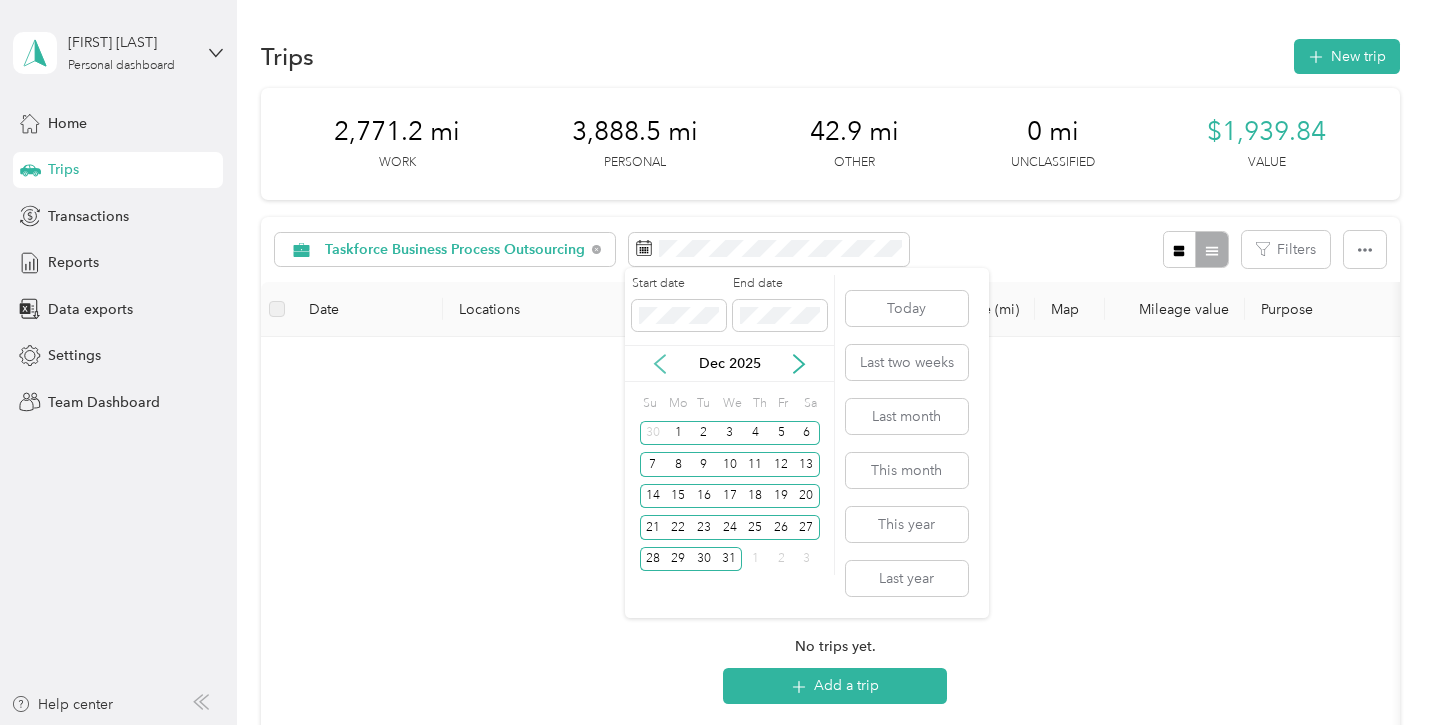 click 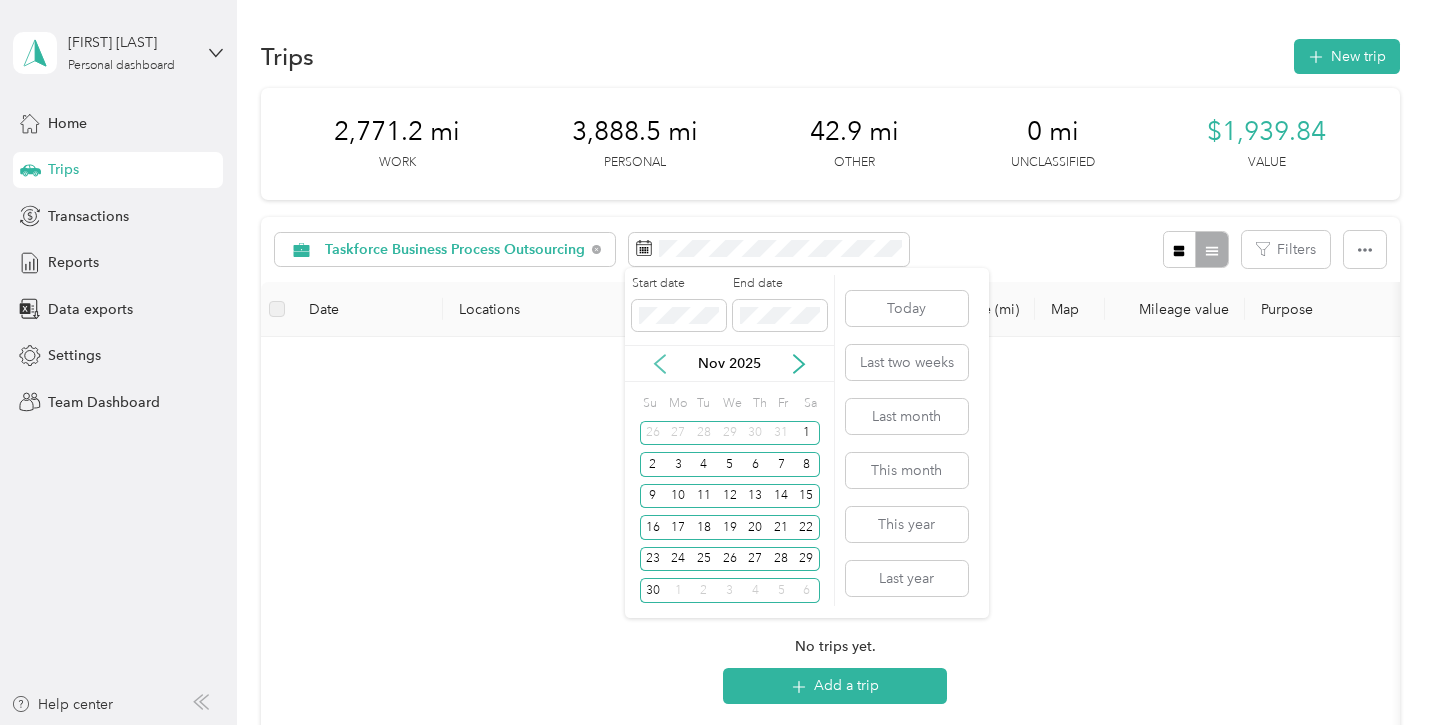 click 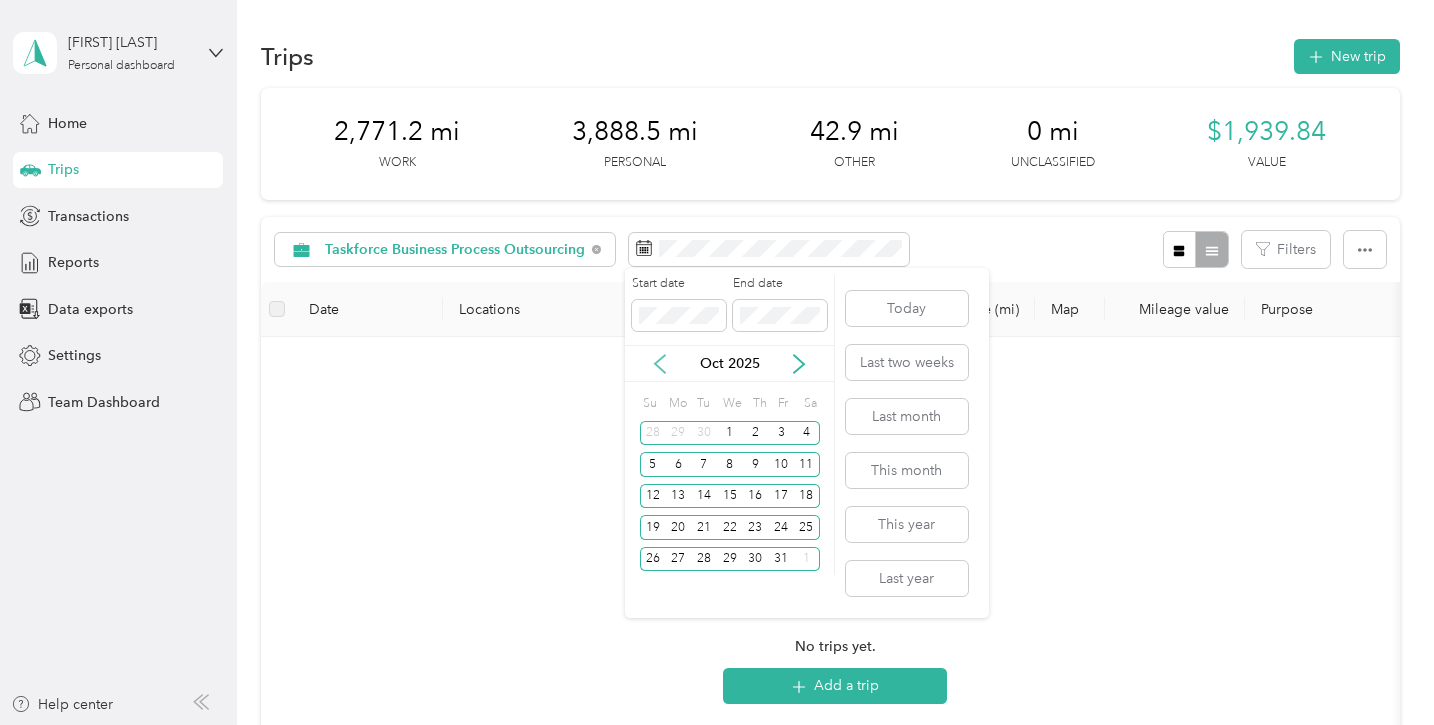 click 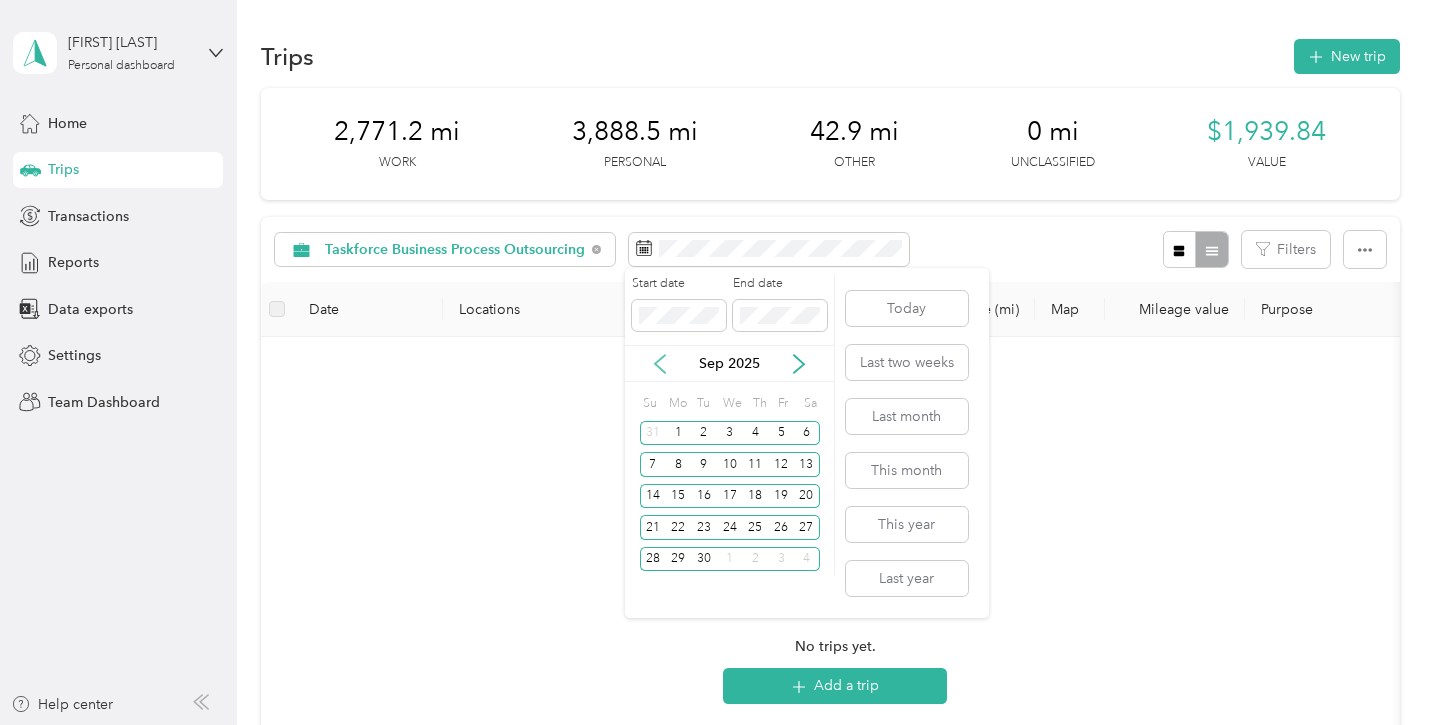 click 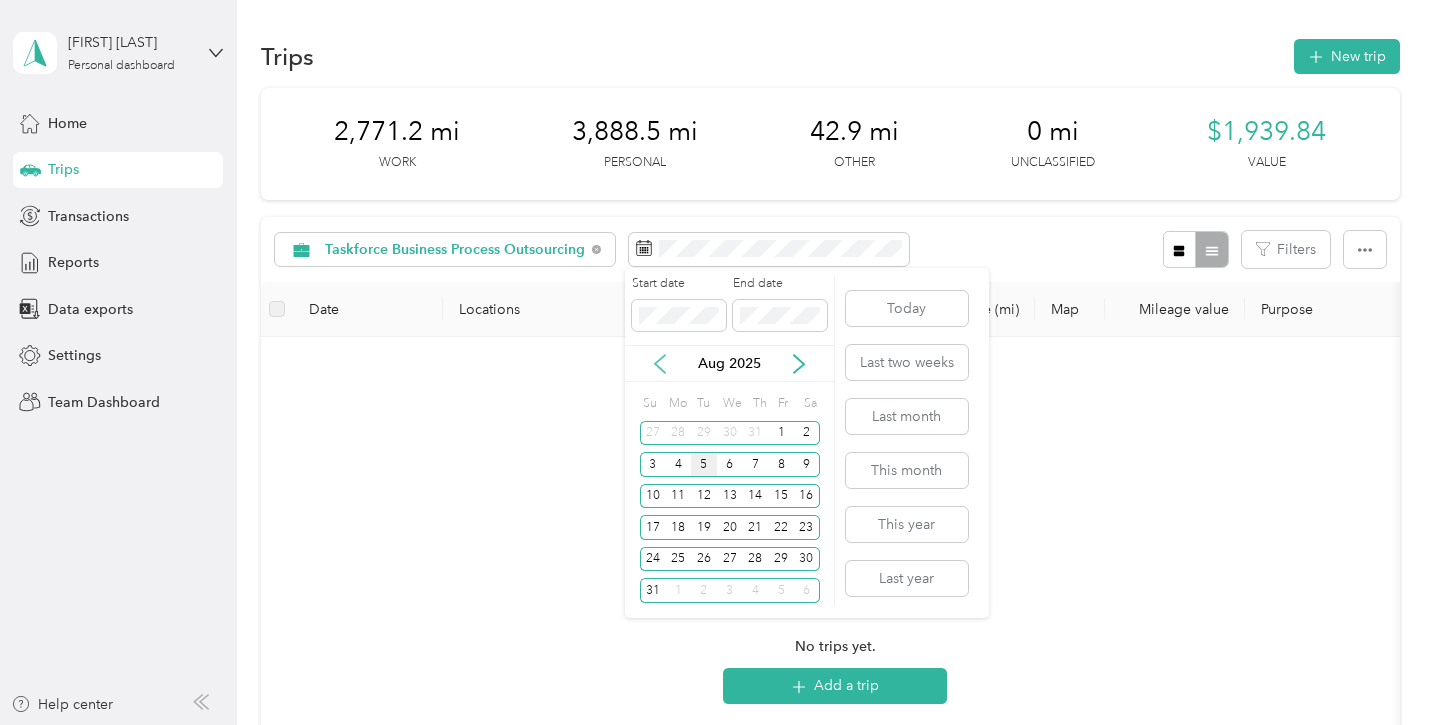click 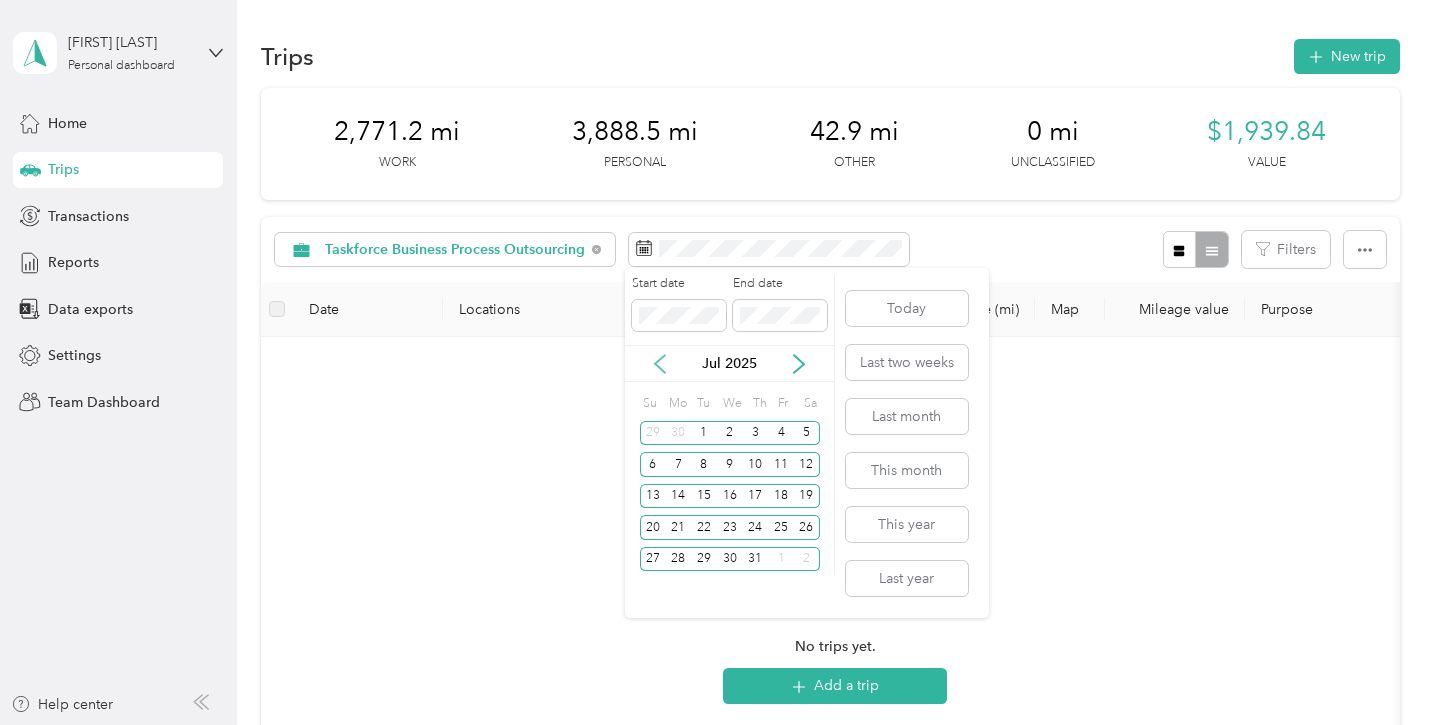 click 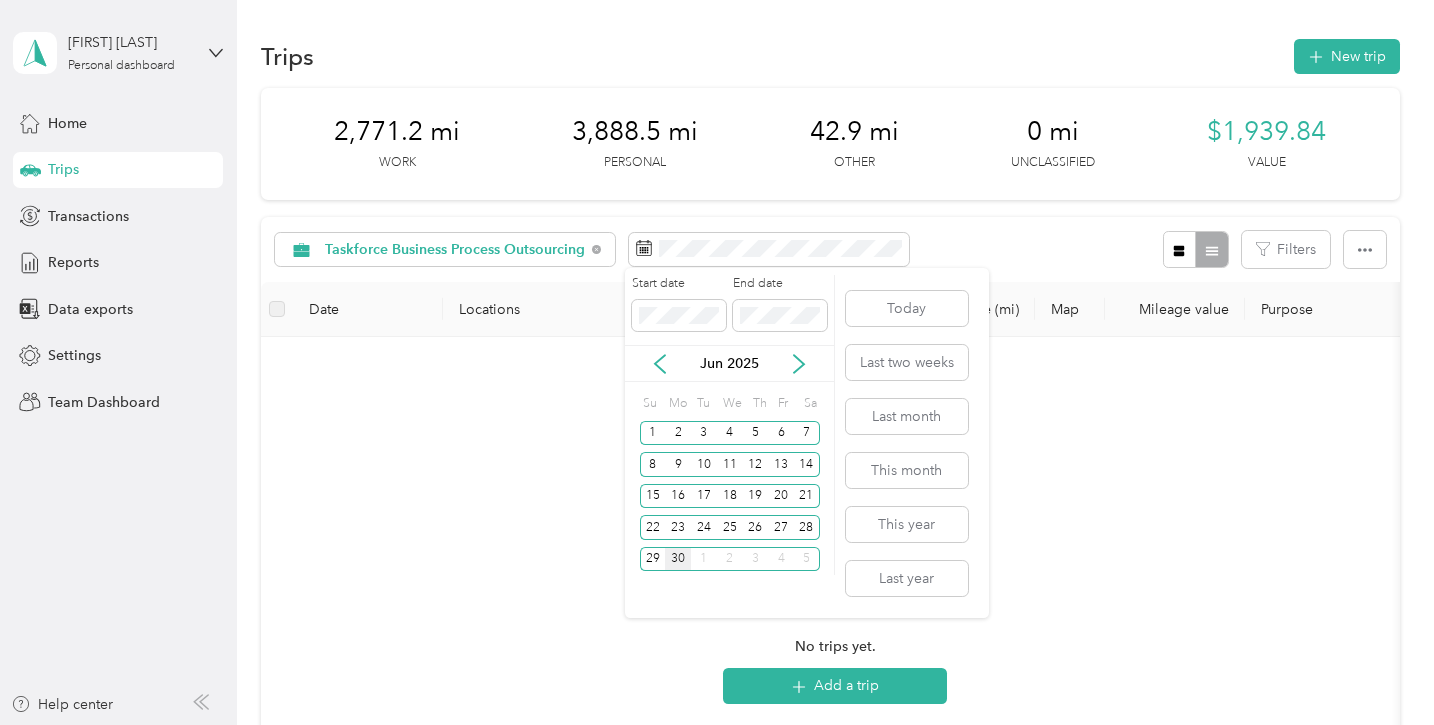 click on "30" at bounding box center (678, 559) 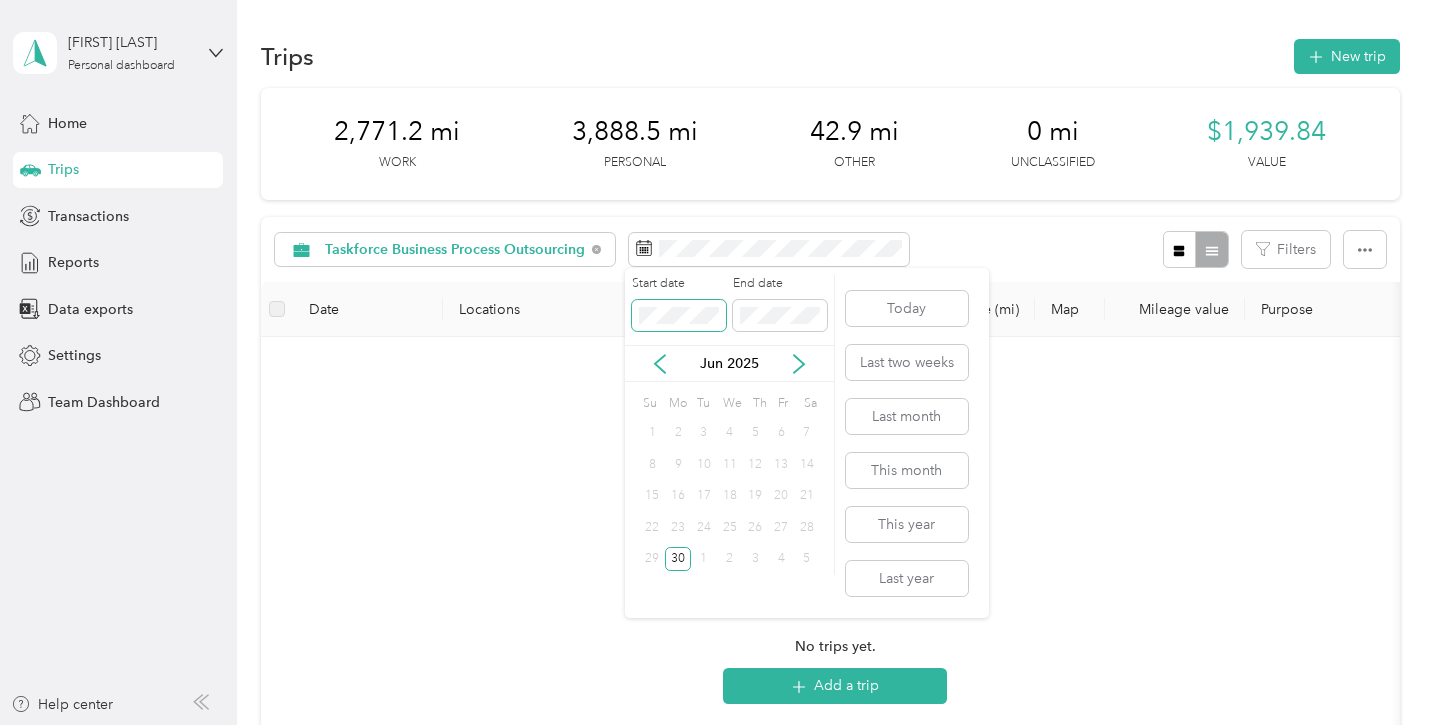 click at bounding box center [679, 316] 